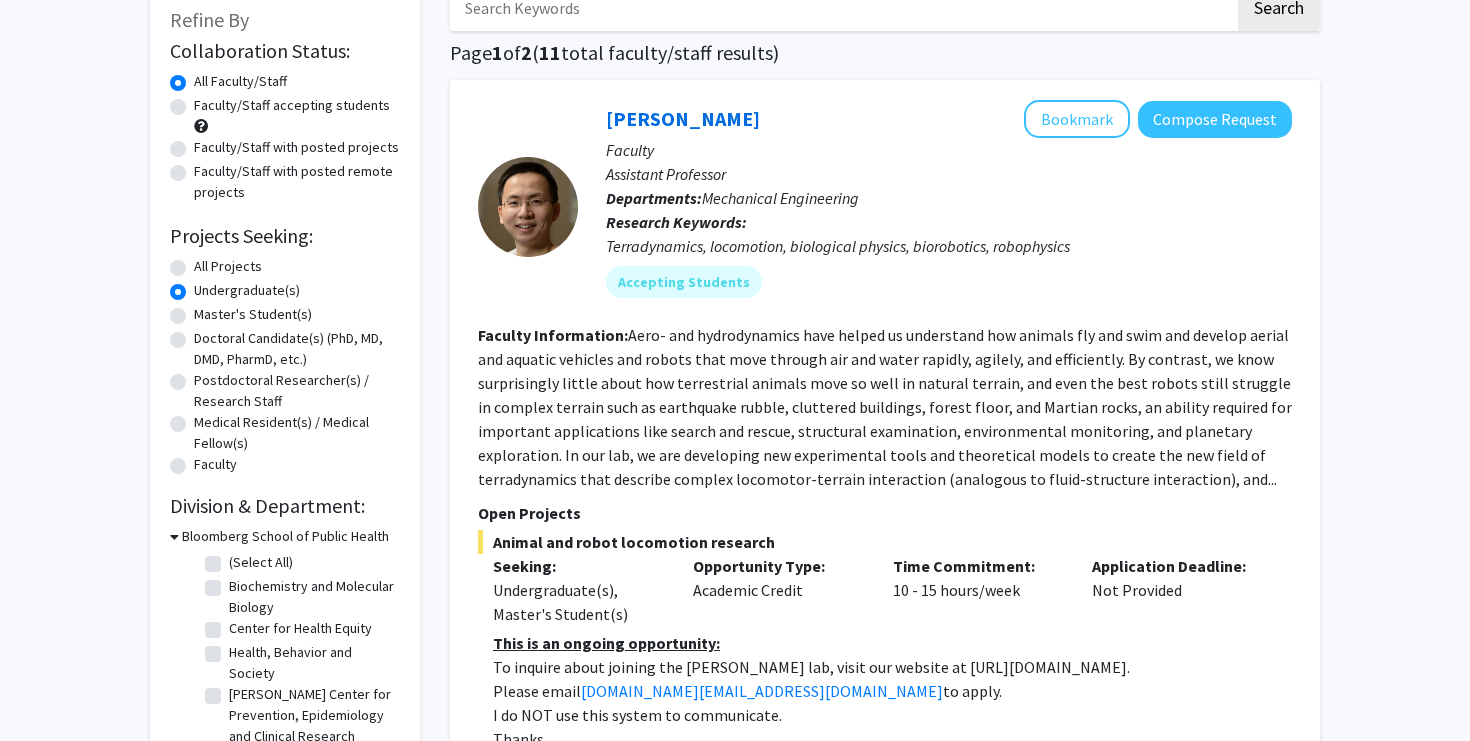 scroll, scrollTop: 124, scrollLeft: 0, axis: vertical 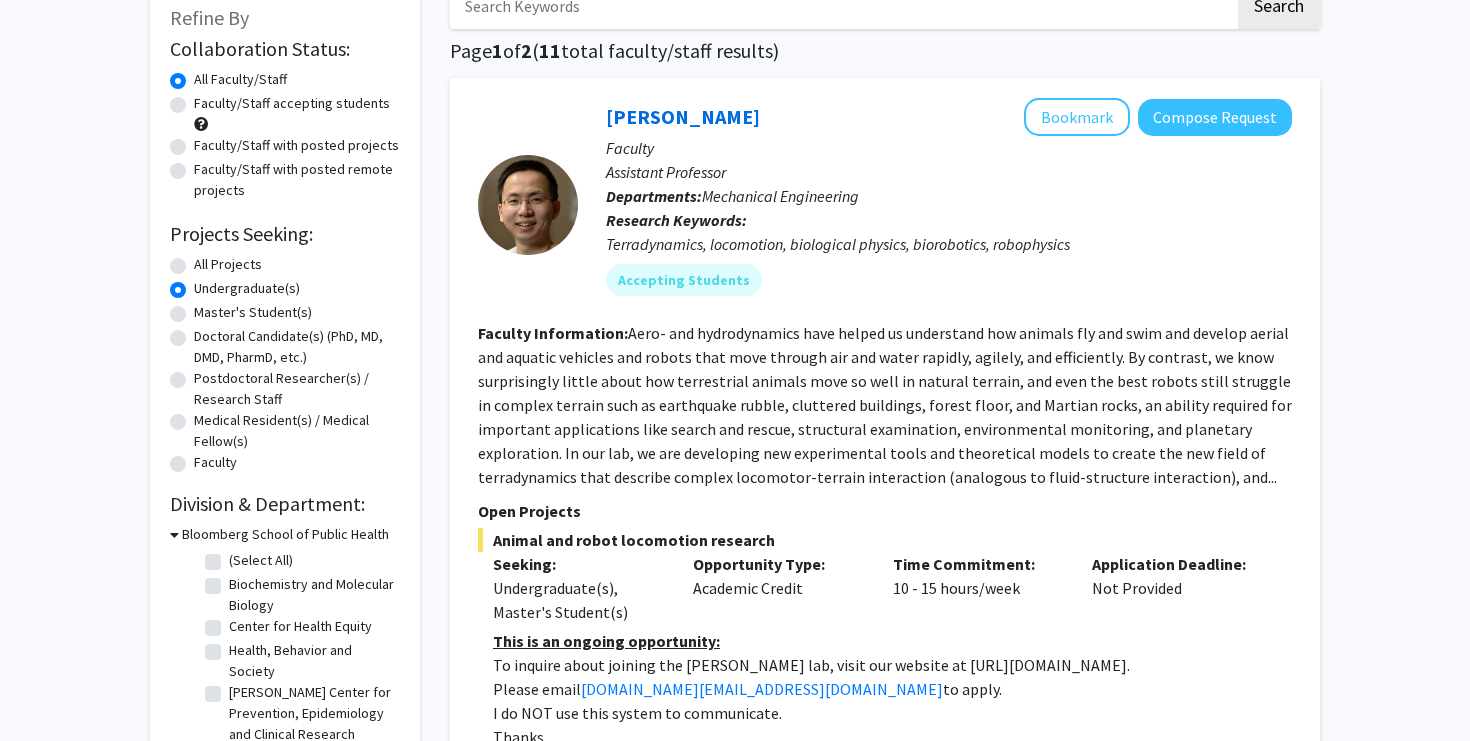 click on "Aero- and hydrodynamics have helped us understand how animals fly and swim and develop aerial and aquatic vehicles and robots that move through air and water rapidly, agilely, and efficiently. By contrast, we know surprisingly little about how terrestrial animals move so well in natural terrain, and even the best robots still struggle in complex terrain such as earthquake rubble, cluttered buildings, forest floor, and Martian rocks, an ability required for important applications like search and rescue, structural examination, environmental monitoring, and planetary exploration.
In our lab, we are developing new experimental tools and theoretical models to create the new field of terradynamics that describe complex locomotor-terrain interaction (analogous to fluid-structure interaction), and..." 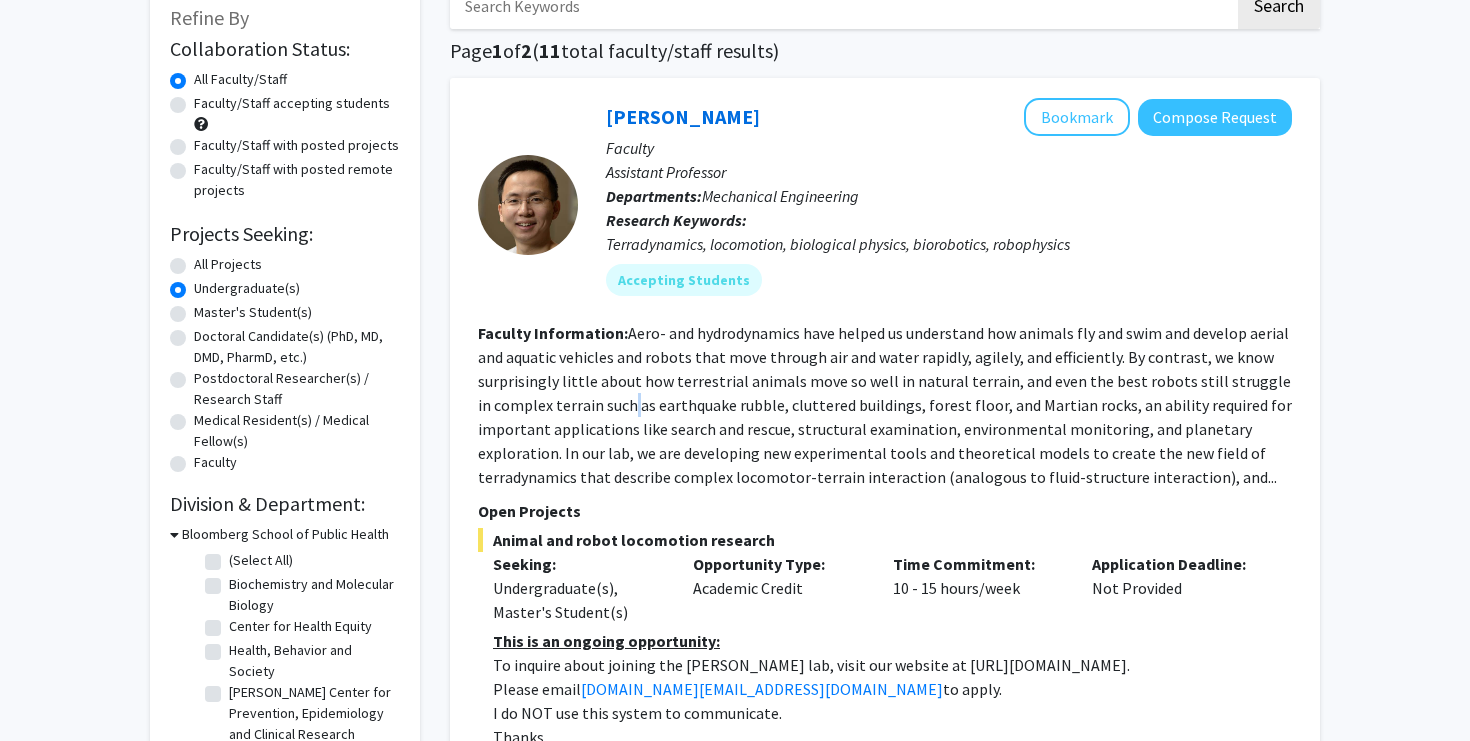 click on "Aero- and hydrodynamics have helped us understand how animals fly and swim and develop aerial and aquatic vehicles and robots that move through air and water rapidly, agilely, and efficiently. By contrast, we know surprisingly little about how terrestrial animals move so well in natural terrain, and even the best robots still struggle in complex terrain such as earthquake rubble, cluttered buildings, forest floor, and Martian rocks, an ability required for important applications like search and rescue, structural examination, environmental monitoring, and planetary exploration.
In our lab, we are developing new experimental tools and theoretical models to create the new field of terradynamics that describe complex locomotor-terrain interaction (analogous to fluid-structure interaction), and..." 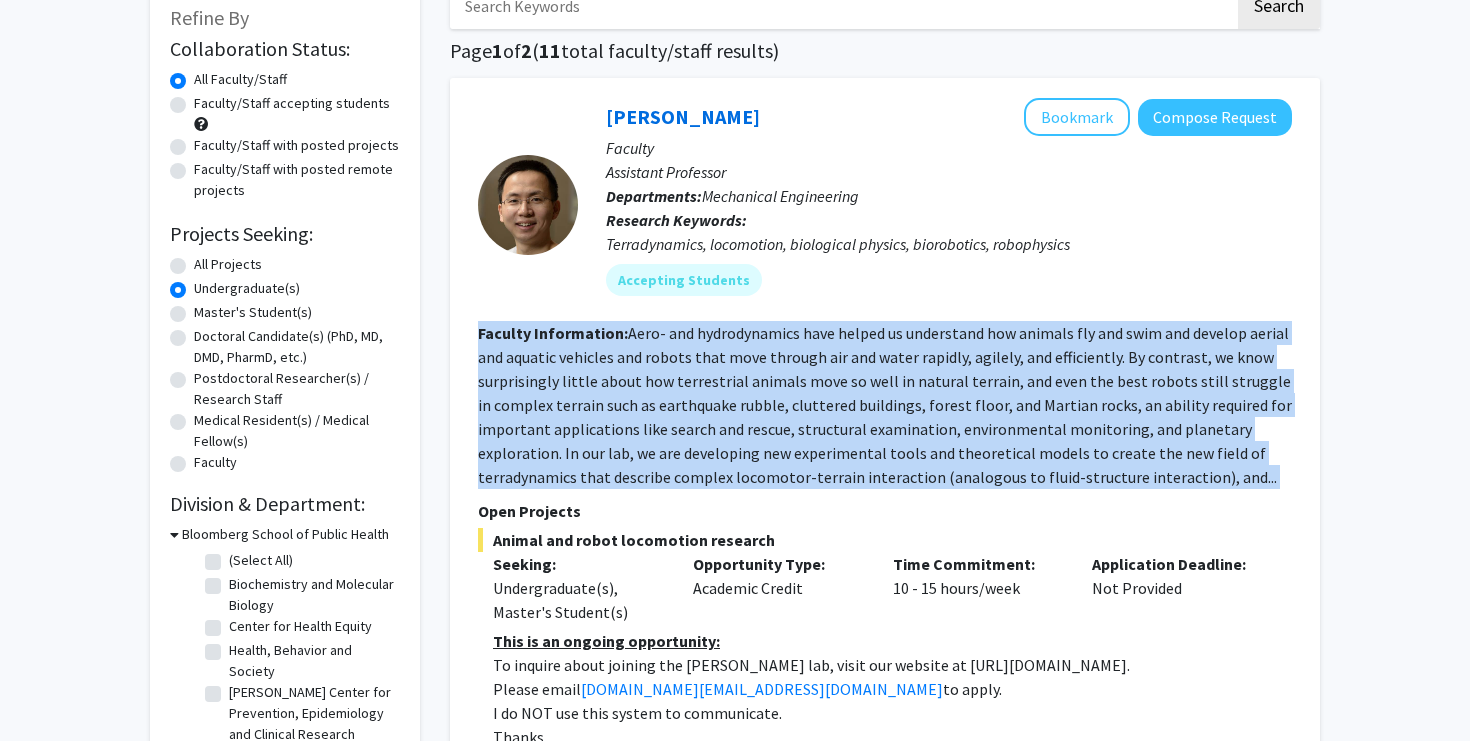 click on "Aero- and hydrodynamics have helped us understand how animals fly and swim and develop aerial and aquatic vehicles and robots that move through air and water rapidly, agilely, and efficiently. By contrast, we know surprisingly little about how terrestrial animals move so well in natural terrain, and even the best robots still struggle in complex terrain such as earthquake rubble, cluttered buildings, forest floor, and Martian rocks, an ability required for important applications like search and rescue, structural examination, environmental monitoring, and planetary exploration.
In our lab, we are developing new experimental tools and theoretical models to create the new field of terradynamics that describe complex locomotor-terrain interaction (analogous to fluid-structure interaction), and..." 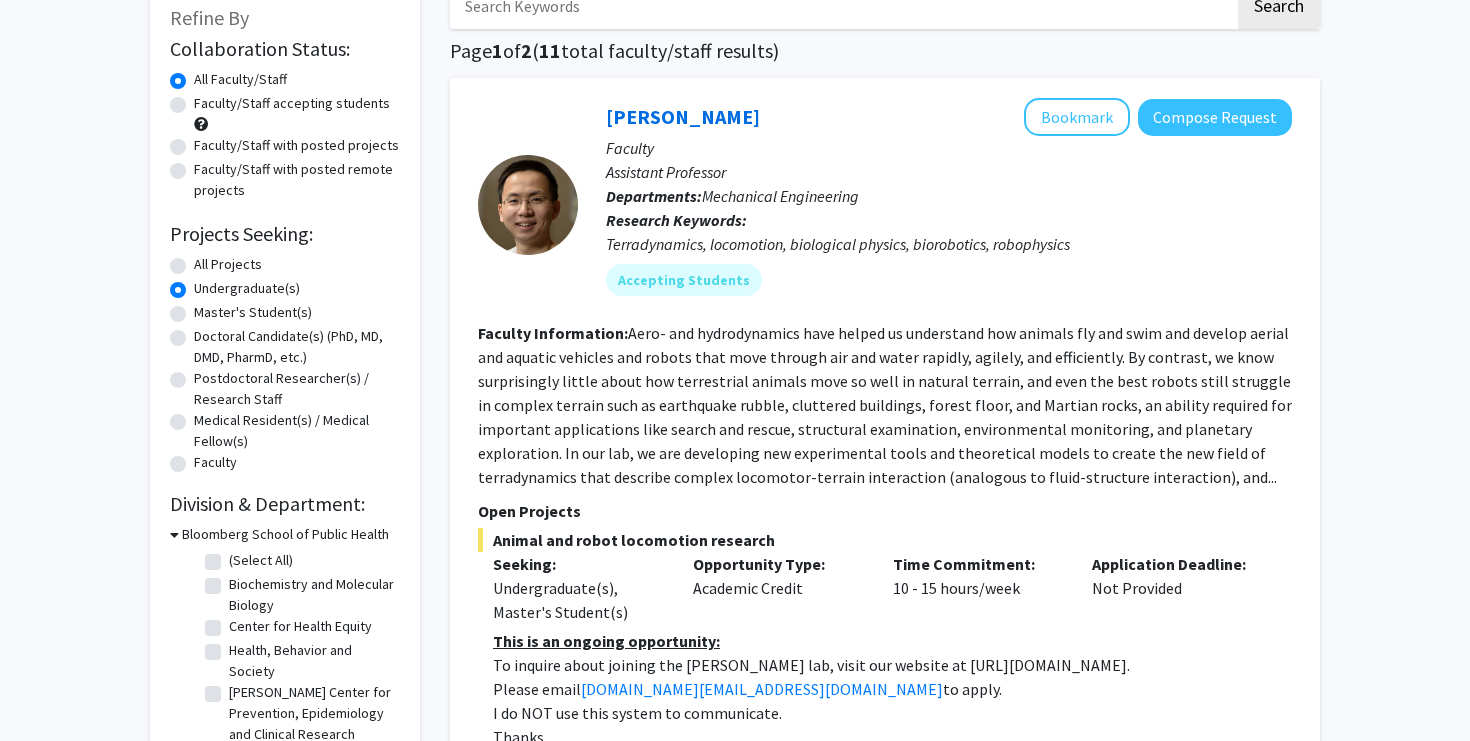 click on "Aero- and hydrodynamics have helped us understand how animals fly and swim and develop aerial and aquatic vehicles and robots that move through air and water rapidly, agilely, and efficiently. By contrast, we know surprisingly little about how terrestrial animals move so well in natural terrain, and even the best robots still struggle in complex terrain such as earthquake rubble, cluttered buildings, forest floor, and Martian rocks, an ability required for important applications like search and rescue, structural examination, environmental monitoring, and planetary exploration.
In our lab, we are developing new experimental tools and theoretical models to create the new field of terradynamics that describe complex locomotor-terrain interaction (analogous to fluid-structure interaction), and..." 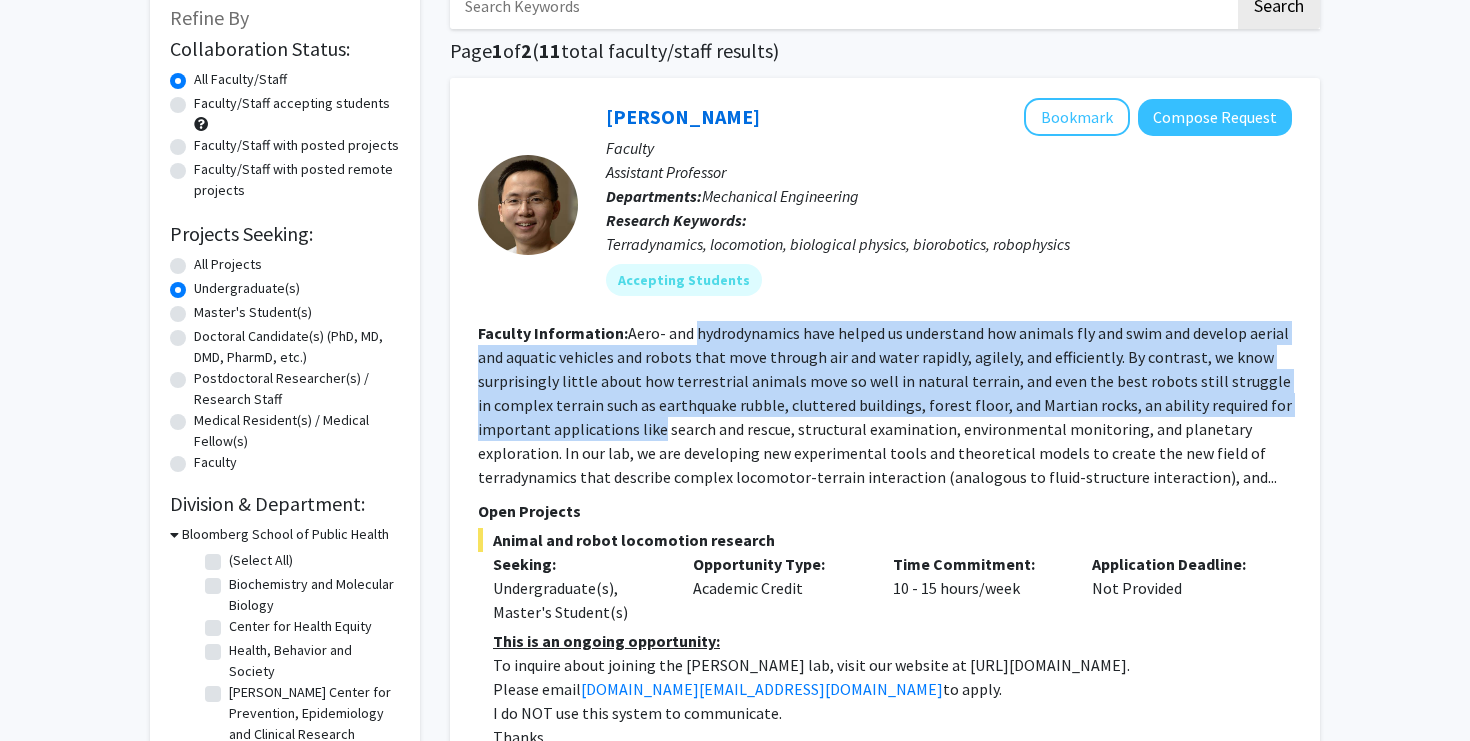 drag, startPoint x: 641, startPoint y: 424, endPoint x: 726, endPoint y: 344, distance: 116.72617 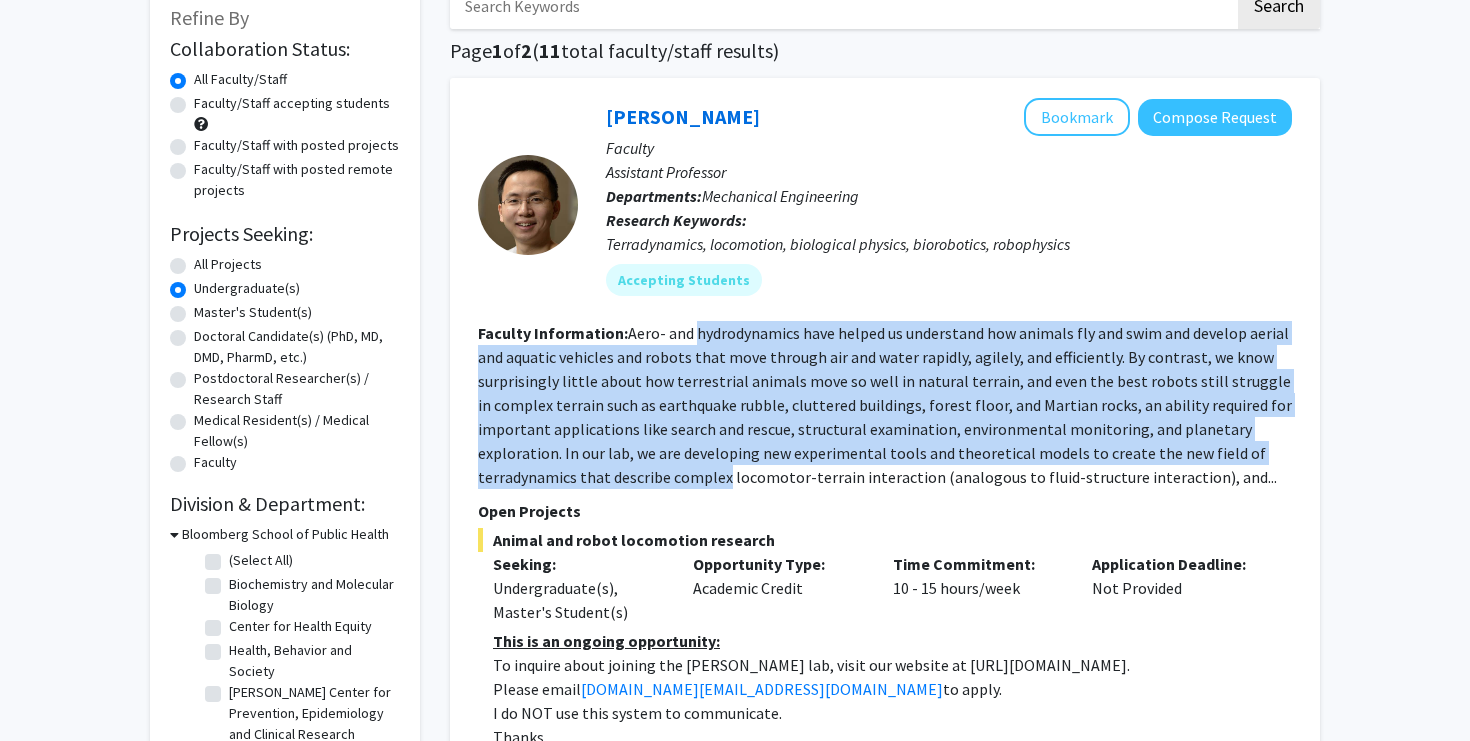 drag, startPoint x: 726, startPoint y: 344, endPoint x: 718, endPoint y: 479, distance: 135.23683 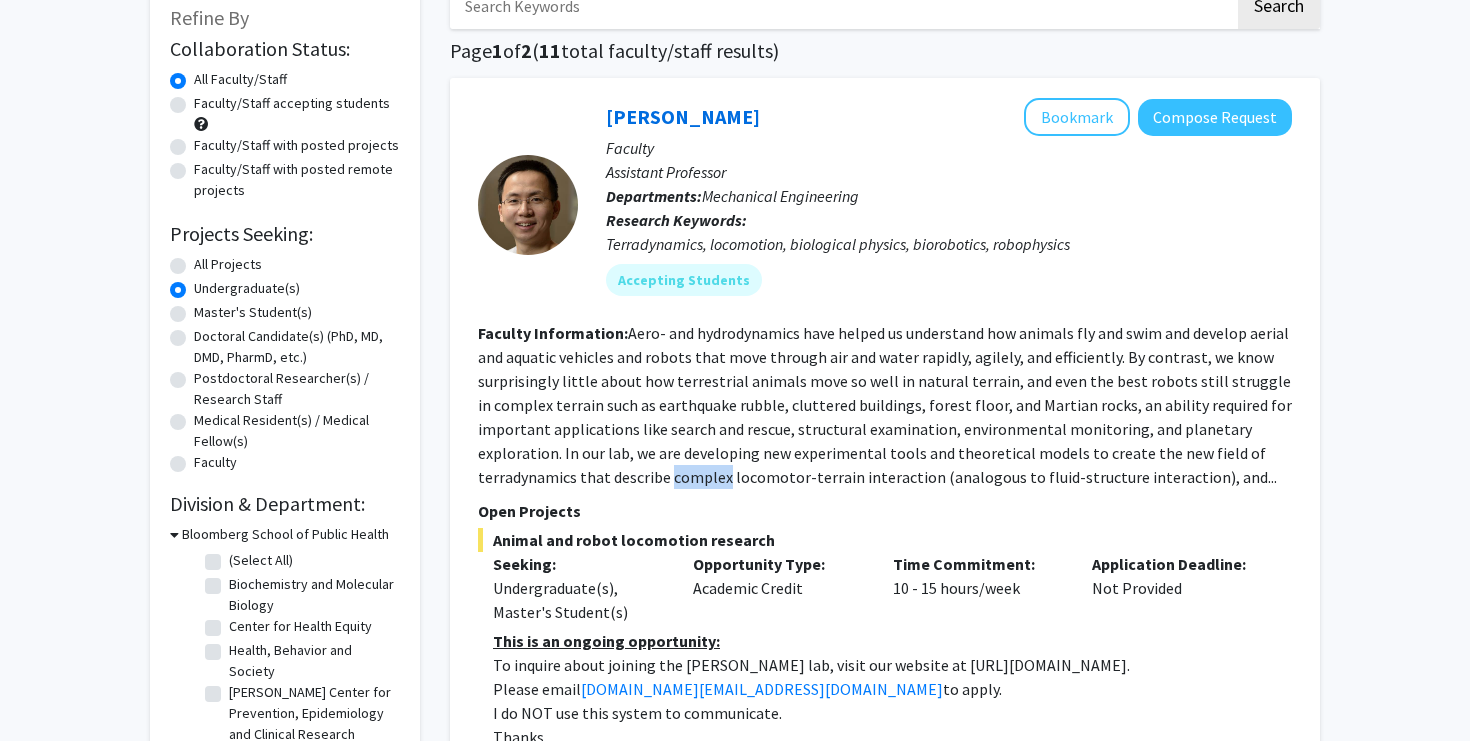 click on "Aero- and hydrodynamics have helped us understand how animals fly and swim and develop aerial and aquatic vehicles and robots that move through air and water rapidly, agilely, and efficiently. By contrast, we know surprisingly little about how terrestrial animals move so well in natural terrain, and even the best robots still struggle in complex terrain such as earthquake rubble, cluttered buildings, forest floor, and Martian rocks, an ability required for important applications like search and rescue, structural examination, environmental monitoring, and planetary exploration.
In our lab, we are developing new experimental tools and theoretical models to create the new field of terradynamics that describe complex locomotor-terrain interaction (analogous to fluid-structure interaction), and..." 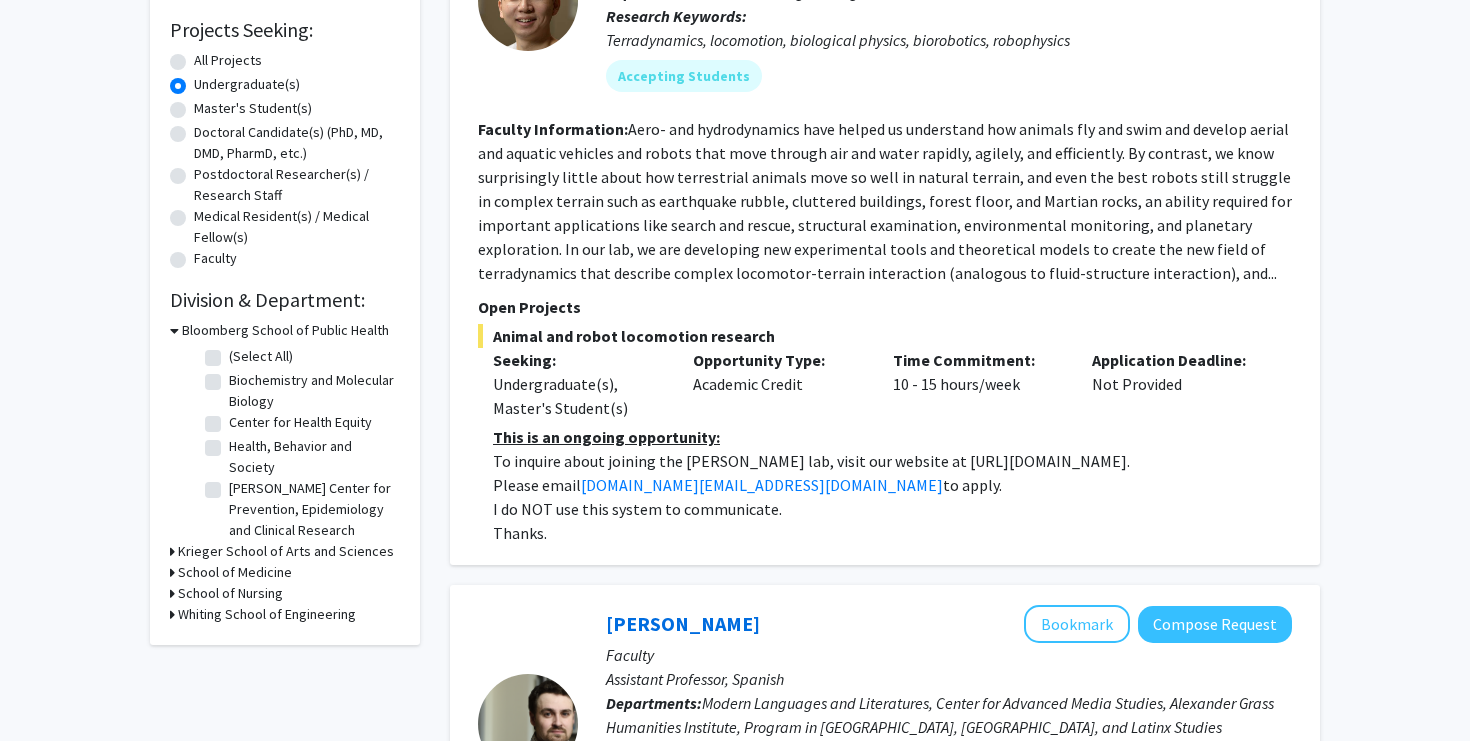 scroll, scrollTop: 330, scrollLeft: 0, axis: vertical 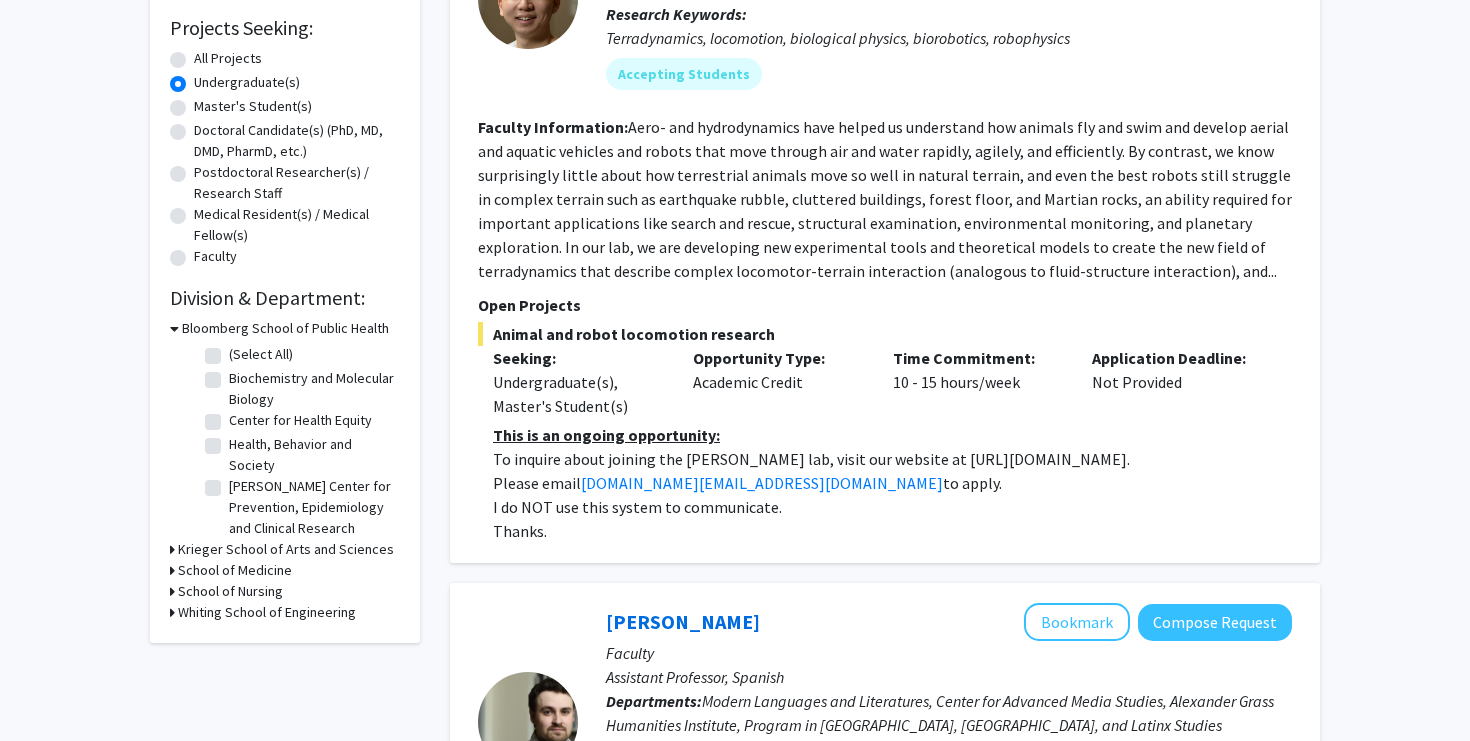click on "To inquire about joining the [PERSON_NAME] lab, visit our website at [URL][DOMAIN_NAME]." 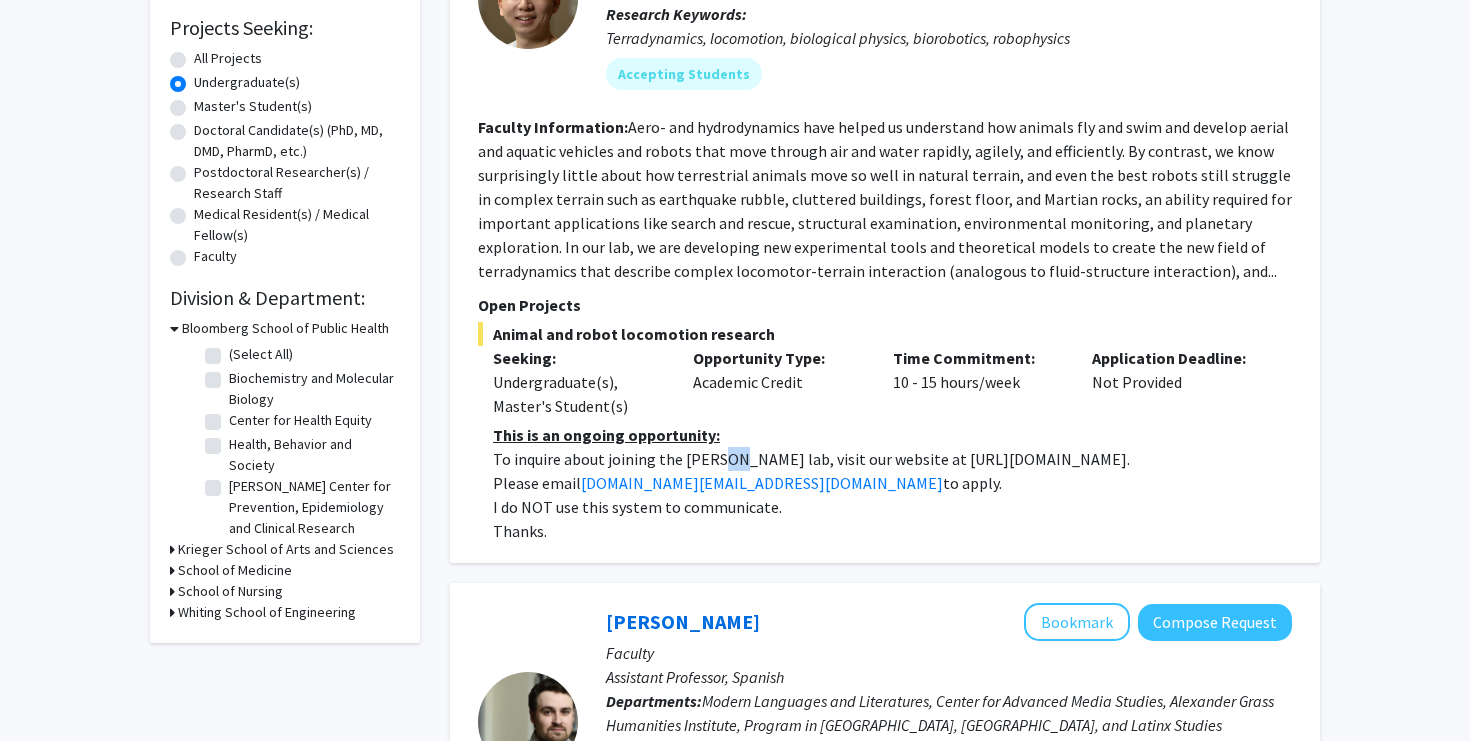 click on "To inquire about joining the [PERSON_NAME] lab, visit our website at [URL][DOMAIN_NAME]." 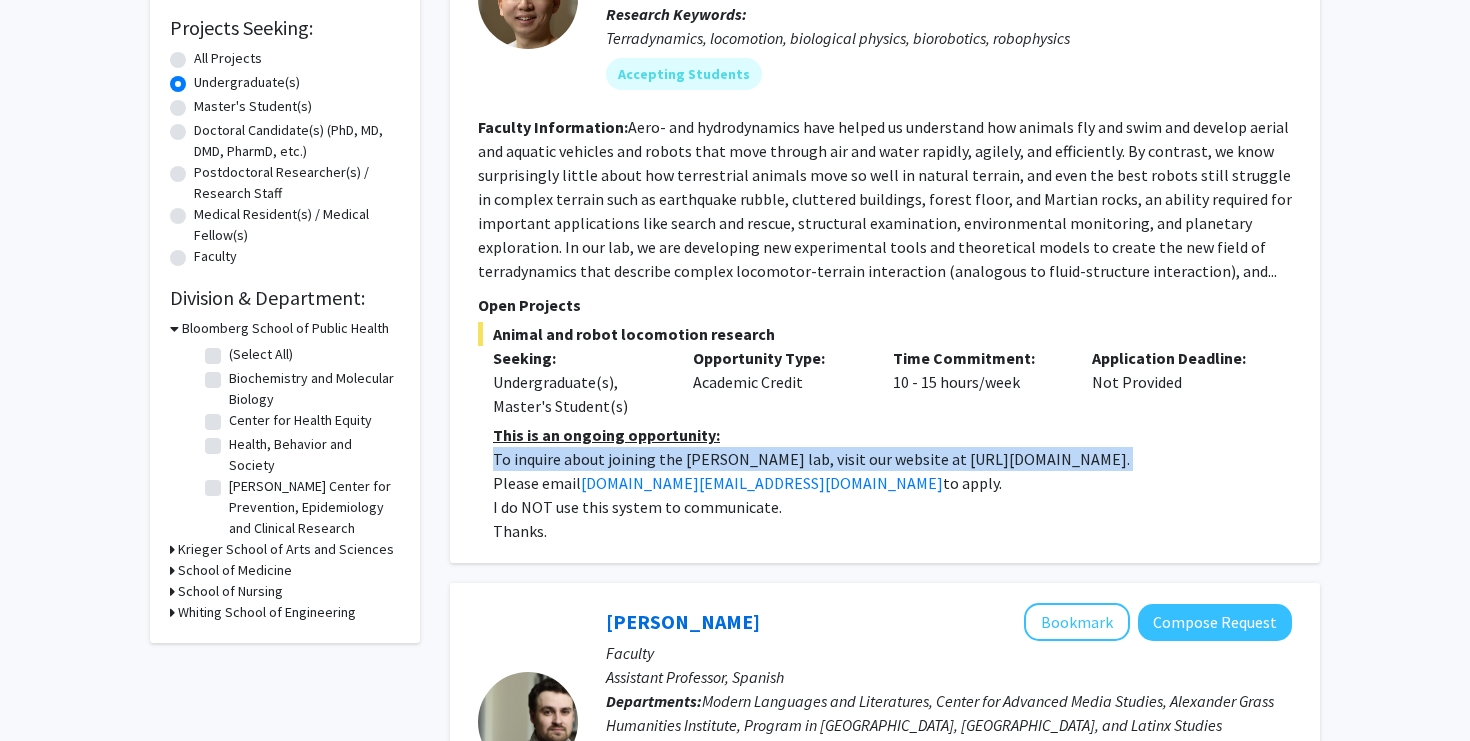 click on "To inquire about joining the [PERSON_NAME] lab, visit our website at [URL][DOMAIN_NAME]." 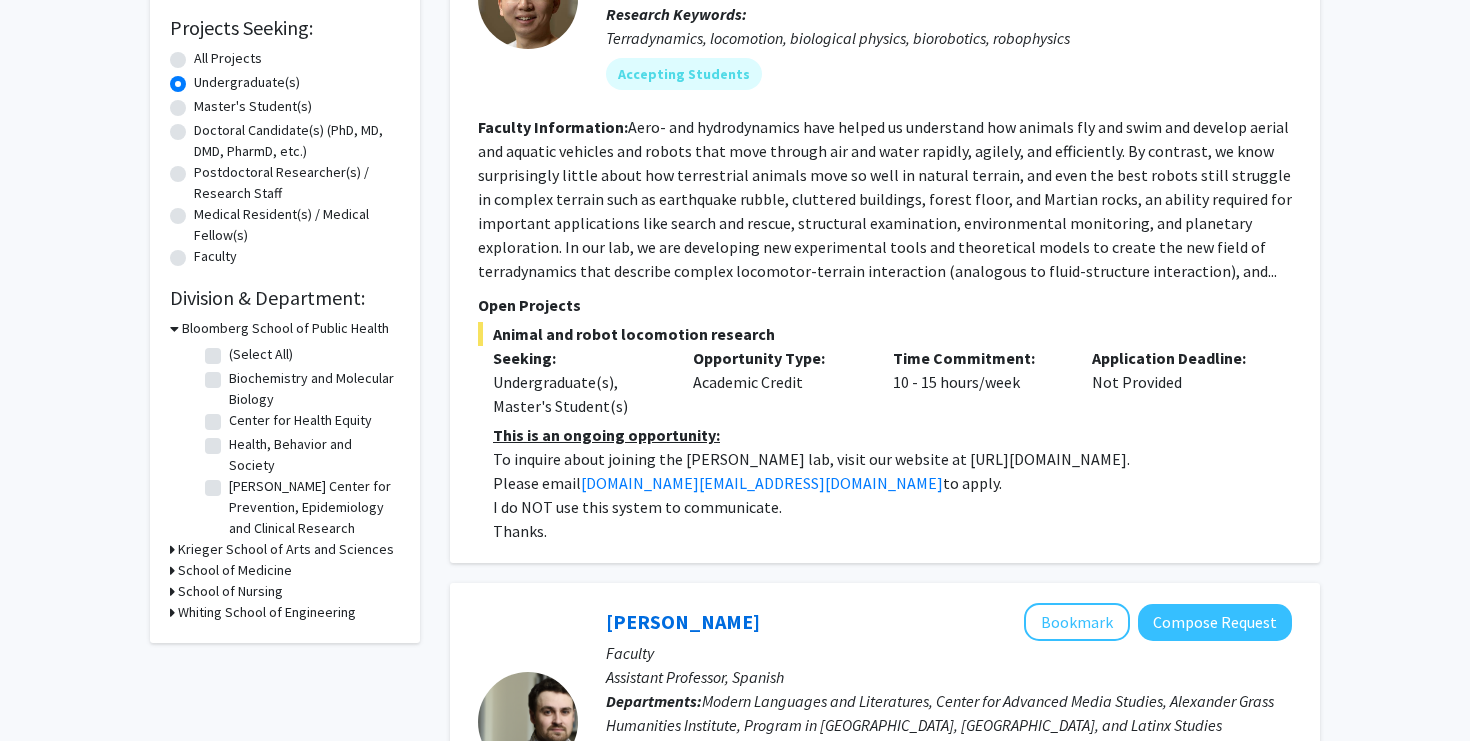 click on "I do NOT use this system to communicate." 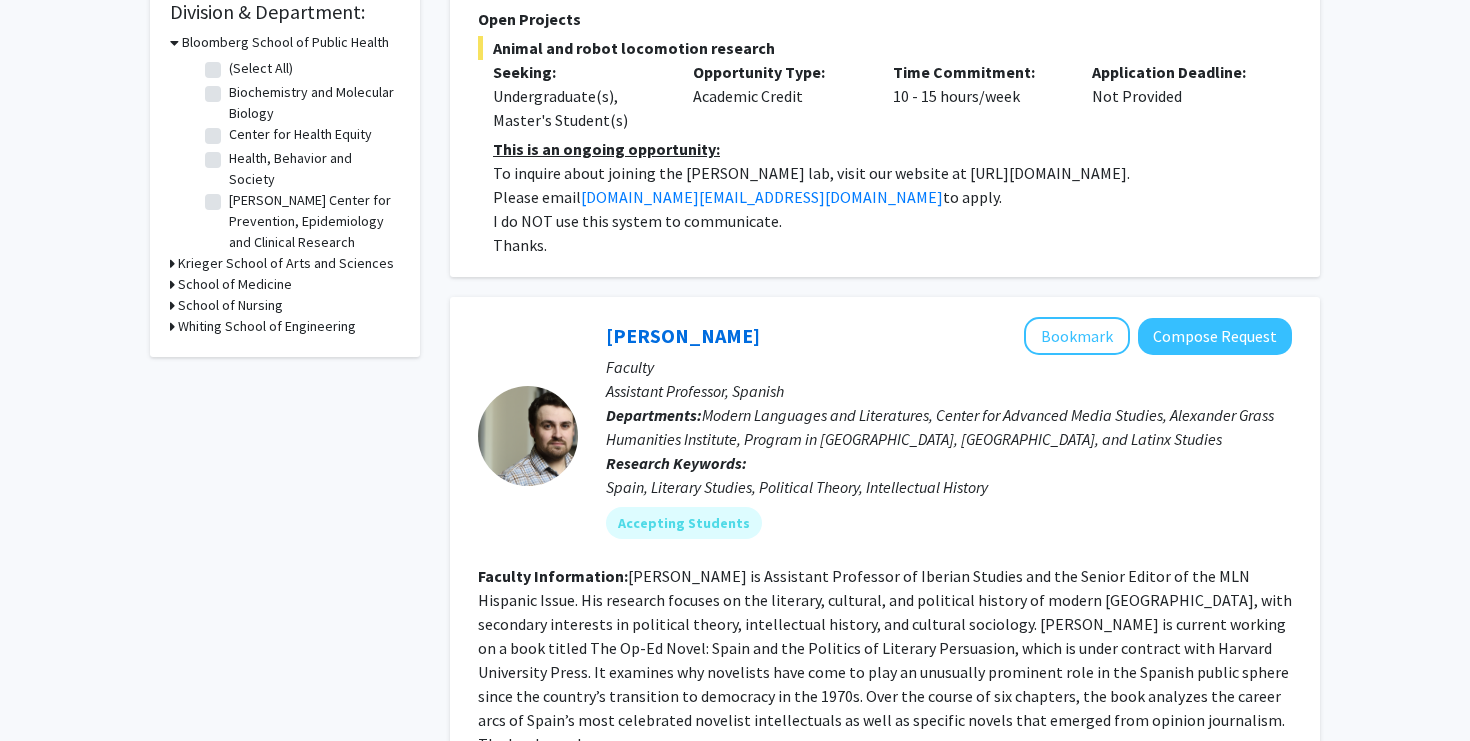 scroll, scrollTop: 600, scrollLeft: 0, axis: vertical 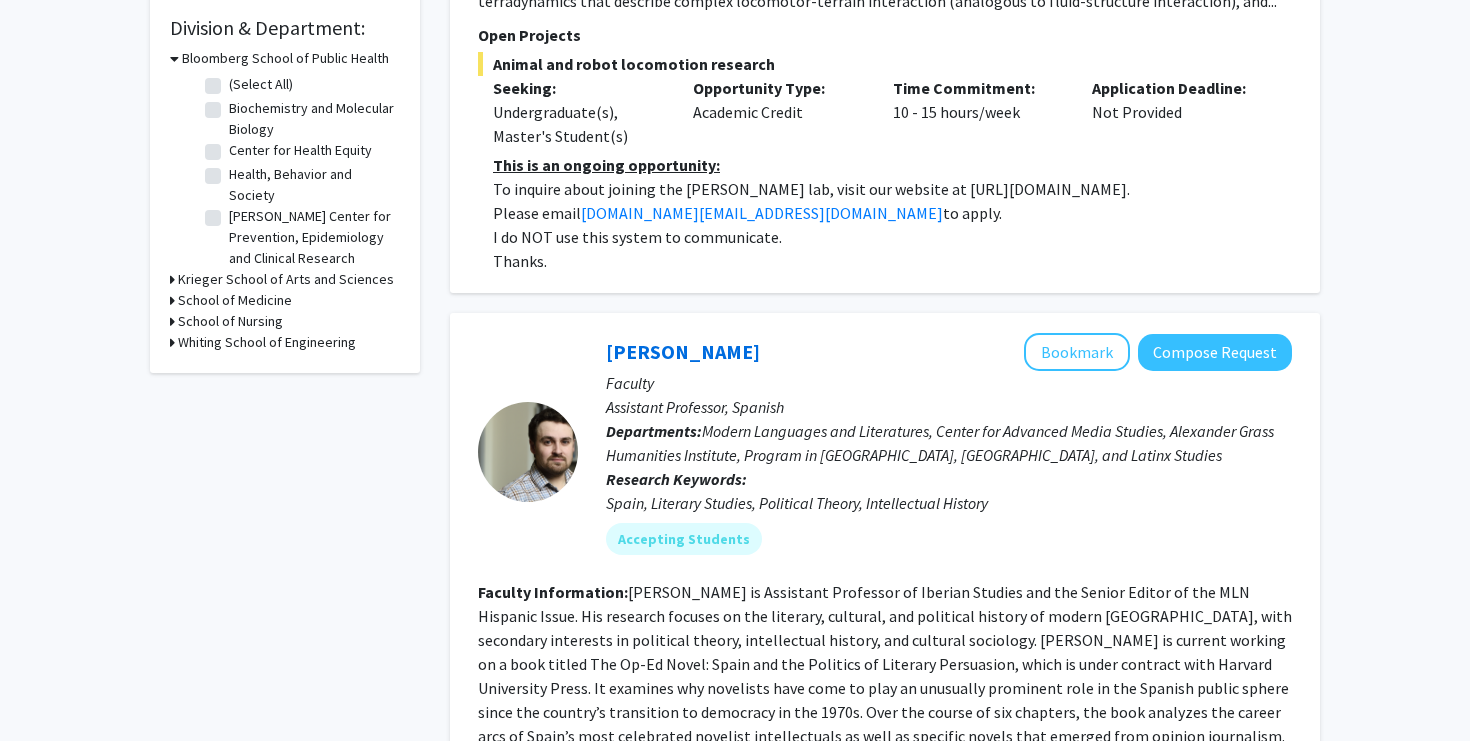 drag, startPoint x: 891, startPoint y: 187, endPoint x: 1063, endPoint y: 187, distance: 172 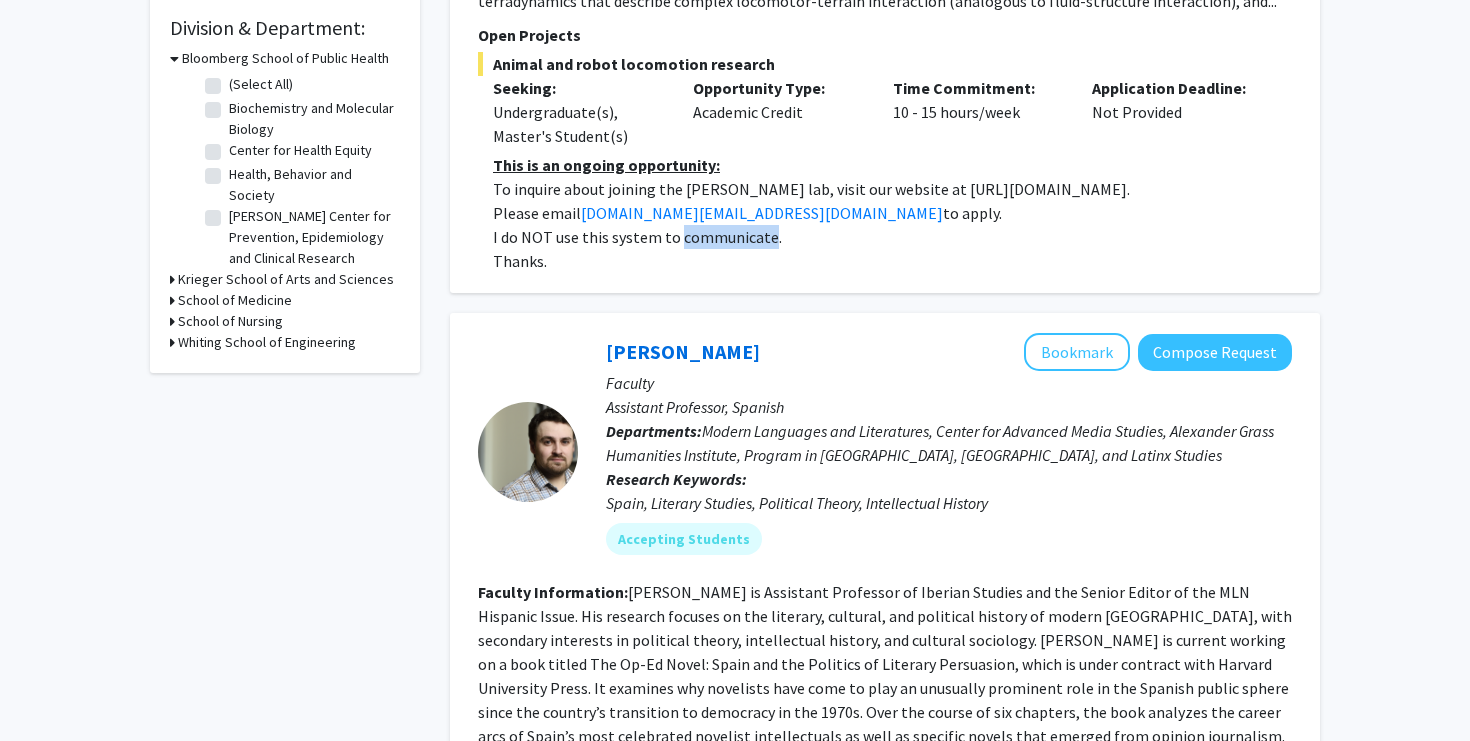 click on "I do NOT use this system to communicate." 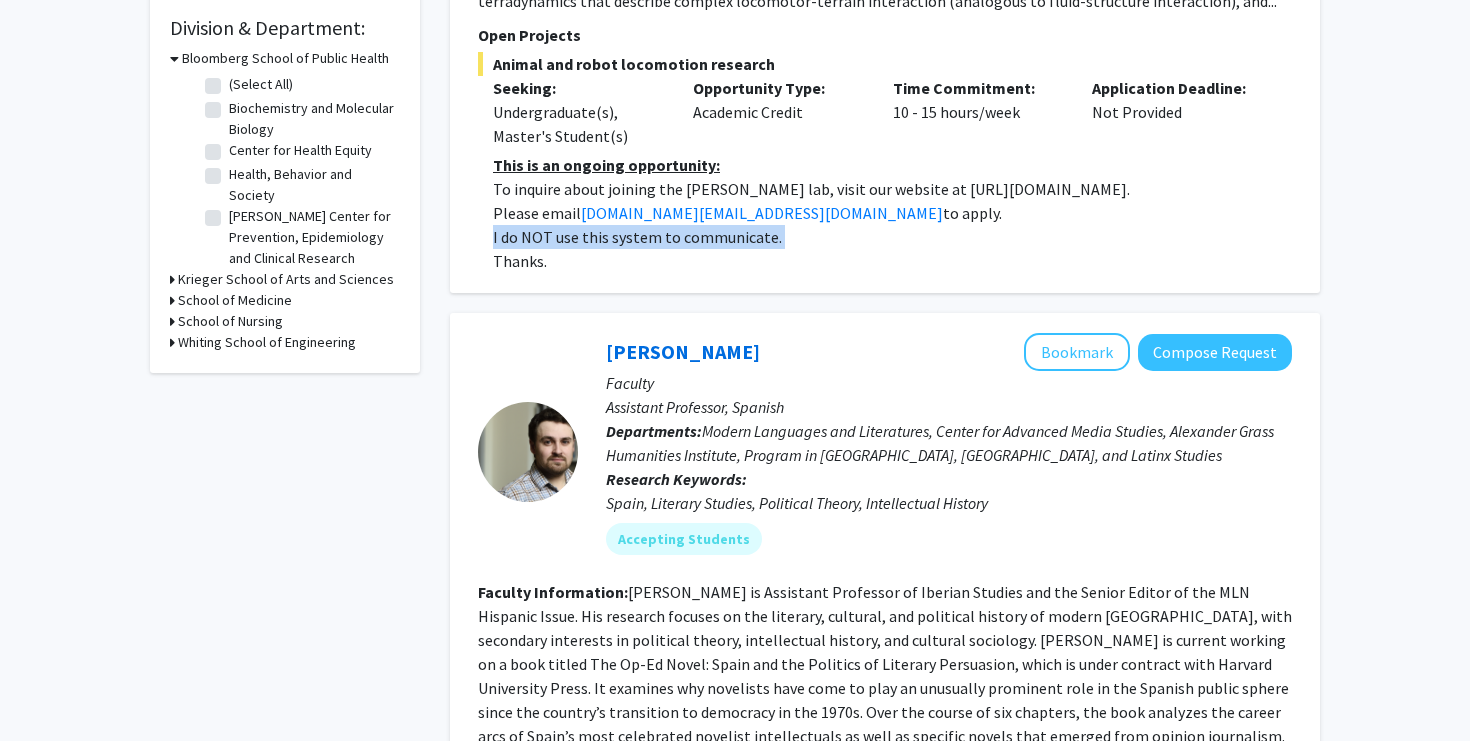 click on "I do NOT use this system to communicate." 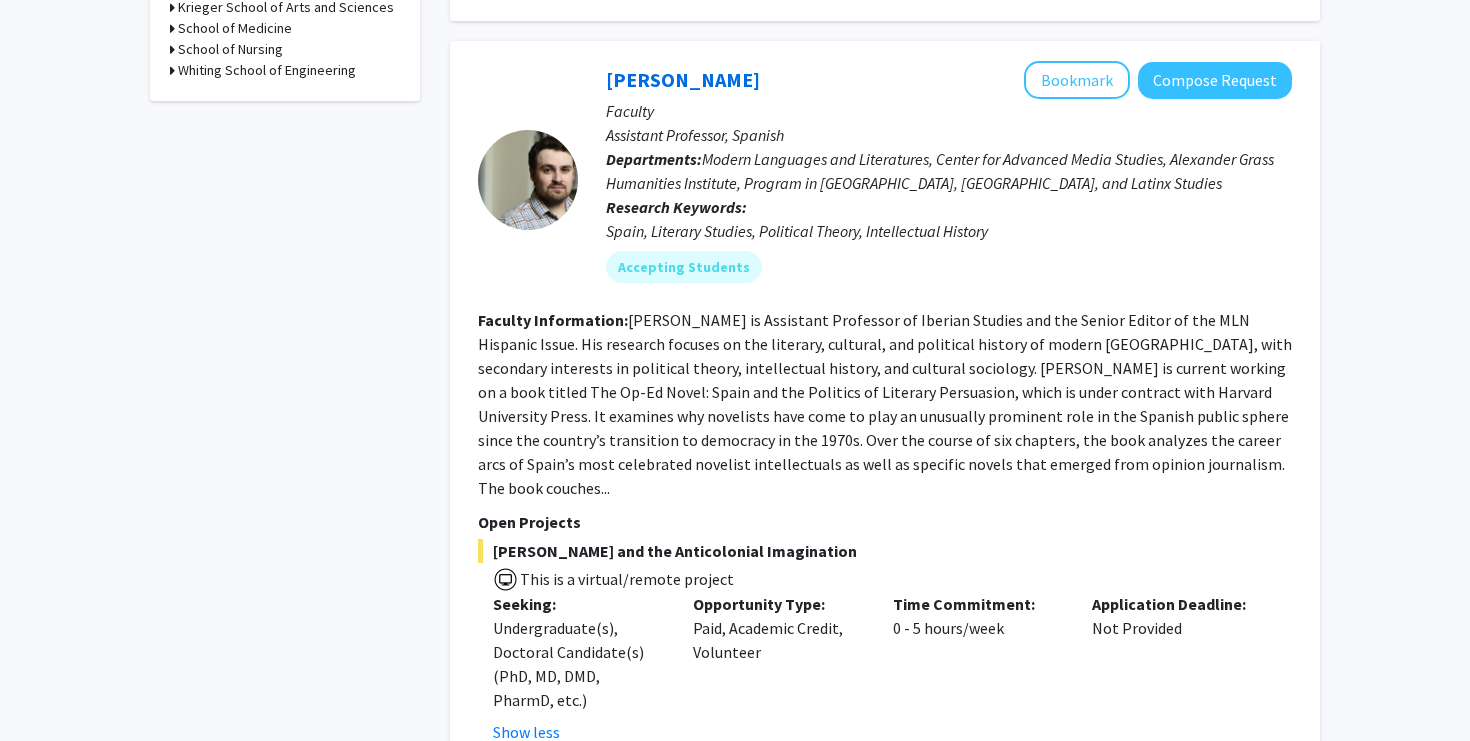 scroll, scrollTop: 877, scrollLeft: 0, axis: vertical 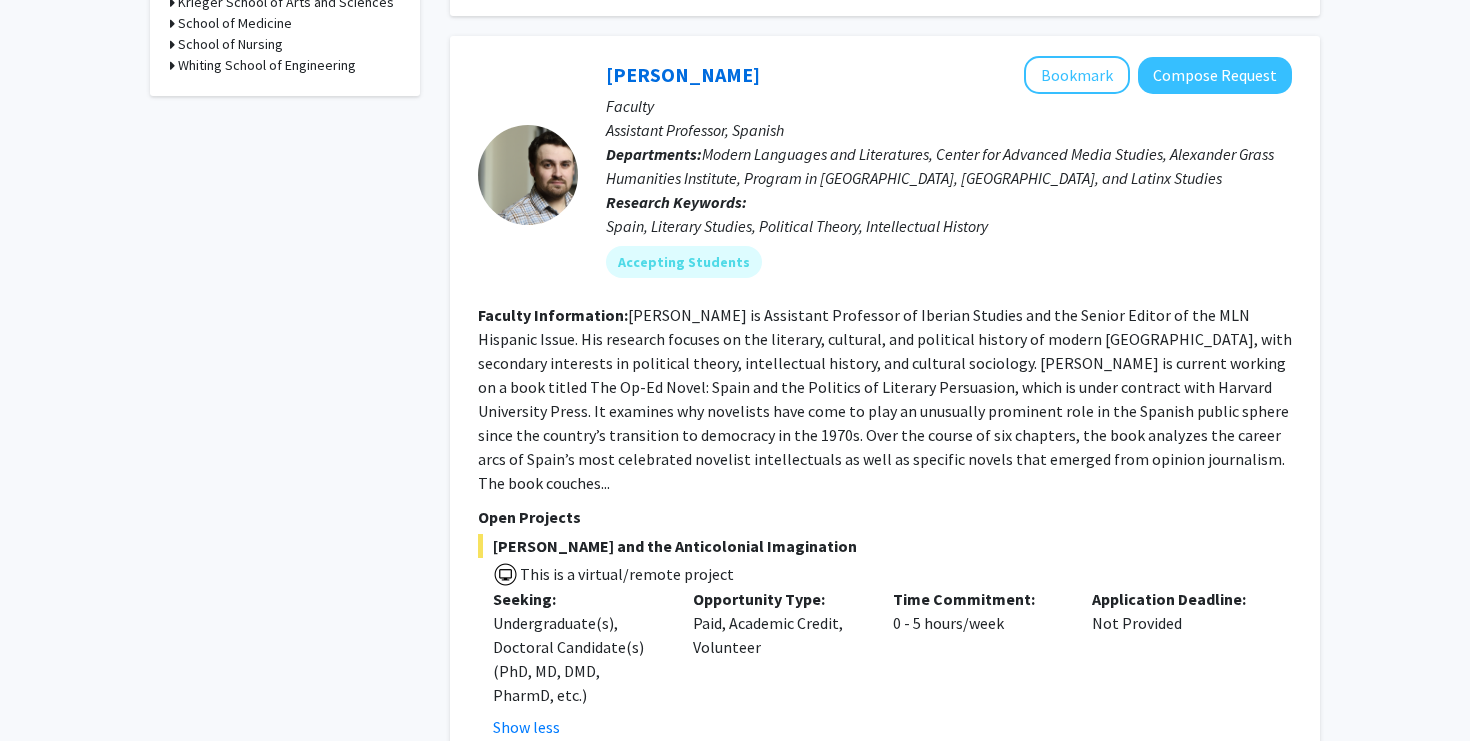 click on "[PERSON_NAME] is Assistant Professor of Iberian Studies and the Senior Editor of the MLN Hispanic Issue. His research focuses on the literary, cultural, and political history of modern [GEOGRAPHIC_DATA], with secondary interests in political theory, intellectual history, and cultural sociology.
[PERSON_NAME] is current working on a book titled The Op-Ed Novel: Spain and the Politics of Literary Persuasion, which is under contract with Harvard University Press. It examines why novelists have come to play an unusually prominent role in the Spanish public sphere since the country’s transition to democracy in the 1970s. Over the course of six chapters, the book analyzes the career arcs of Spain’s most celebrated novelist intellectuals as well as specific novels that emerged from opinion journalism. The book couches..." 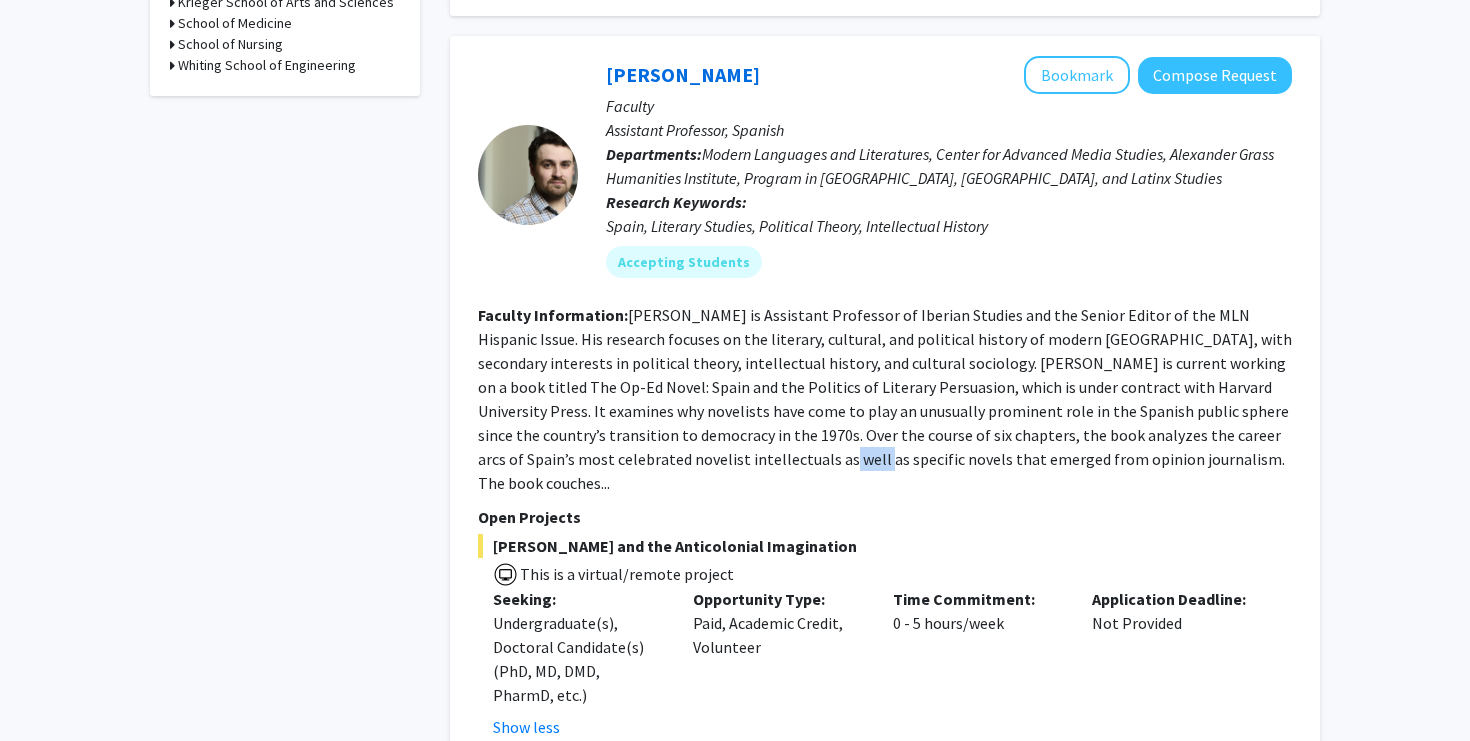 click on "[PERSON_NAME] is Assistant Professor of Iberian Studies and the Senior Editor of the MLN Hispanic Issue. His research focuses on the literary, cultural, and political history of modern [GEOGRAPHIC_DATA], with secondary interests in political theory, intellectual history, and cultural sociology.
[PERSON_NAME] is current working on a book titled The Op-Ed Novel: Spain and the Politics of Literary Persuasion, which is under contract with Harvard University Press. It examines why novelists have come to play an unusually prominent role in the Spanish public sphere since the country’s transition to democracy in the 1970s. Over the course of six chapters, the book analyzes the career arcs of Spain’s most celebrated novelist intellectuals as well as specific novels that emerged from opinion journalism. The book couches..." 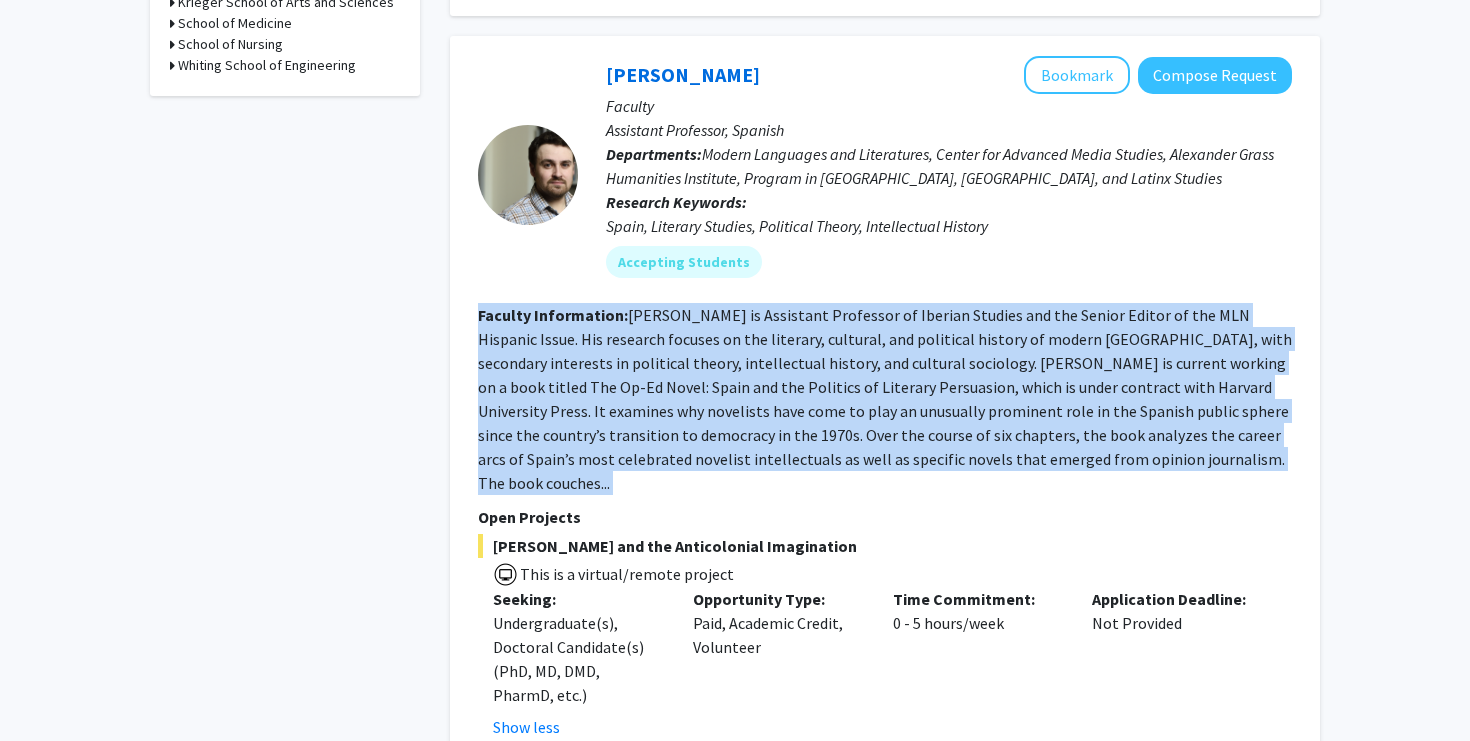 click on "[PERSON_NAME] is Assistant Professor of Iberian Studies and the Senior Editor of the MLN Hispanic Issue. His research focuses on the literary, cultural, and political history of modern [GEOGRAPHIC_DATA], with secondary interests in political theory, intellectual history, and cultural sociology.
[PERSON_NAME] is current working on a book titled The Op-Ed Novel: Spain and the Politics of Literary Persuasion, which is under contract with Harvard University Press. It examines why novelists have come to play an unusually prominent role in the Spanish public sphere since the country’s transition to democracy in the 1970s. Over the course of six chapters, the book analyzes the career arcs of Spain’s most celebrated novelist intellectuals as well as specific novels that emerged from opinion journalism. The book couches..." 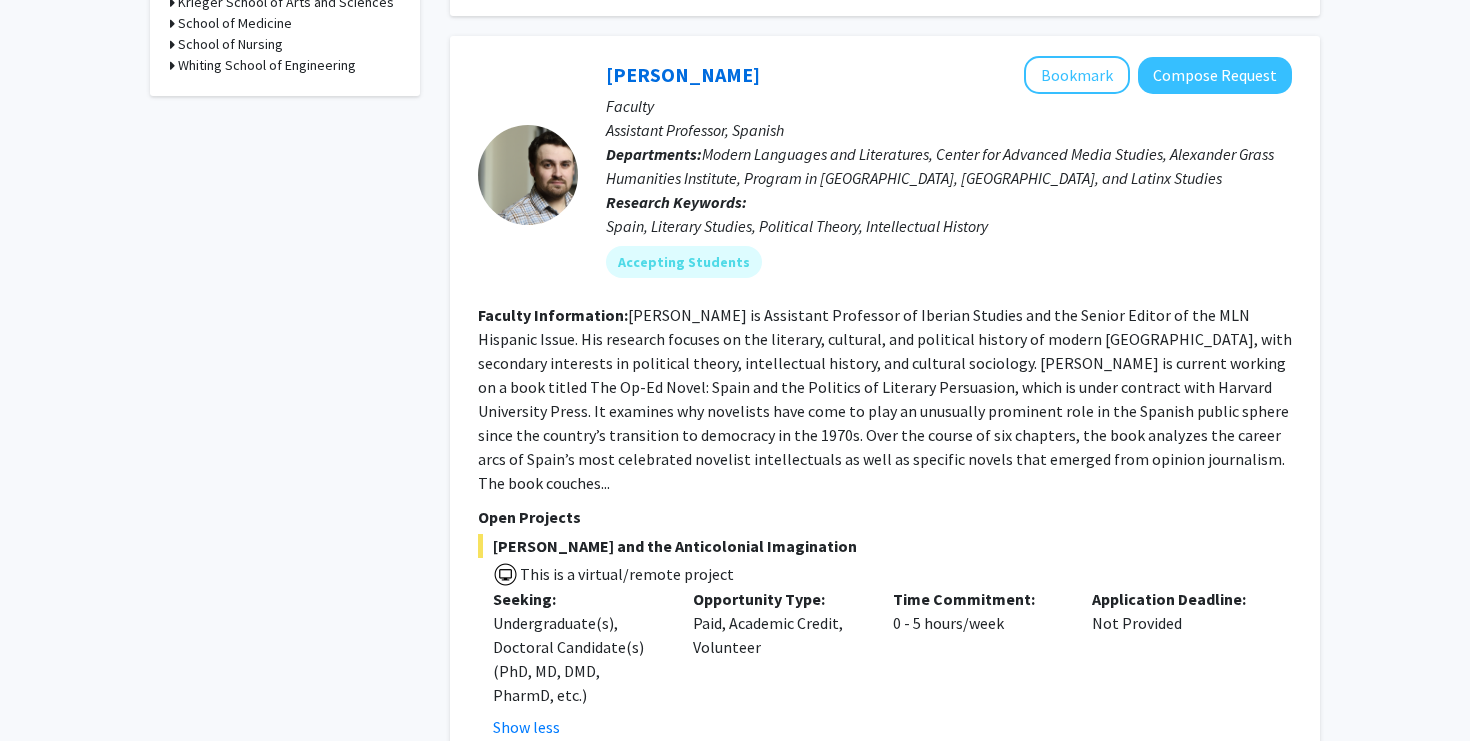 click on "[PERSON_NAME] is Assistant Professor of Iberian Studies and the Senior Editor of the MLN Hispanic Issue. His research focuses on the literary, cultural, and political history of modern [GEOGRAPHIC_DATA], with secondary interests in political theory, intellectual history, and cultural sociology.
[PERSON_NAME] is current working on a book titled The Op-Ed Novel: Spain and the Politics of Literary Persuasion, which is under contract with Harvard University Press. It examines why novelists have come to play an unusually prominent role in the Spanish public sphere since the country’s transition to democracy in the 1970s. Over the course of six chapters, the book analyzes the career arcs of Spain’s most celebrated novelist intellectuals as well as specific novels that emerged from opinion journalism. The book couches..." 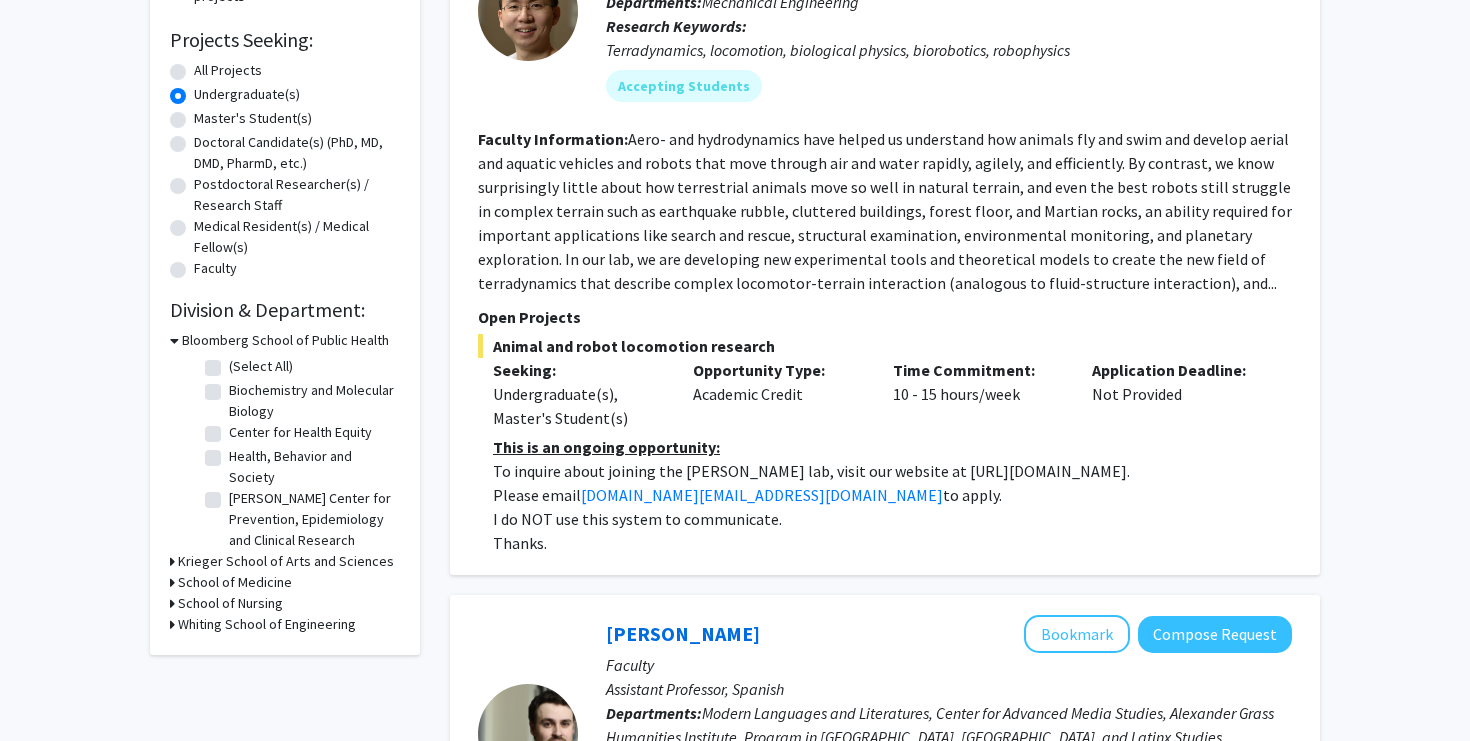 scroll, scrollTop: 300, scrollLeft: 0, axis: vertical 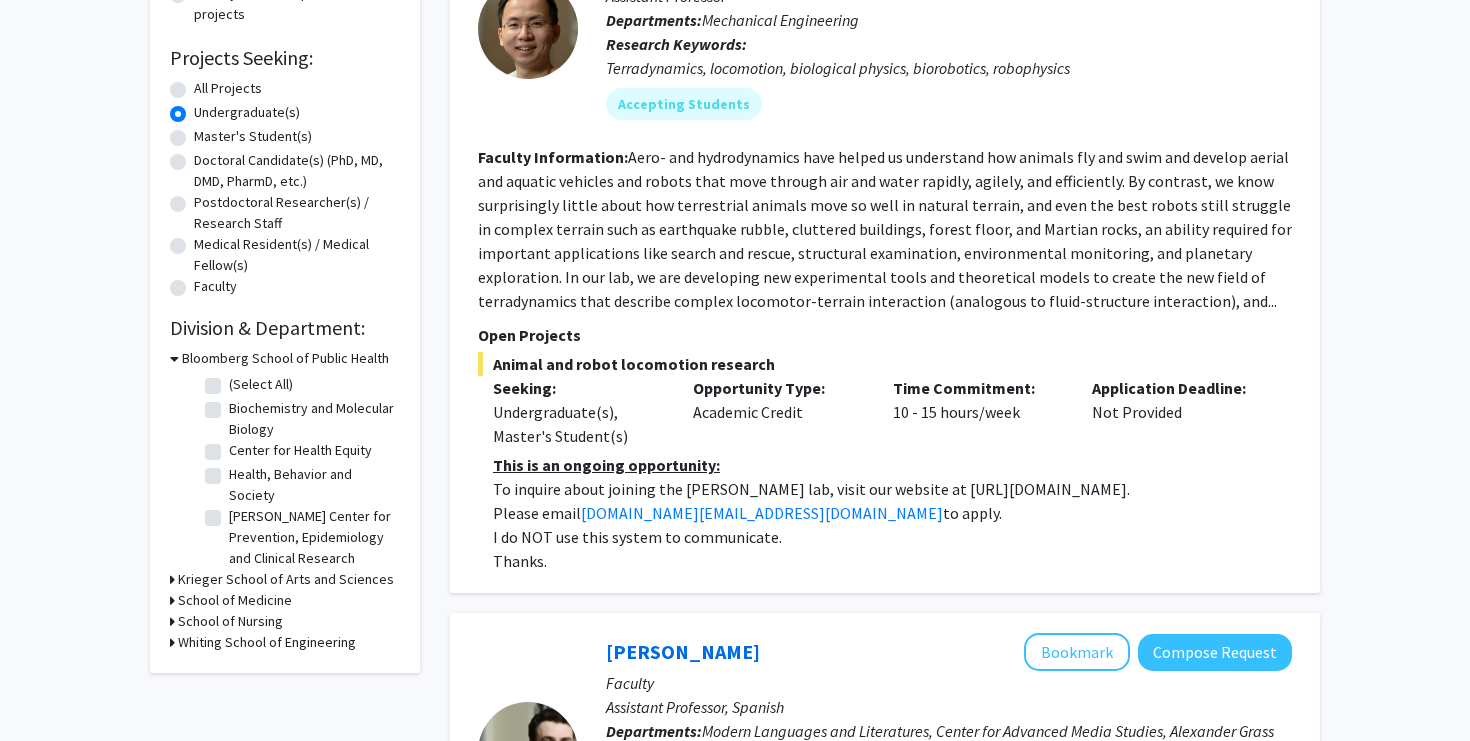 click on "Aero- and hydrodynamics have helped us understand how animals fly and swim and develop aerial and aquatic vehicles and robots that move through air and water rapidly, agilely, and efficiently. By contrast, we know surprisingly little about how terrestrial animals move so well in natural terrain, and even the best robots still struggle in complex terrain such as earthquake rubble, cluttered buildings, forest floor, and Martian rocks, an ability required for important applications like search and rescue, structural examination, environmental monitoring, and planetary exploration.
In our lab, we are developing new experimental tools and theoretical models to create the new field of terradynamics that describe complex locomotor-terrain interaction (analogous to fluid-structure interaction), and..." 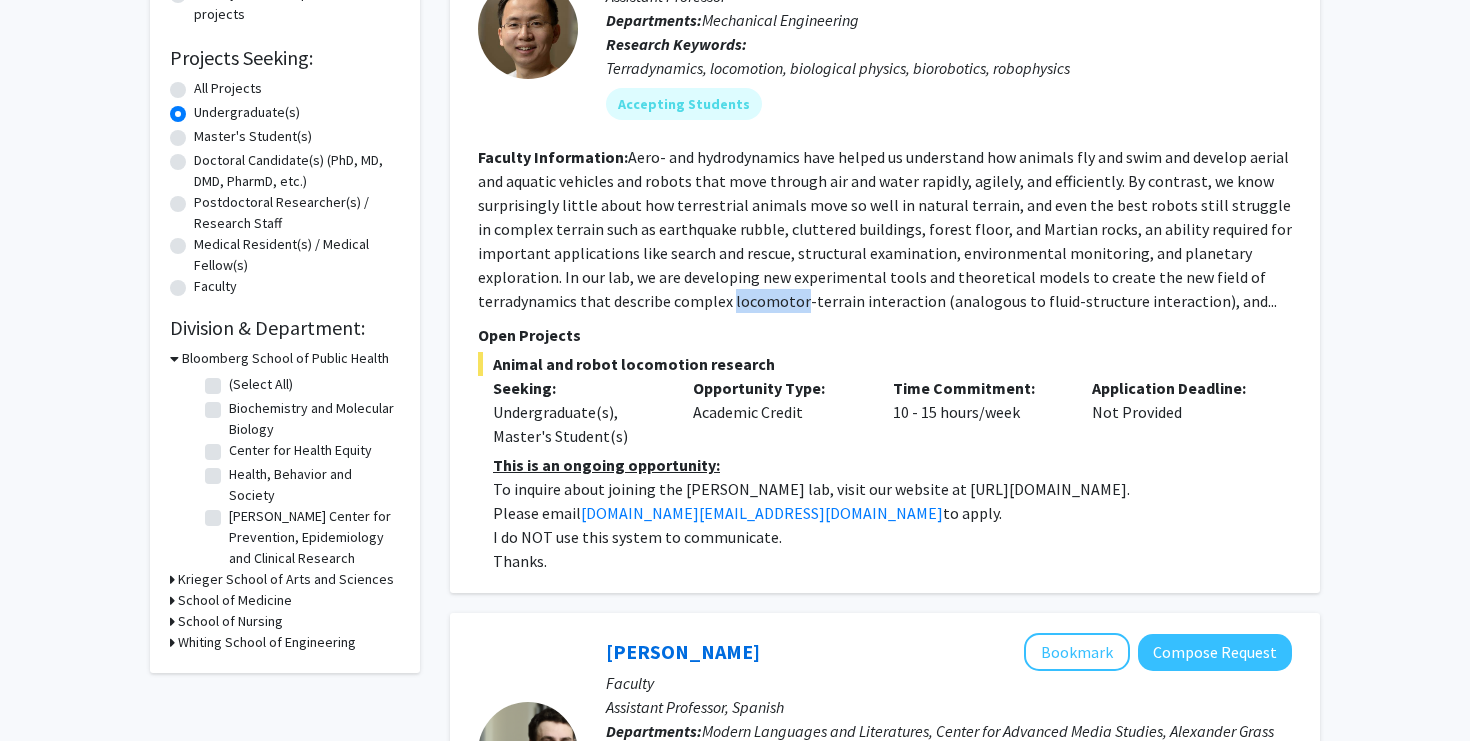 click on "Aero- and hydrodynamics have helped us understand how animals fly and swim and develop aerial and aquatic vehicles and robots that move through air and water rapidly, agilely, and efficiently. By contrast, we know surprisingly little about how terrestrial animals move so well in natural terrain, and even the best robots still struggle in complex terrain such as earthquake rubble, cluttered buildings, forest floor, and Martian rocks, an ability required for important applications like search and rescue, structural examination, environmental monitoring, and planetary exploration.
In our lab, we are developing new experimental tools and theoretical models to create the new field of terradynamics that describe complex locomotor-terrain interaction (analogous to fluid-structure interaction), and..." 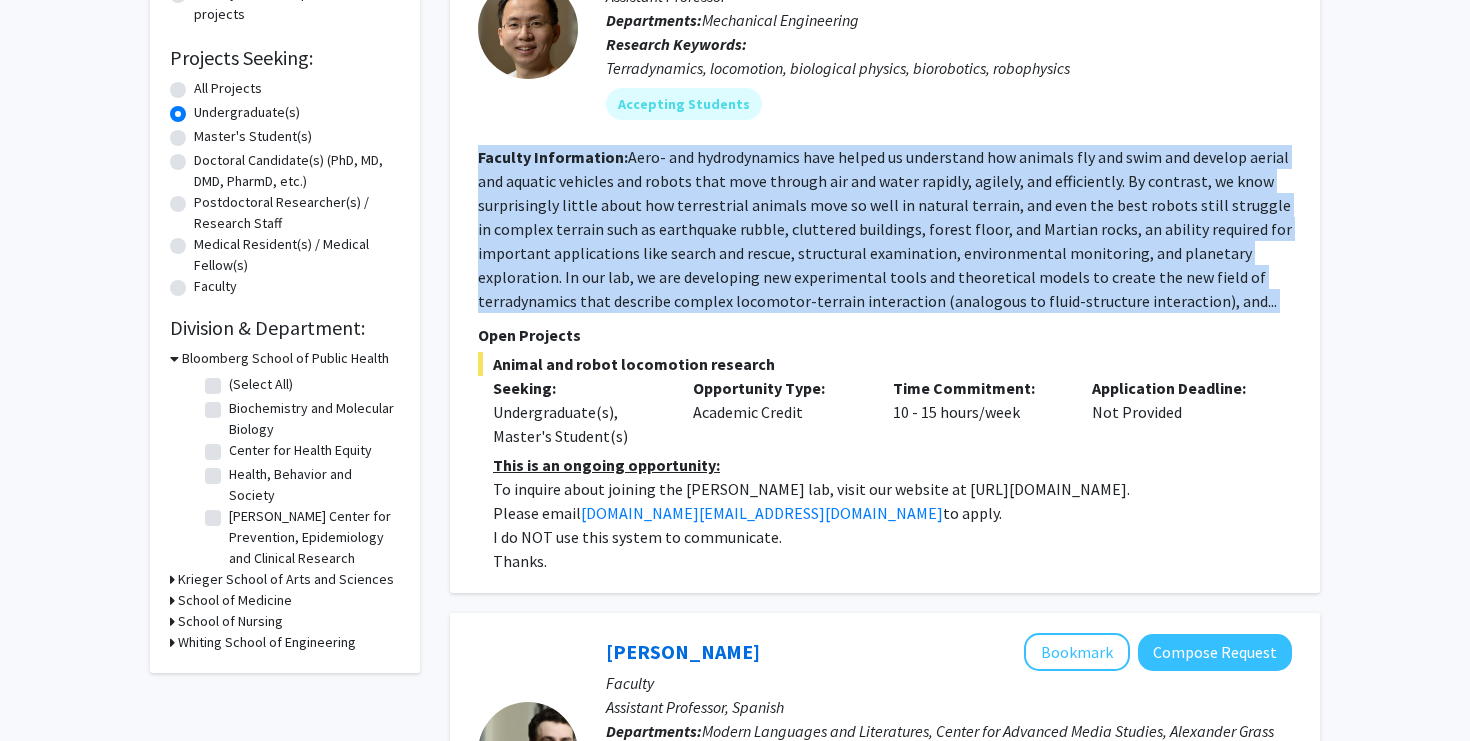 click on "Aero- and hydrodynamics have helped us understand how animals fly and swim and develop aerial and aquatic vehicles and robots that move through air and water rapidly, agilely, and efficiently. By contrast, we know surprisingly little about how terrestrial animals move so well in natural terrain, and even the best robots still struggle in complex terrain such as earthquake rubble, cluttered buildings, forest floor, and Martian rocks, an ability required for important applications like search and rescue, structural examination, environmental monitoring, and planetary exploration.
In our lab, we are developing new experimental tools and theoretical models to create the new field of terradynamics that describe complex locomotor-terrain interaction (analogous to fluid-structure interaction), and..." 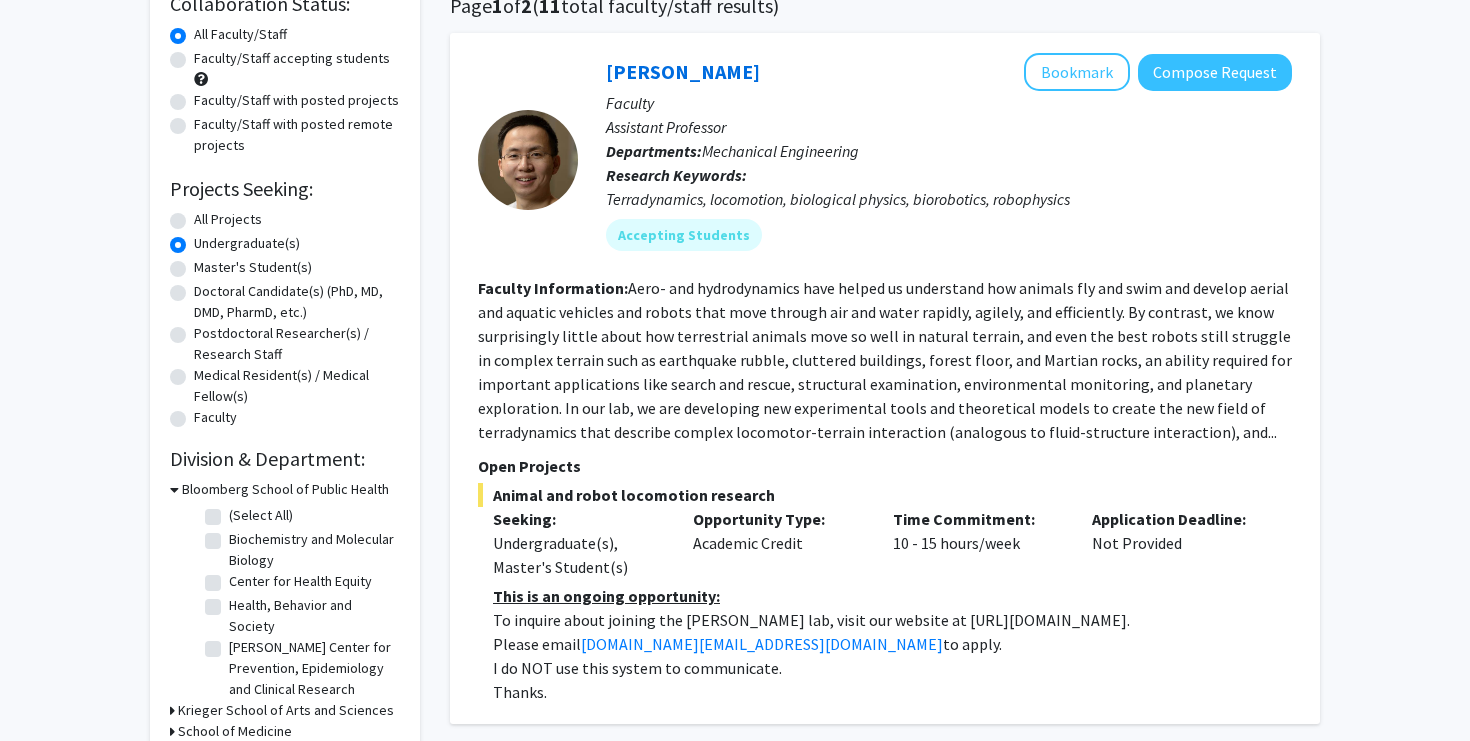 scroll, scrollTop: 168, scrollLeft: 0, axis: vertical 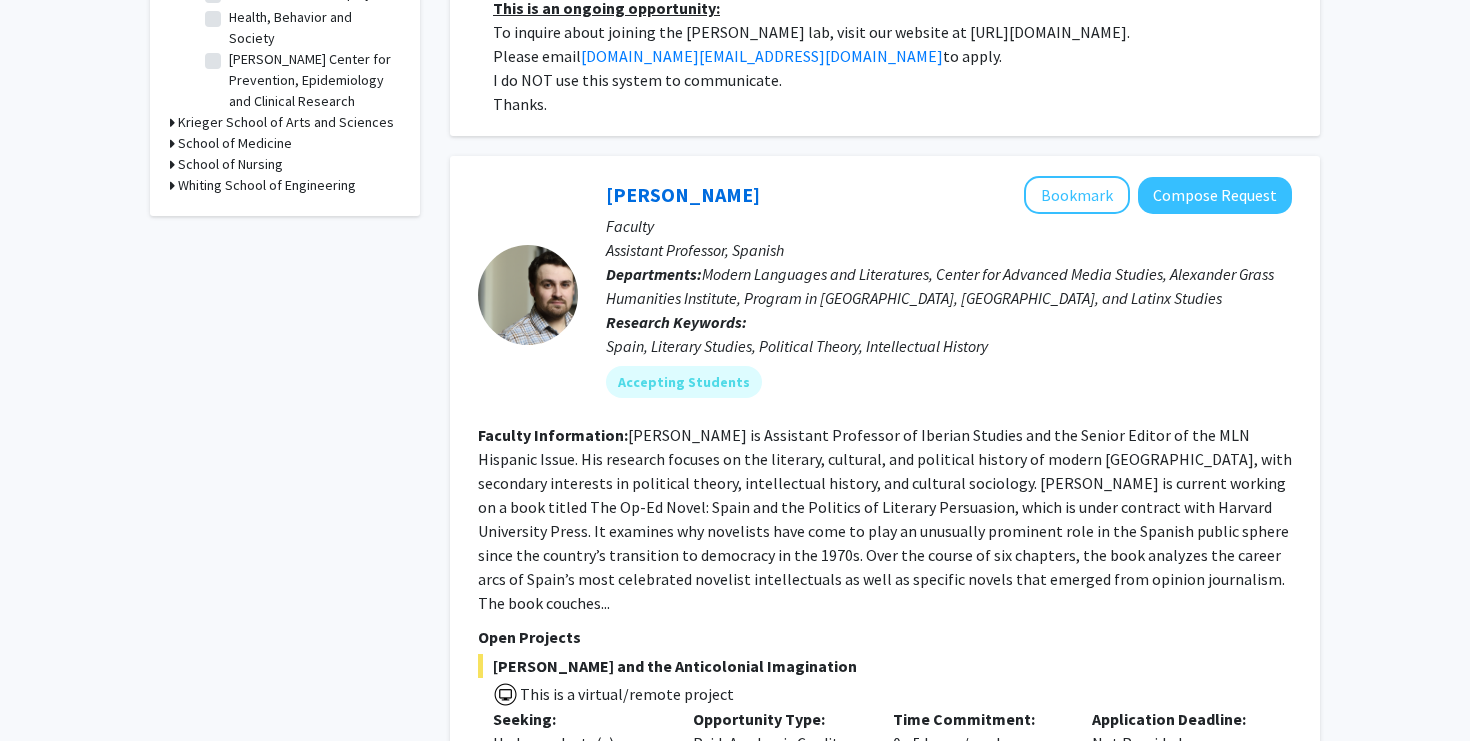 click on "[PERSON_NAME] is Assistant Professor of Iberian Studies and the Senior Editor of the MLN Hispanic Issue. His research focuses on the literary, cultural, and political history of modern [GEOGRAPHIC_DATA], with secondary interests in political theory, intellectual history, and cultural sociology.
[PERSON_NAME] is current working on a book titled The Op-Ed Novel: Spain and the Politics of Literary Persuasion, which is under contract with Harvard University Press. It examines why novelists have come to play an unusually prominent role in the Spanish public sphere since the country’s transition to democracy in the 1970s. Over the course of six chapters, the book analyzes the career arcs of Spain’s most celebrated novelist intellectuals as well as specific novels that emerged from opinion journalism. The book couches..." 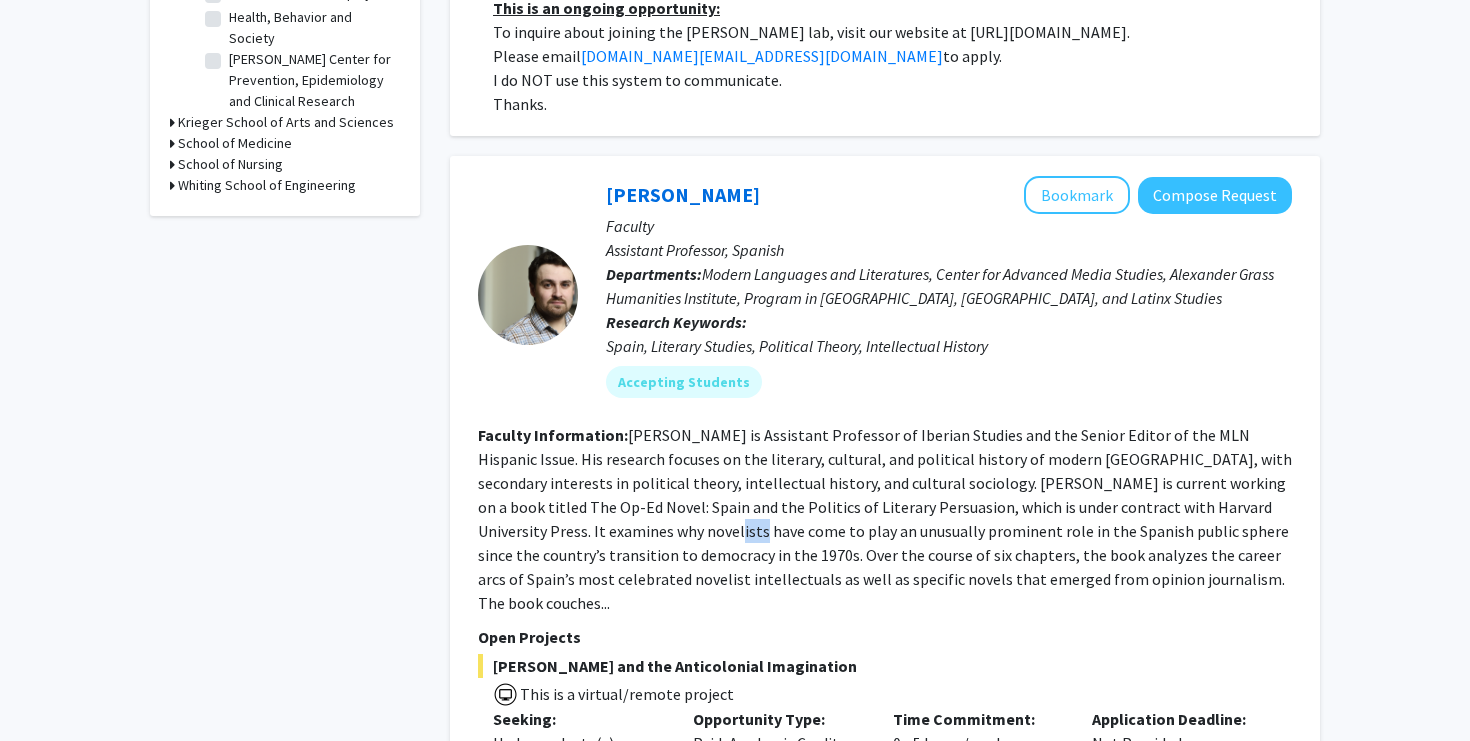 click on "[PERSON_NAME] is Assistant Professor of Iberian Studies and the Senior Editor of the MLN Hispanic Issue. His research focuses on the literary, cultural, and political history of modern [GEOGRAPHIC_DATA], with secondary interests in political theory, intellectual history, and cultural sociology.
[PERSON_NAME] is current working on a book titled The Op-Ed Novel: Spain and the Politics of Literary Persuasion, which is under contract with Harvard University Press. It examines why novelists have come to play an unusually prominent role in the Spanish public sphere since the country’s transition to democracy in the 1970s. Over the course of six chapters, the book analyzes the career arcs of Spain’s most celebrated novelist intellectuals as well as specific novels that emerged from opinion journalism. The book couches..." 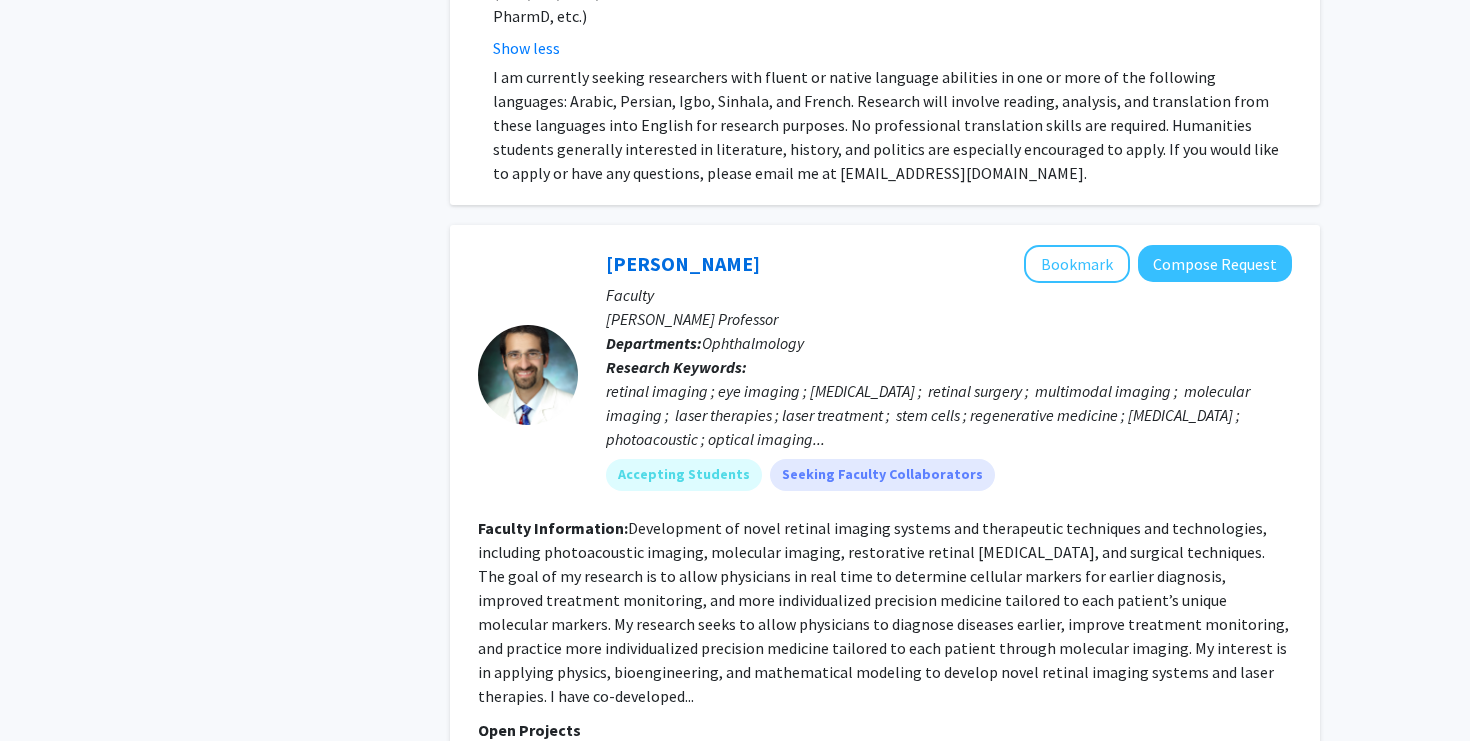 scroll, scrollTop: 1564, scrollLeft: 0, axis: vertical 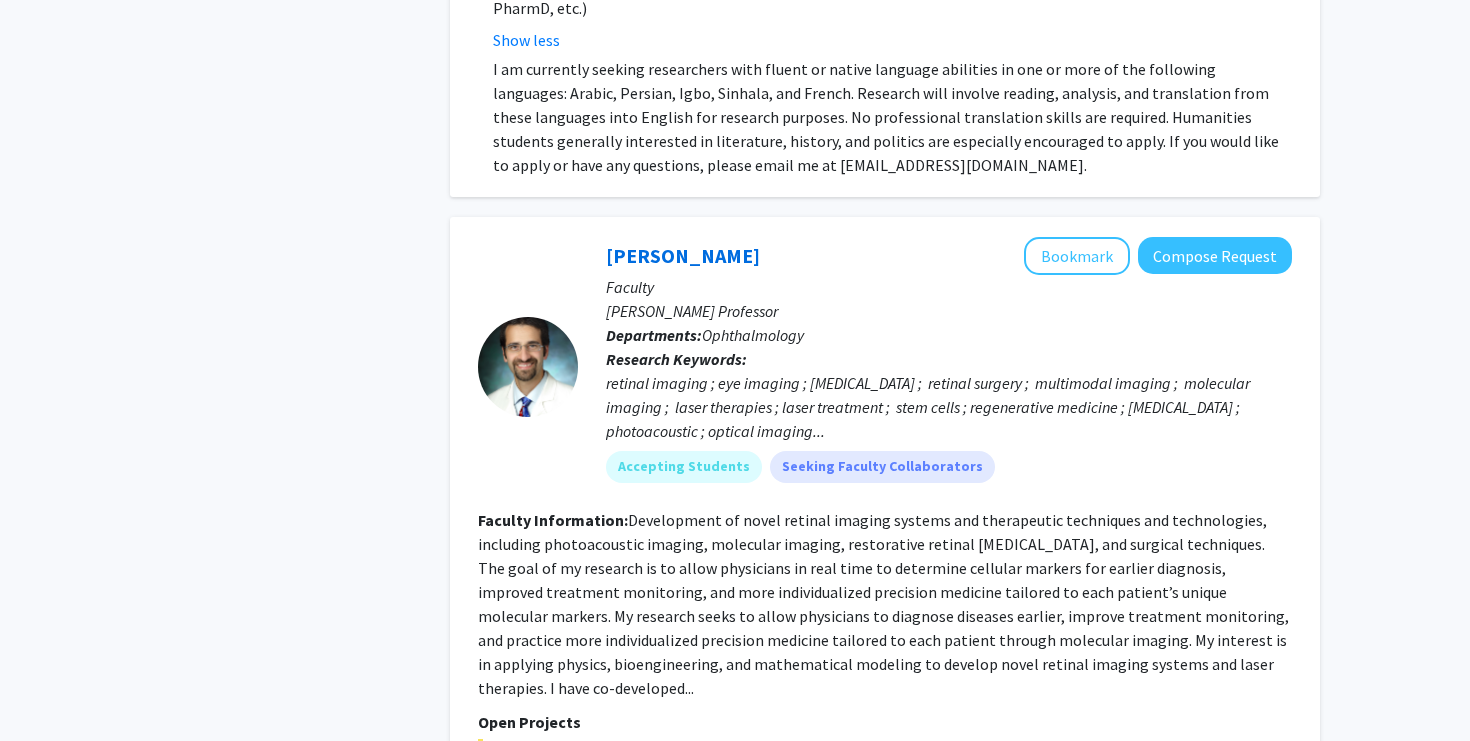 click on "Development of novel retinal imaging systems and therapeutic techniques and technologies, including photoacoustic imaging, molecular imaging, restorative retinal [MEDICAL_DATA], and surgical techniques. The goal of my research is to allow physicians in real time to determine cellular markers for earlier diagnosis, improved treatment monitoring, and more individualized precision medicine tailored to each patient’s unique molecular markers.
My research seeks to allow physicians to diagnose diseases earlier, improve treatment monitoring, and practice more individualized precision medicine tailored to each patient through molecular imaging. My interest is in applying physics, bioengineering, and mathematical modeling to develop novel retinal imaging systems and laser therapies.
I have co-developed..." 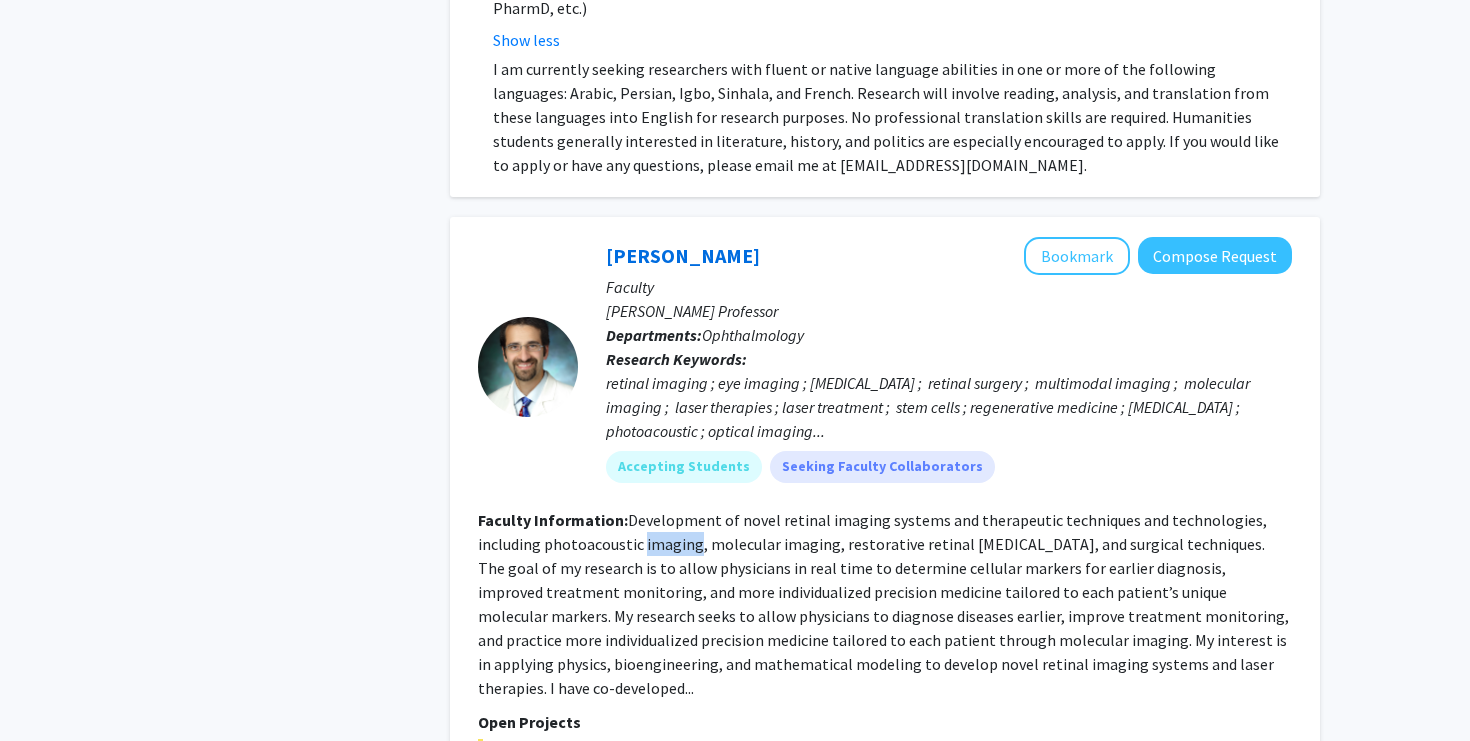 click on "Development of novel retinal imaging systems and therapeutic techniques and technologies, including photoacoustic imaging, molecular imaging, restorative retinal [MEDICAL_DATA], and surgical techniques. The goal of my research is to allow physicians in real time to determine cellular markers for earlier diagnosis, improved treatment monitoring, and more individualized precision medicine tailored to each patient’s unique molecular markers.
My research seeks to allow physicians to diagnose diseases earlier, improve treatment monitoring, and practice more individualized precision medicine tailored to each patient through molecular imaging. My interest is in applying physics, bioengineering, and mathematical modeling to develop novel retinal imaging systems and laser therapies.
I have co-developed..." 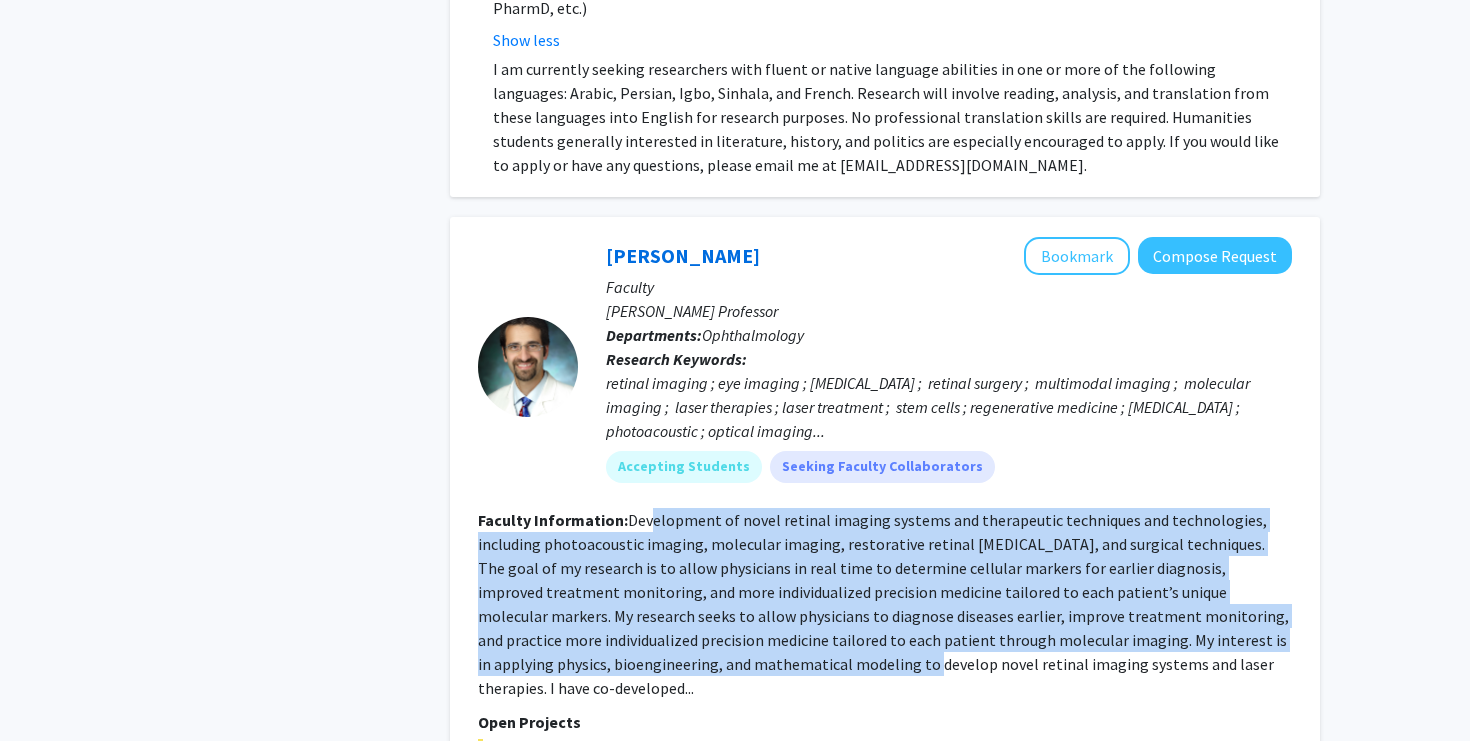 drag, startPoint x: 648, startPoint y: 486, endPoint x: 698, endPoint y: 648, distance: 169.54056 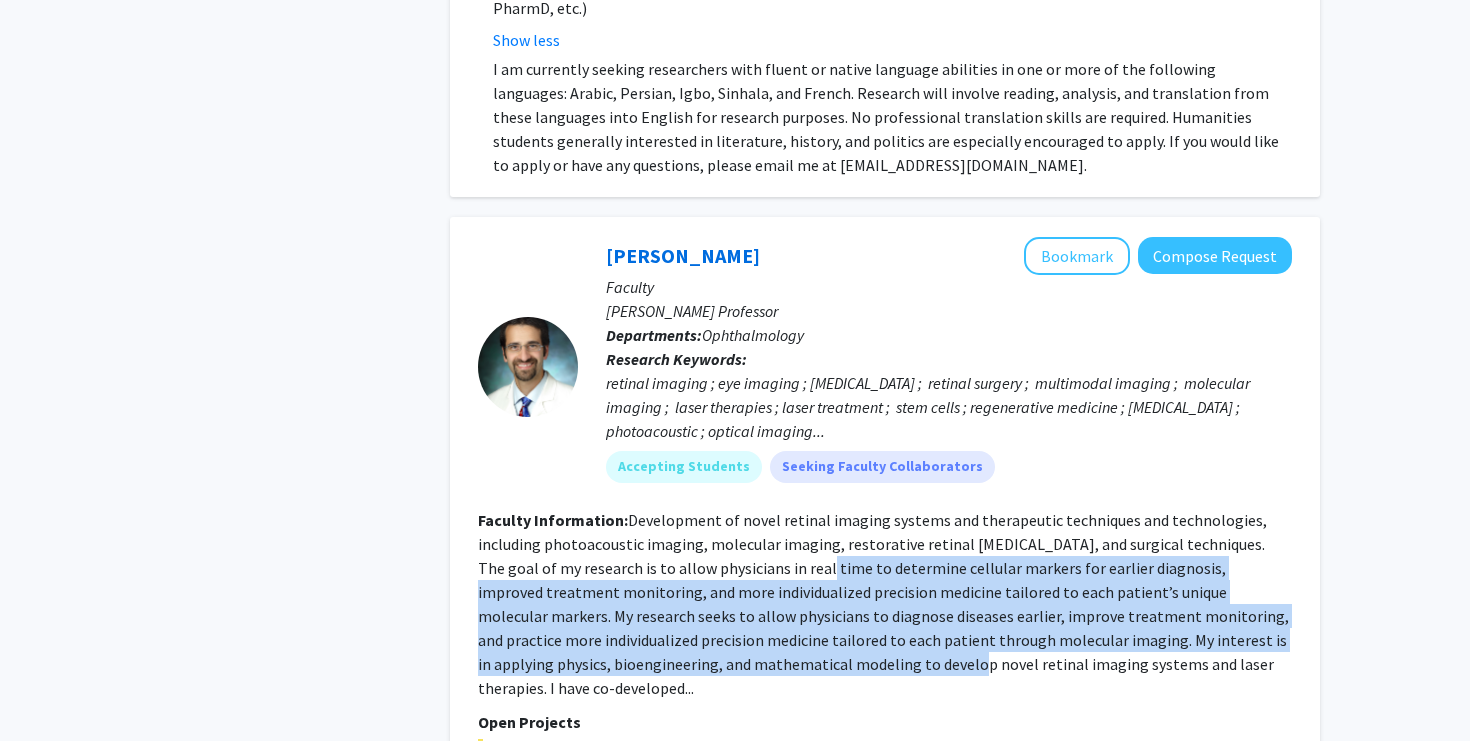 drag, startPoint x: 698, startPoint y: 648, endPoint x: 771, endPoint y: 543, distance: 127.88276 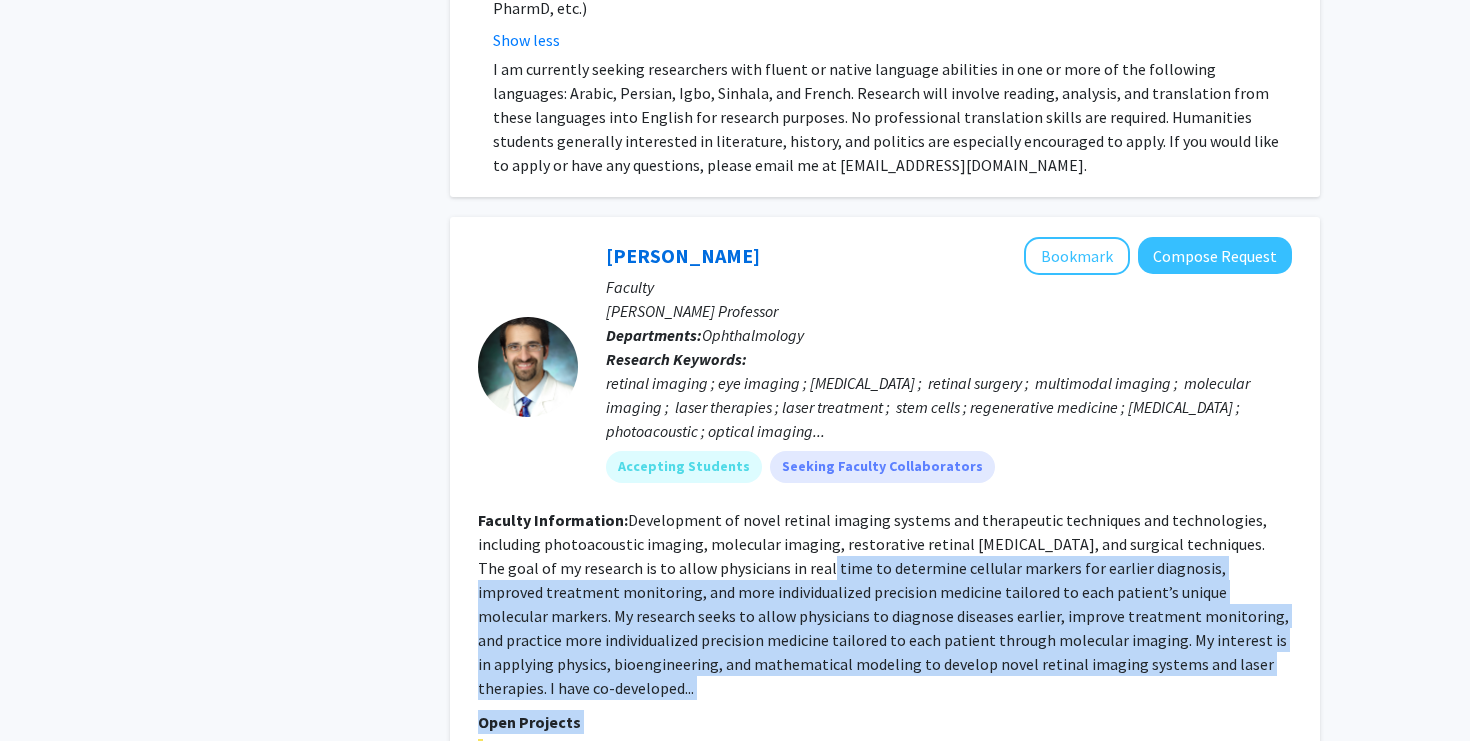 drag, startPoint x: 771, startPoint y: 543, endPoint x: 762, endPoint y: 664, distance: 121.33425 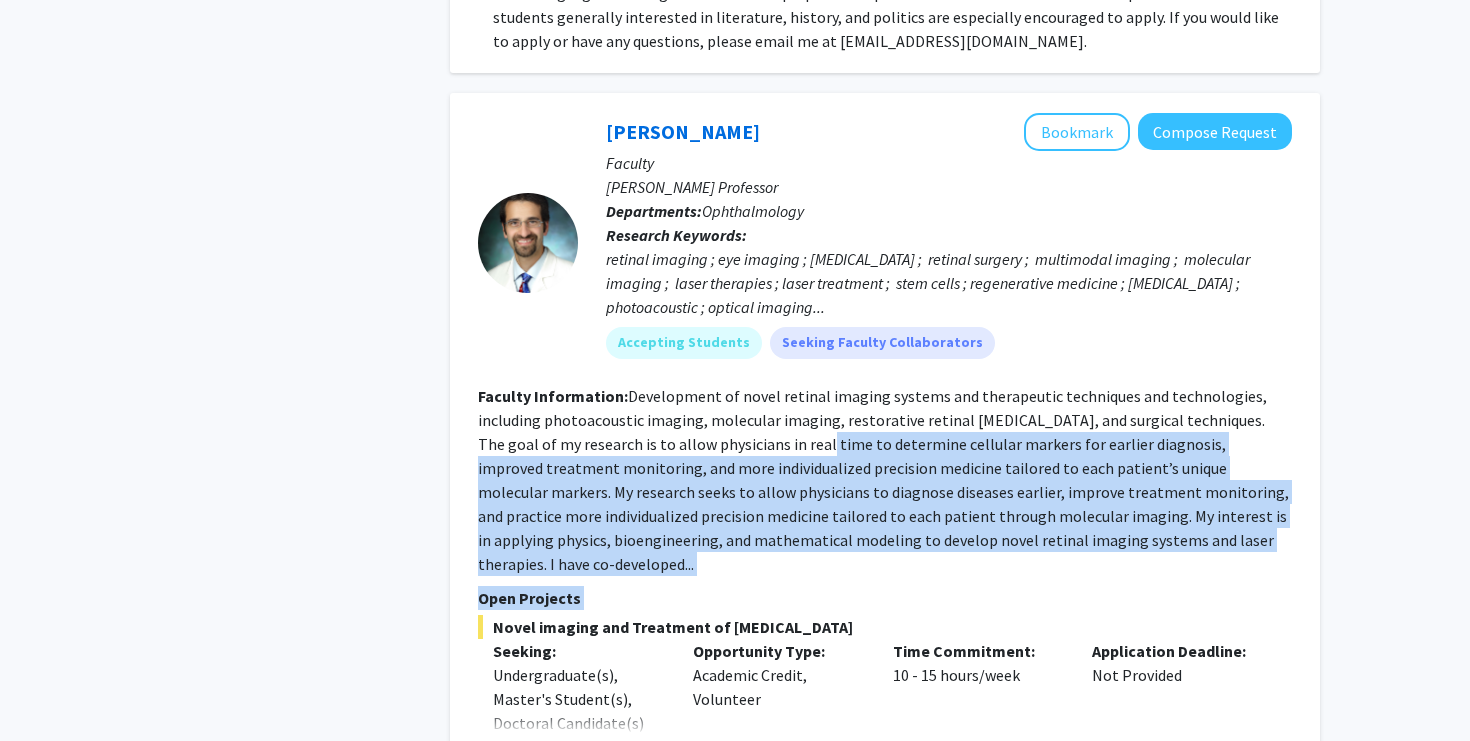 scroll, scrollTop: 1716, scrollLeft: 0, axis: vertical 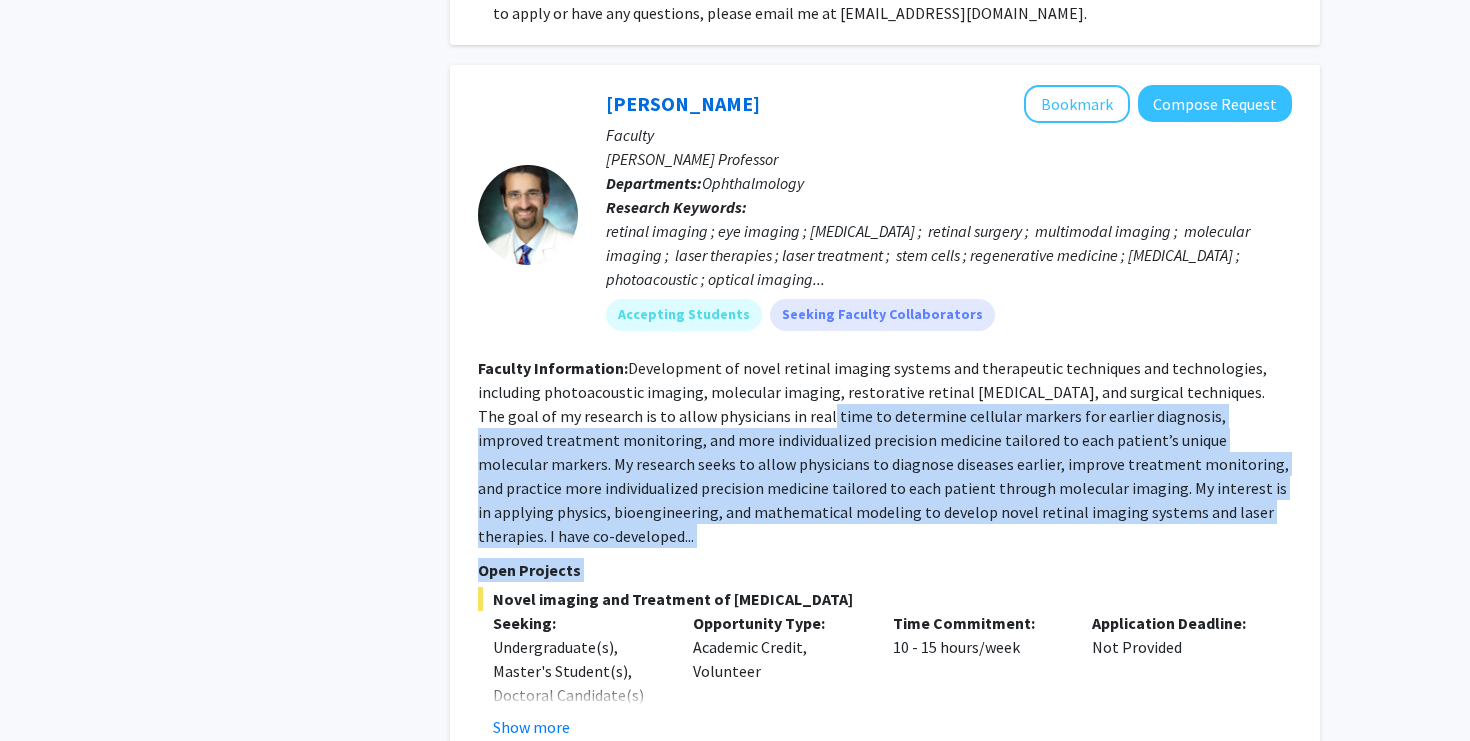 click on "Development of novel retinal imaging systems and therapeutic techniques and technologies, including photoacoustic imaging, molecular imaging, restorative retinal [MEDICAL_DATA], and surgical techniques. The goal of my research is to allow physicians in real time to determine cellular markers for earlier diagnosis, improved treatment monitoring, and more individualized precision medicine tailored to each patient’s unique molecular markers.
My research seeks to allow physicians to diagnose diseases earlier, improve treatment monitoring, and practice more individualized precision medicine tailored to each patient through molecular imaging. My interest is in applying physics, bioengineering, and mathematical modeling to develop novel retinal imaging systems and laser therapies.
I have co-developed..." 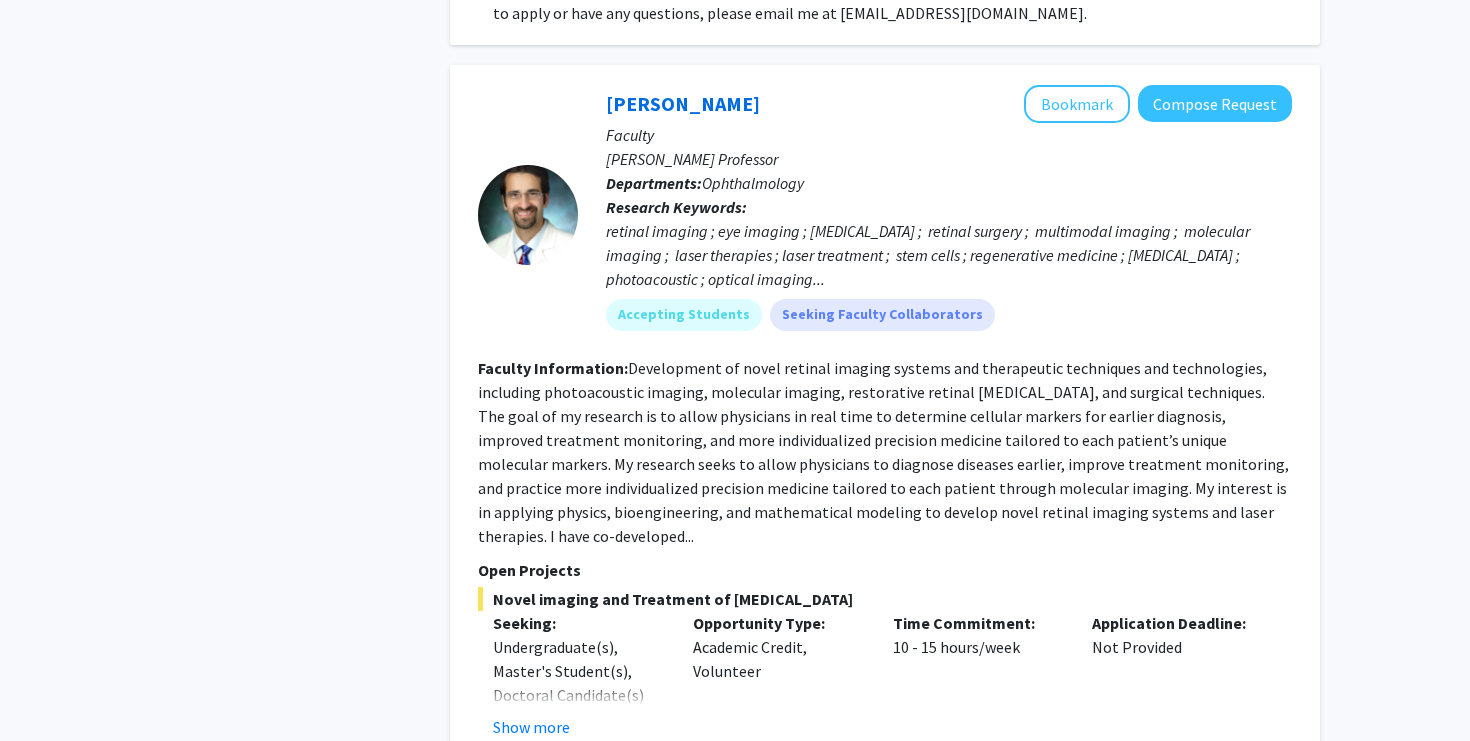 click on "Development of novel retinal imaging systems and therapeutic techniques and technologies, including photoacoustic imaging, molecular imaging, restorative retinal [MEDICAL_DATA], and surgical techniques. The goal of my research is to allow physicians in real time to determine cellular markers for earlier diagnosis, improved treatment monitoring, and more individualized precision medicine tailored to each patient’s unique molecular markers.
My research seeks to allow physicians to diagnose diseases earlier, improve treatment monitoring, and practice more individualized precision medicine tailored to each patient through molecular imaging. My interest is in applying physics, bioengineering, and mathematical modeling to develop novel retinal imaging systems and laser therapies.
I have co-developed..." 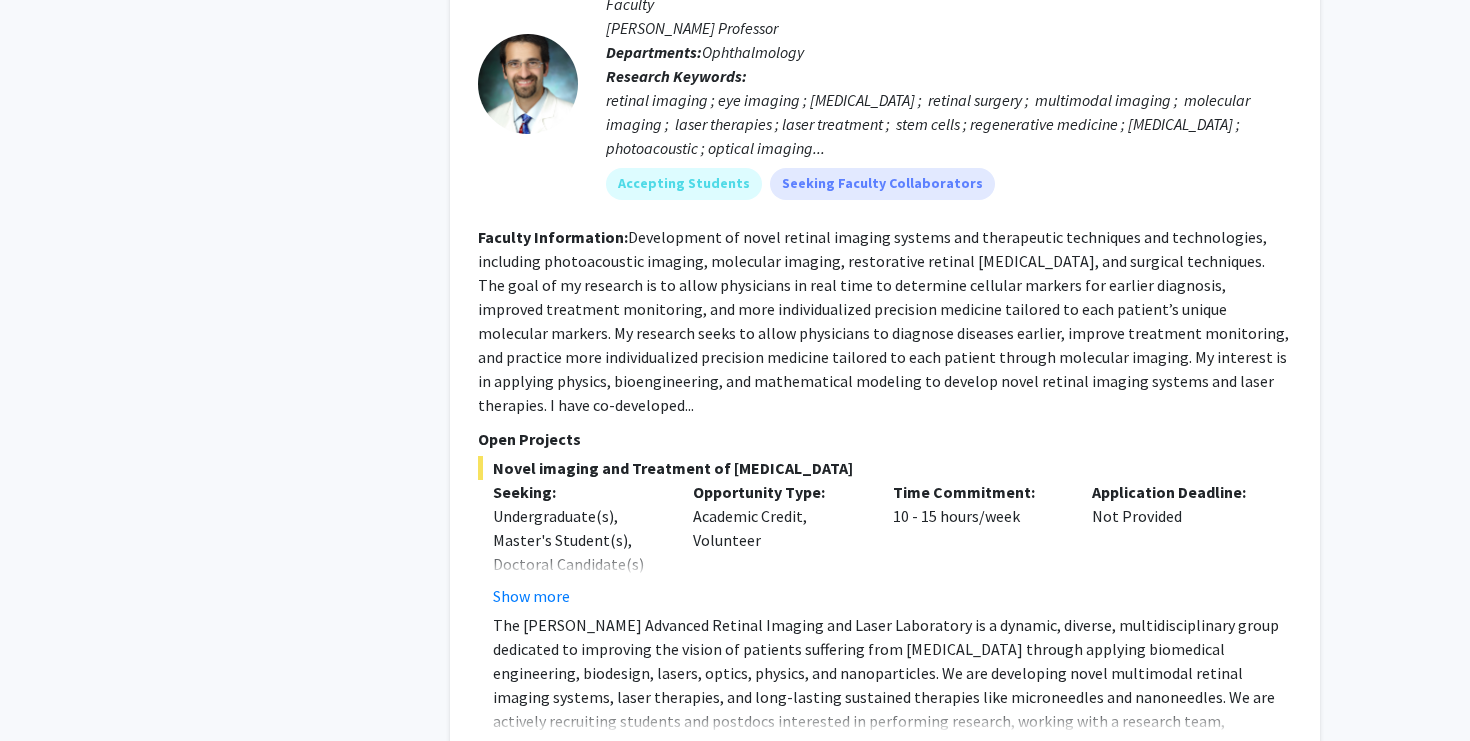 scroll, scrollTop: 1853, scrollLeft: 0, axis: vertical 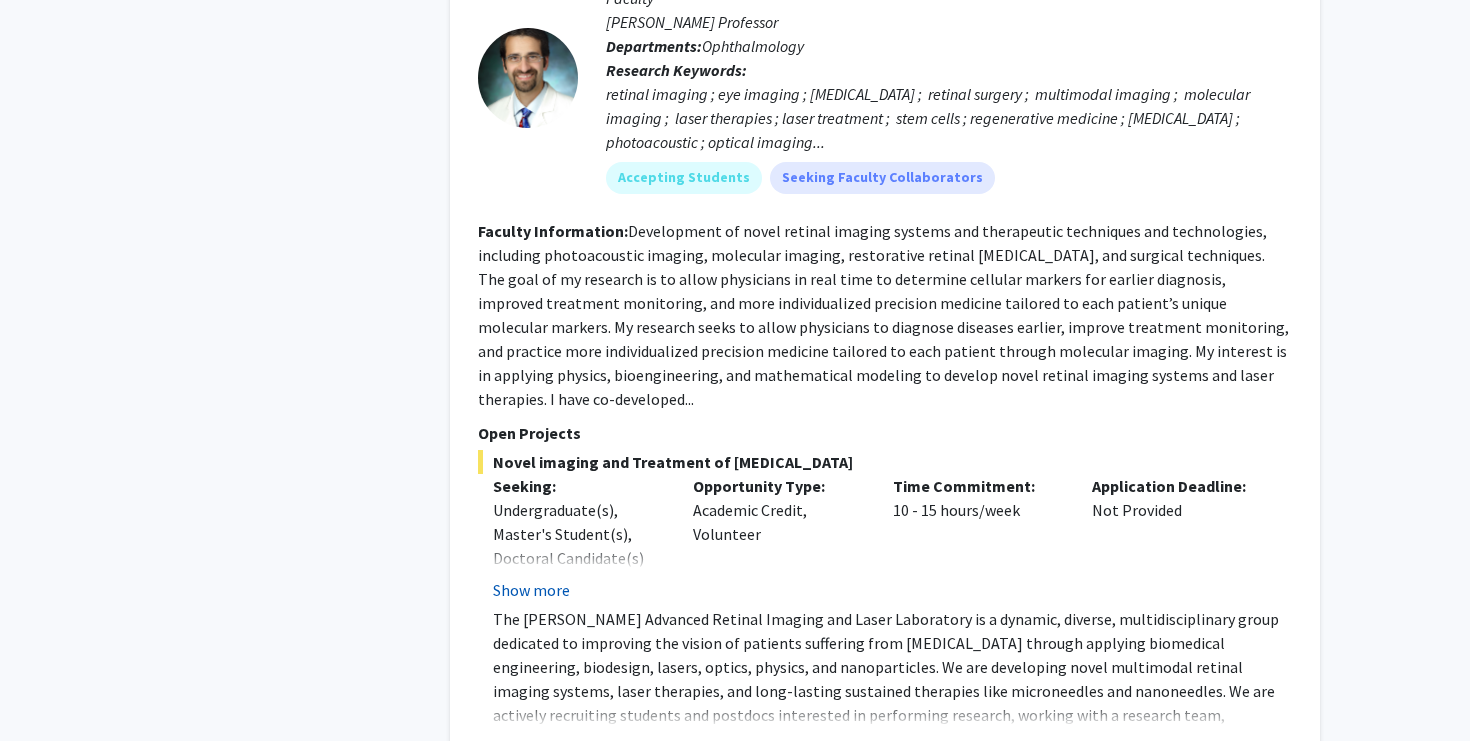 click on "Show more" 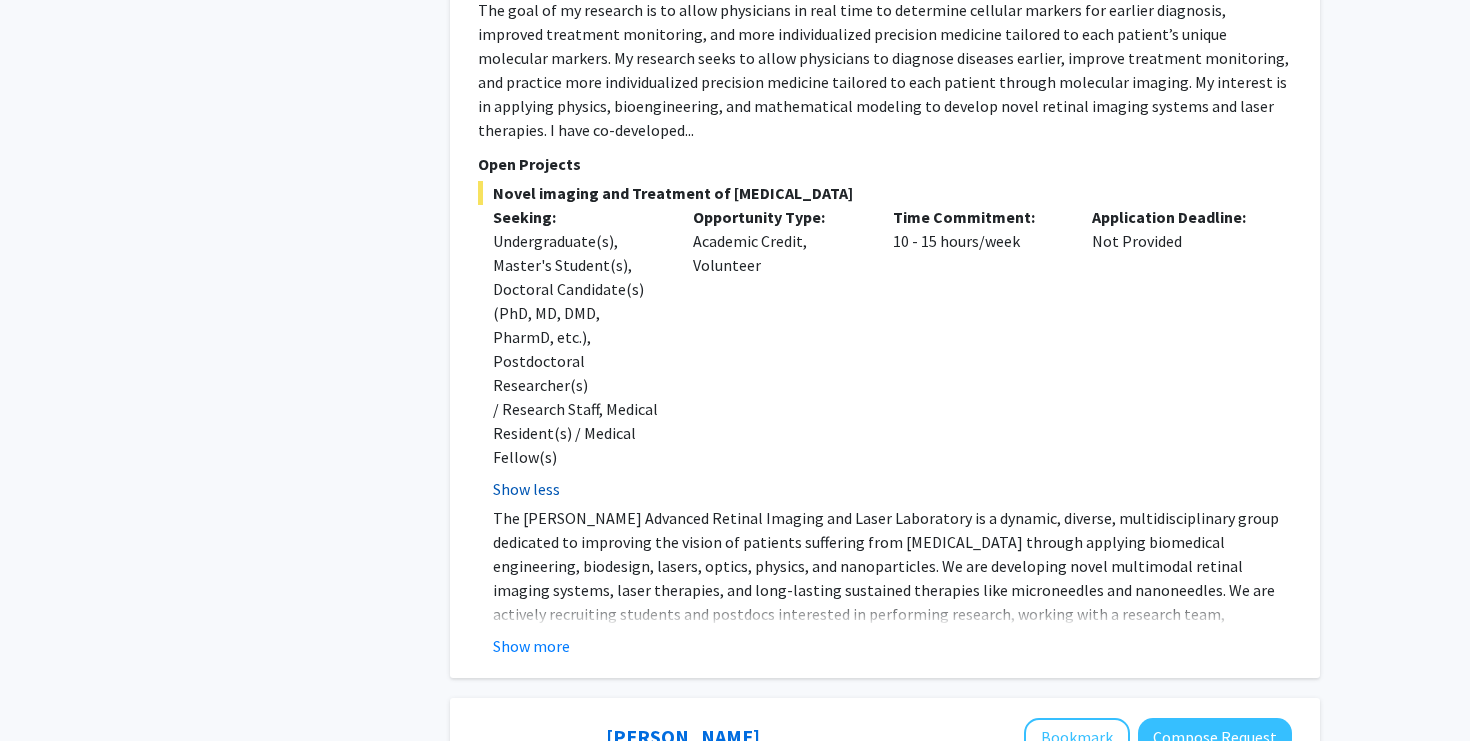 scroll, scrollTop: 2127, scrollLeft: 0, axis: vertical 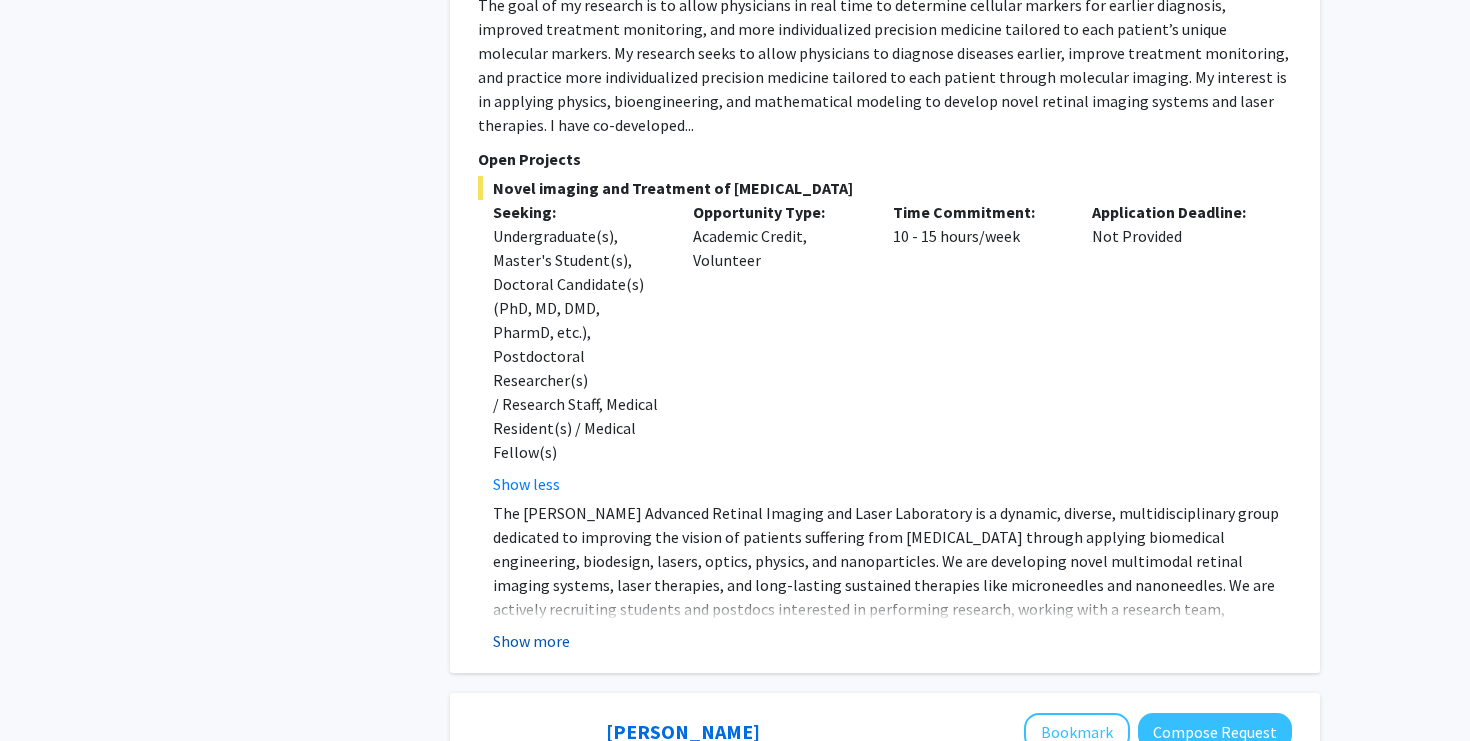 click on "Show more" 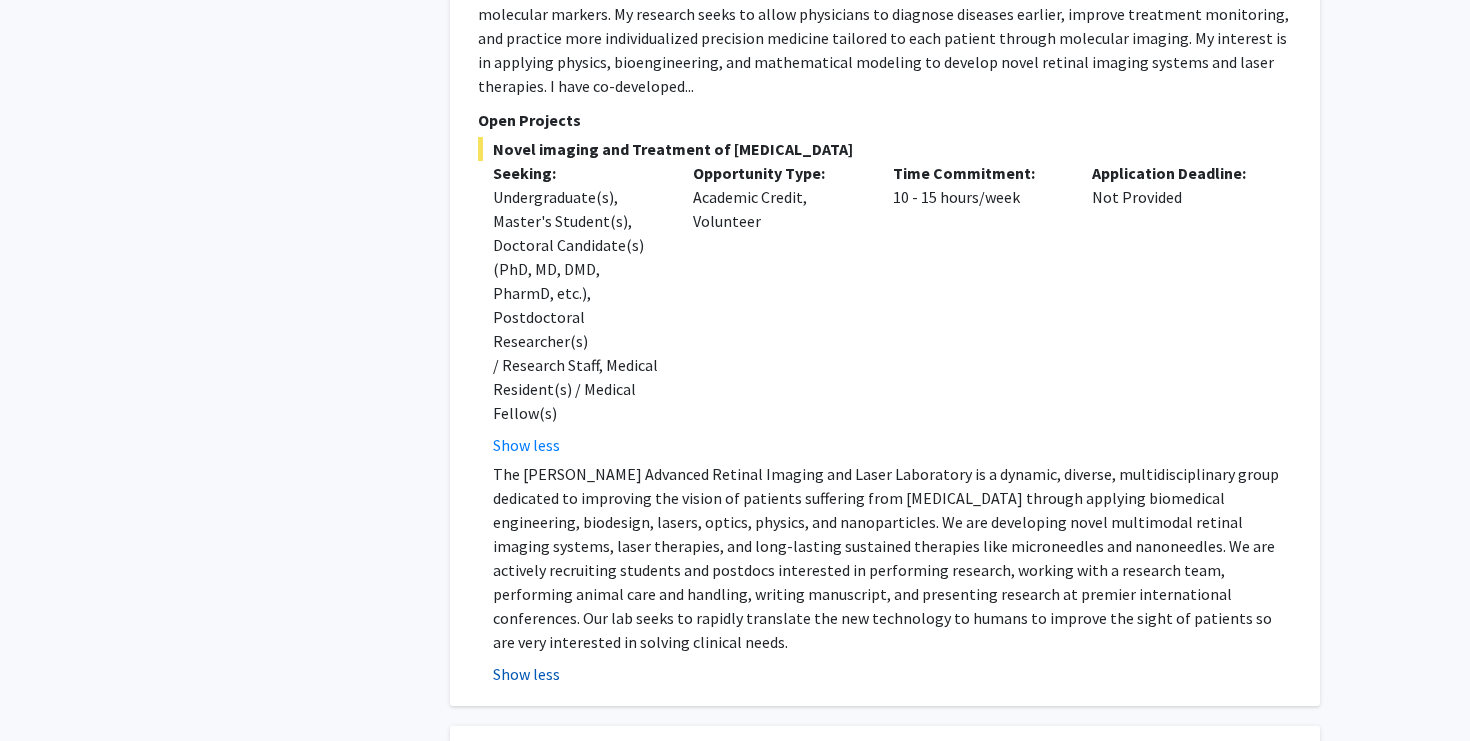 scroll, scrollTop: 2169, scrollLeft: 0, axis: vertical 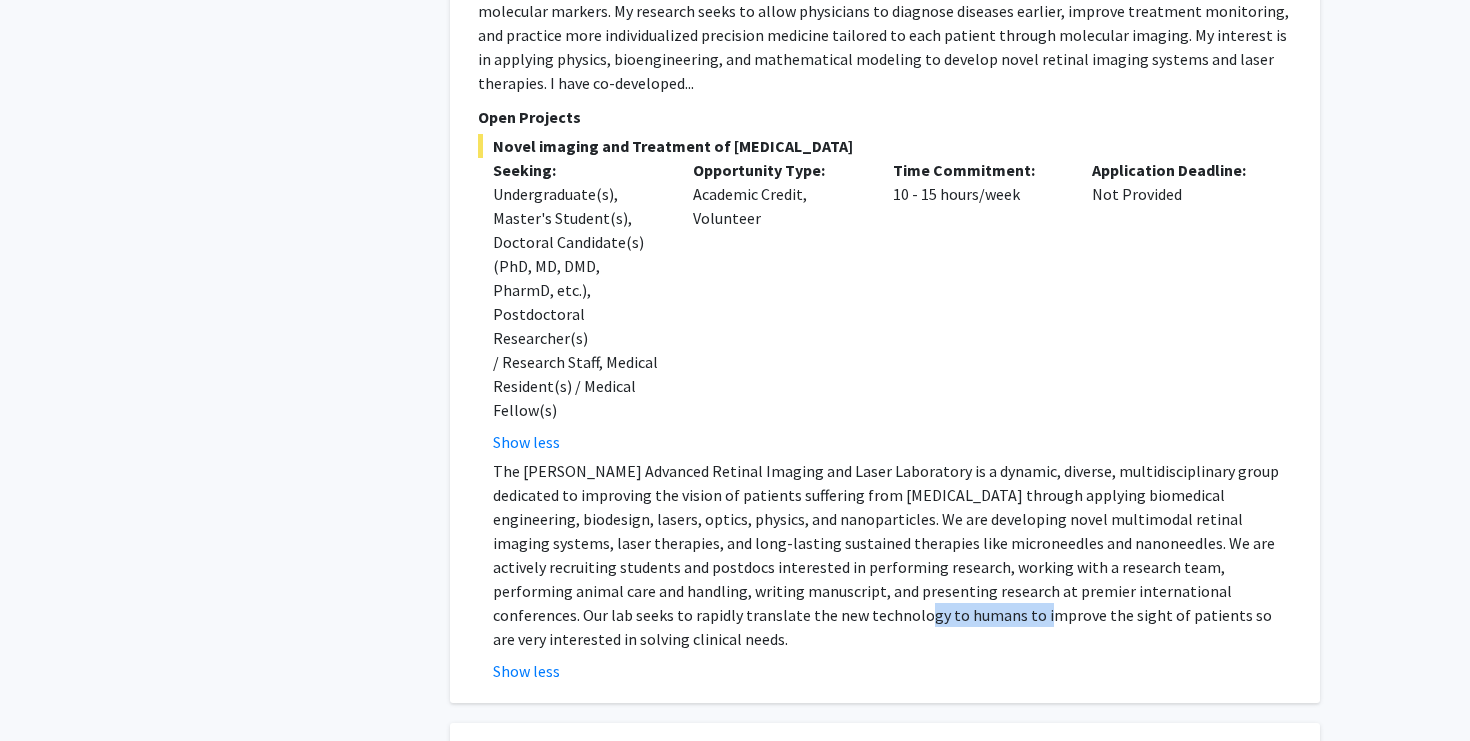 drag, startPoint x: 616, startPoint y: 511, endPoint x: 736, endPoint y: 520, distance: 120.33703 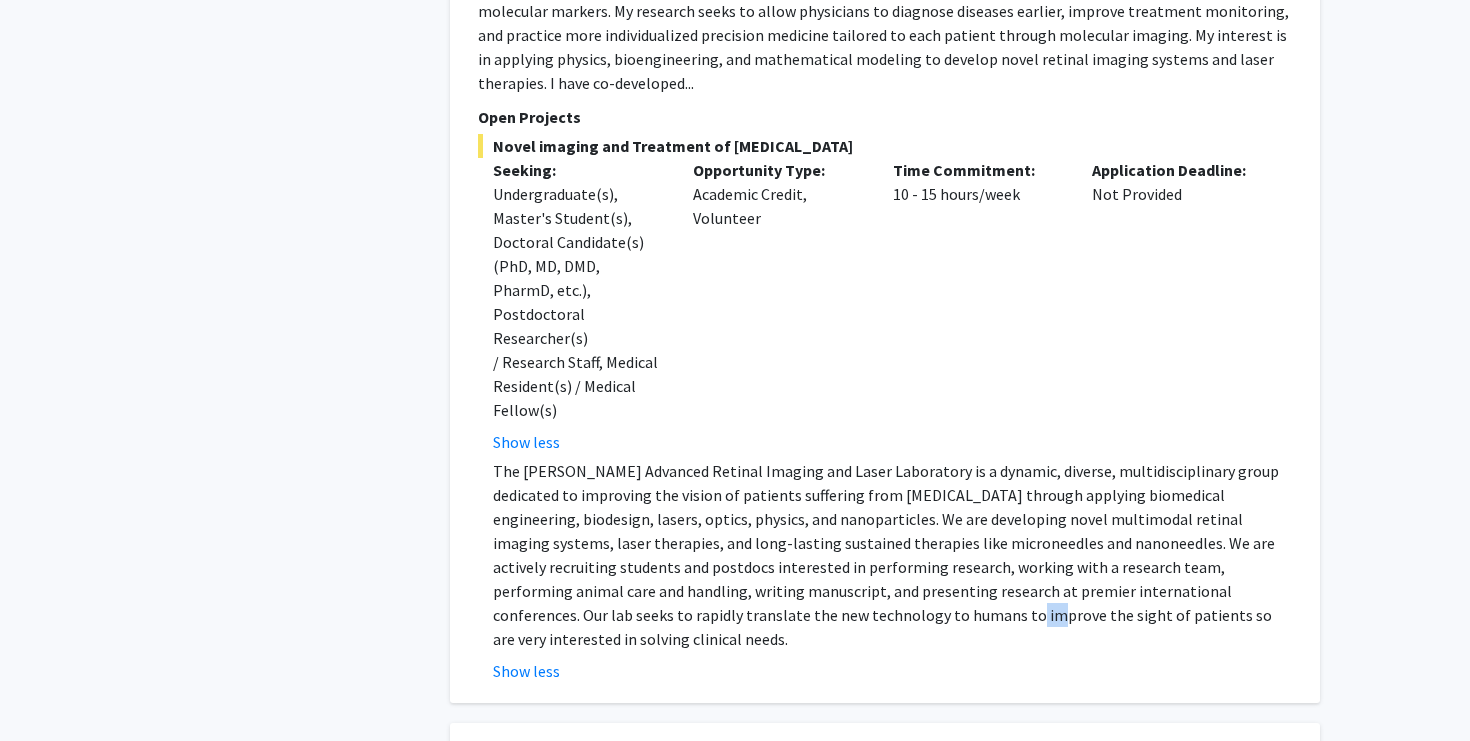 click on "The [PERSON_NAME] Advanced Retinal Imaging and Laser Laboratory is a dynamic, diverse, multidisciplinary group dedicated to improving the vision of patients suffering from [MEDICAL_DATA] through applying biomedical engineering, biodesign, lasers, optics, physics, and nanoparticles. We are developing novel multimodal retinal imaging systems, laser therapies, and long-lasting sustained therapies like microneedles and nanoneedles. We are actively recruiting students and postdocs interested in performing research, working with a research team, performing animal care and handling, writing manuscript, and presenting research at premier international conferences. Our lab seeks to rapidly translate the new technology to humans to improve the sight of patients so are very interested in solving clinical needs." 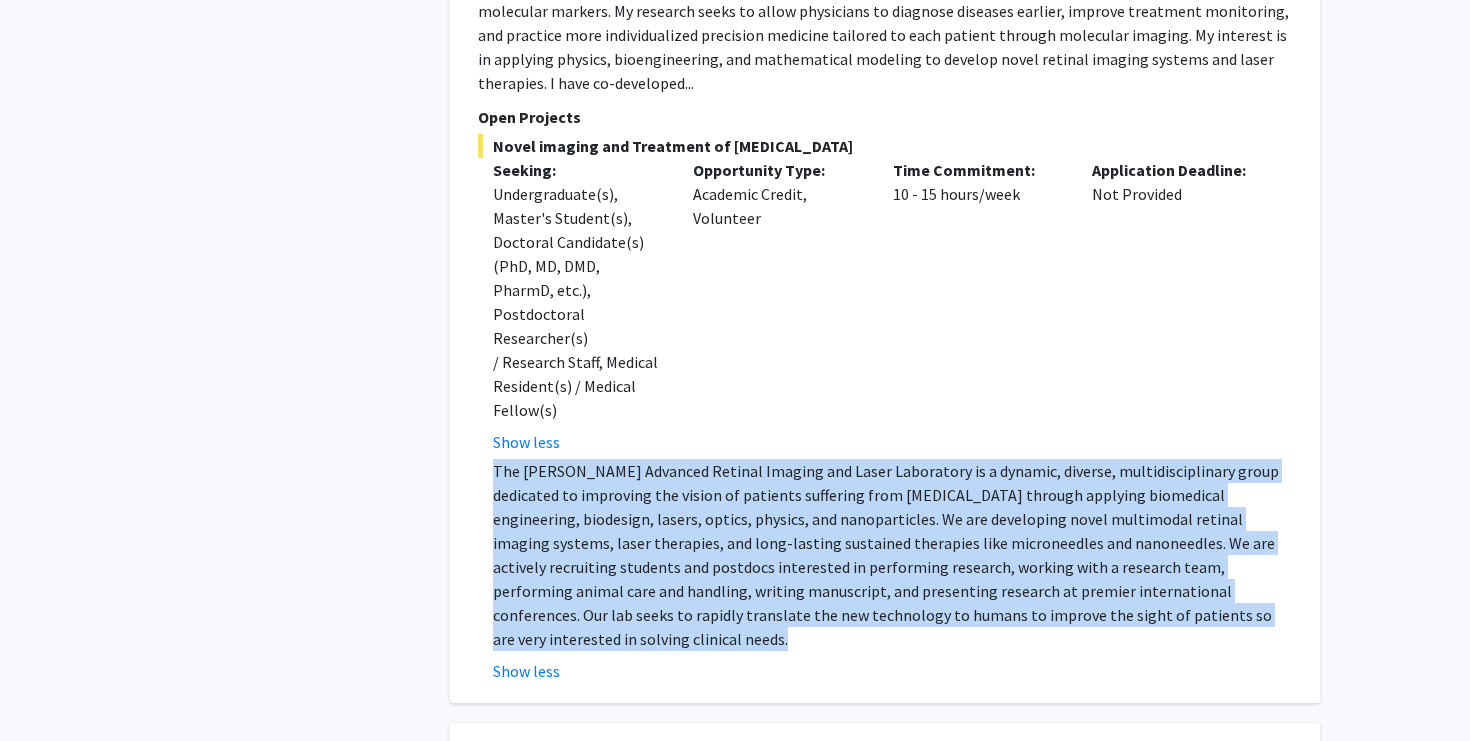 click on "The [PERSON_NAME] Advanced Retinal Imaging and Laser Laboratory is a dynamic, diverse, multidisciplinary group dedicated to improving the vision of patients suffering from [MEDICAL_DATA] through applying biomedical engineering, biodesign, lasers, optics, physics, and nanoparticles. We are developing novel multimodal retinal imaging systems, laser therapies, and long-lasting sustained therapies like microneedles and nanoneedles. We are actively recruiting students and postdocs interested in performing research, working with a research team, performing animal care and handling, writing manuscript, and presenting research at premier international conferences. Our lab seeks to rapidly translate the new technology to humans to improve the sight of patients so are very interested in solving clinical needs." 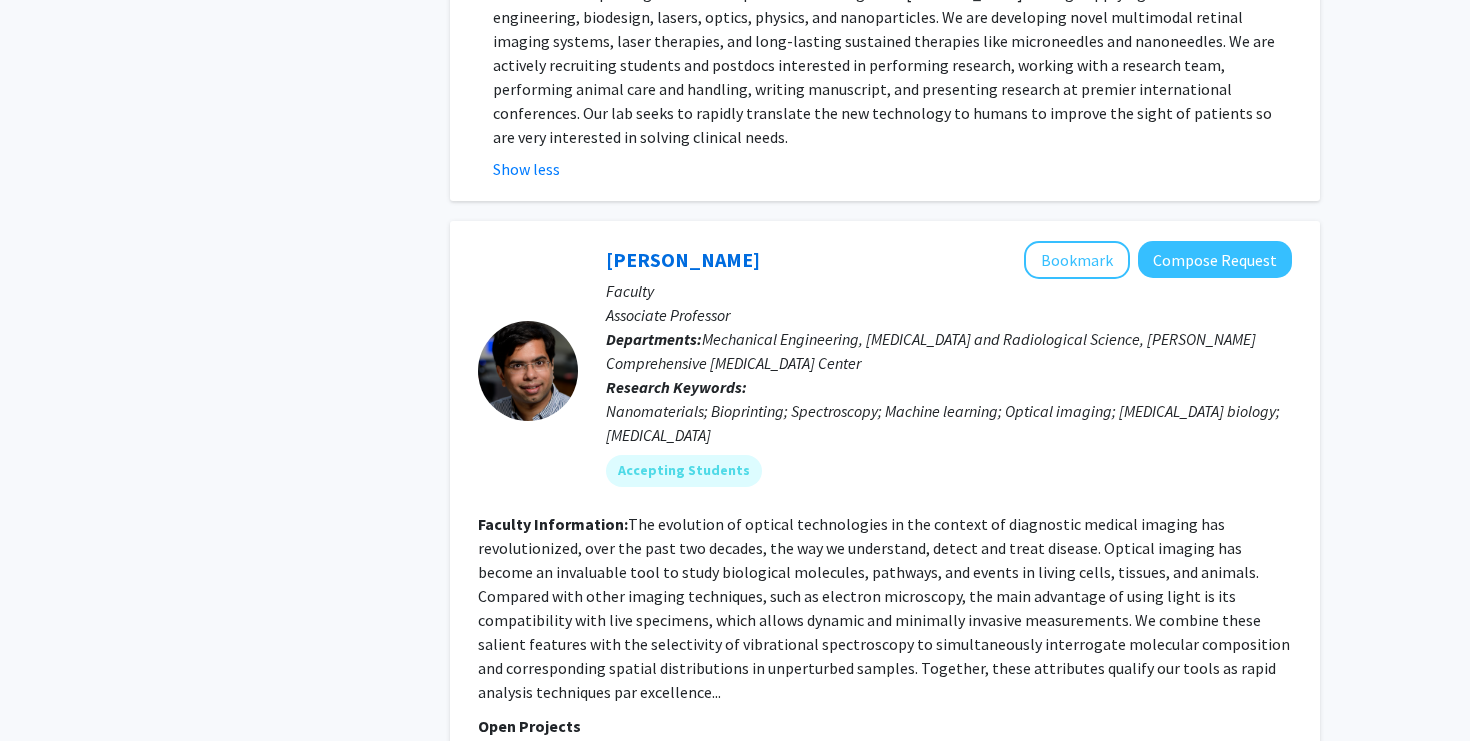 scroll, scrollTop: 2672, scrollLeft: 0, axis: vertical 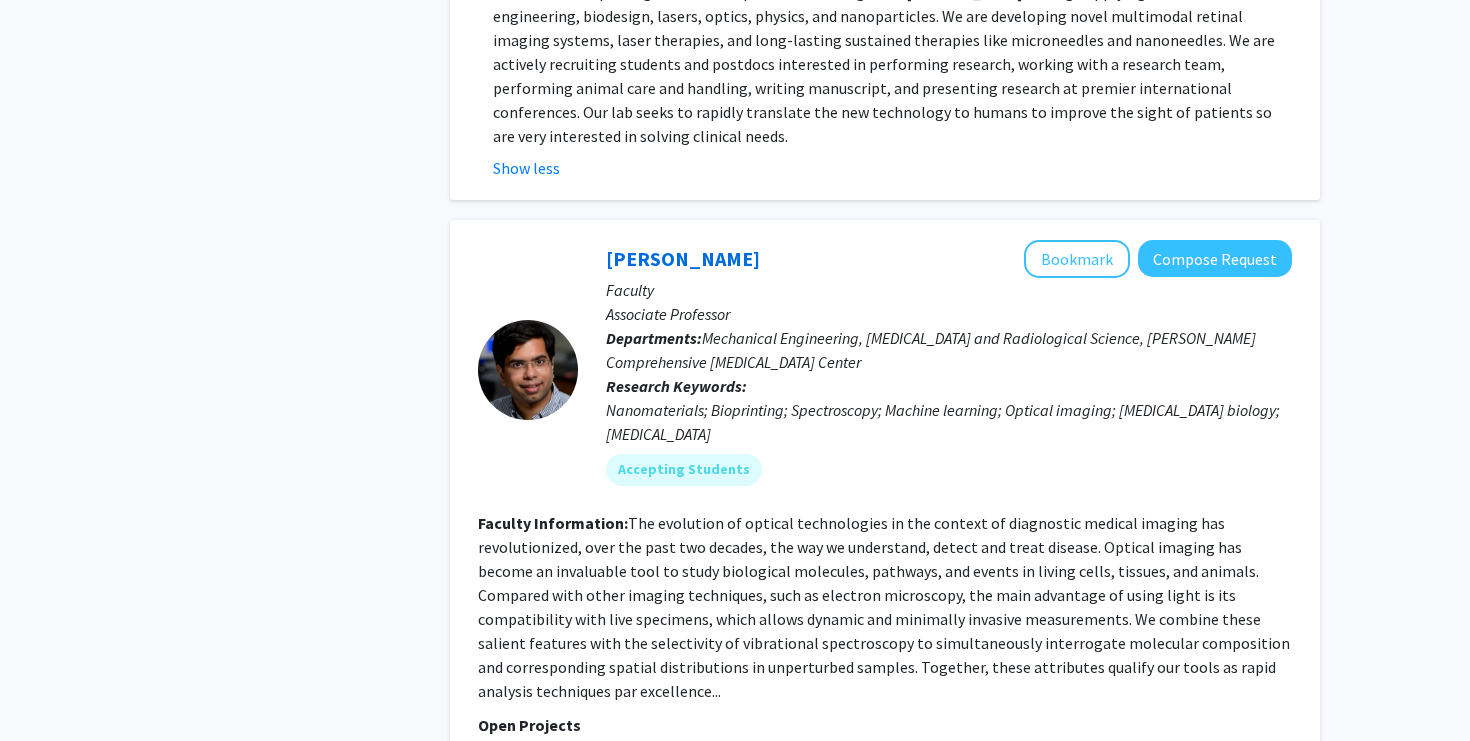 click on "The evolution of optical technologies in the context of diagnostic medical imaging has revolutionized, over the past two decades, the way we understand, detect and treat disease. Optical imaging has become an invaluable tool to study biological molecules, pathways, and events in living cells, tissues, and animals. Compared with other imaging techniques, such as electron microscopy, the main advantage of using light is its compatibility with live specimens, which allows dynamic and minimally invasive measurements. We combine these salient features with the selectivity of vibrational spectroscopy to simultaneously interrogate molecular composition and corresponding spatial distributions in unperturbed samples. Together, these attributes qualify our tools as rapid analysis techniques par excellence..." 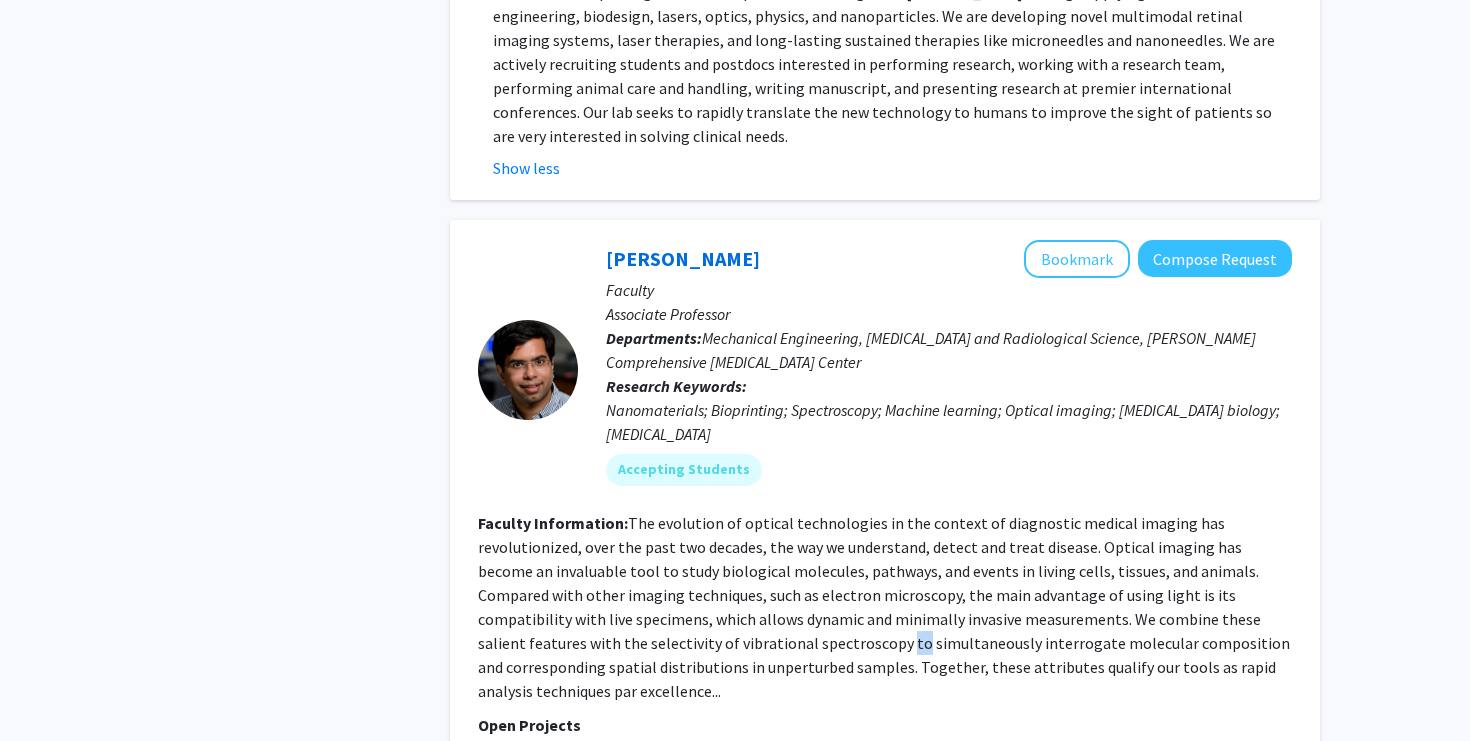 click on "The evolution of optical technologies in the context of diagnostic medical imaging has revolutionized, over the past two decades, the way we understand, detect and treat disease. Optical imaging has become an invaluable tool to study biological molecules, pathways, and events in living cells, tissues, and animals. Compared with other imaging techniques, such as electron microscopy, the main advantage of using light is its compatibility with live specimens, which allows dynamic and minimally invasive measurements. We combine these salient features with the selectivity of vibrational spectroscopy to simultaneously interrogate molecular composition and corresponding spatial distributions in unperturbed samples. Together, these attributes qualify our tools as rapid analysis techniques par excellence..." 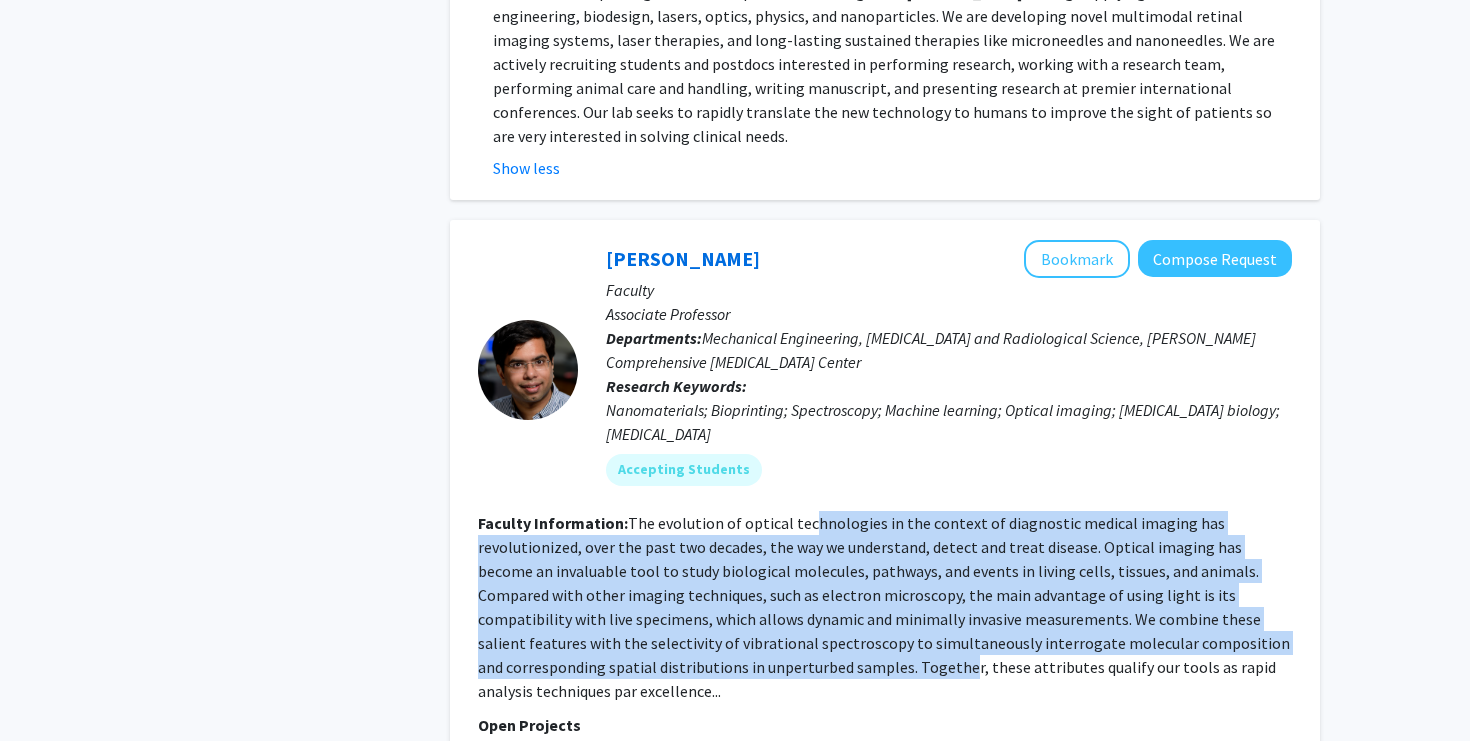 drag, startPoint x: 808, startPoint y: 395, endPoint x: 781, endPoint y: 548, distance: 155.36409 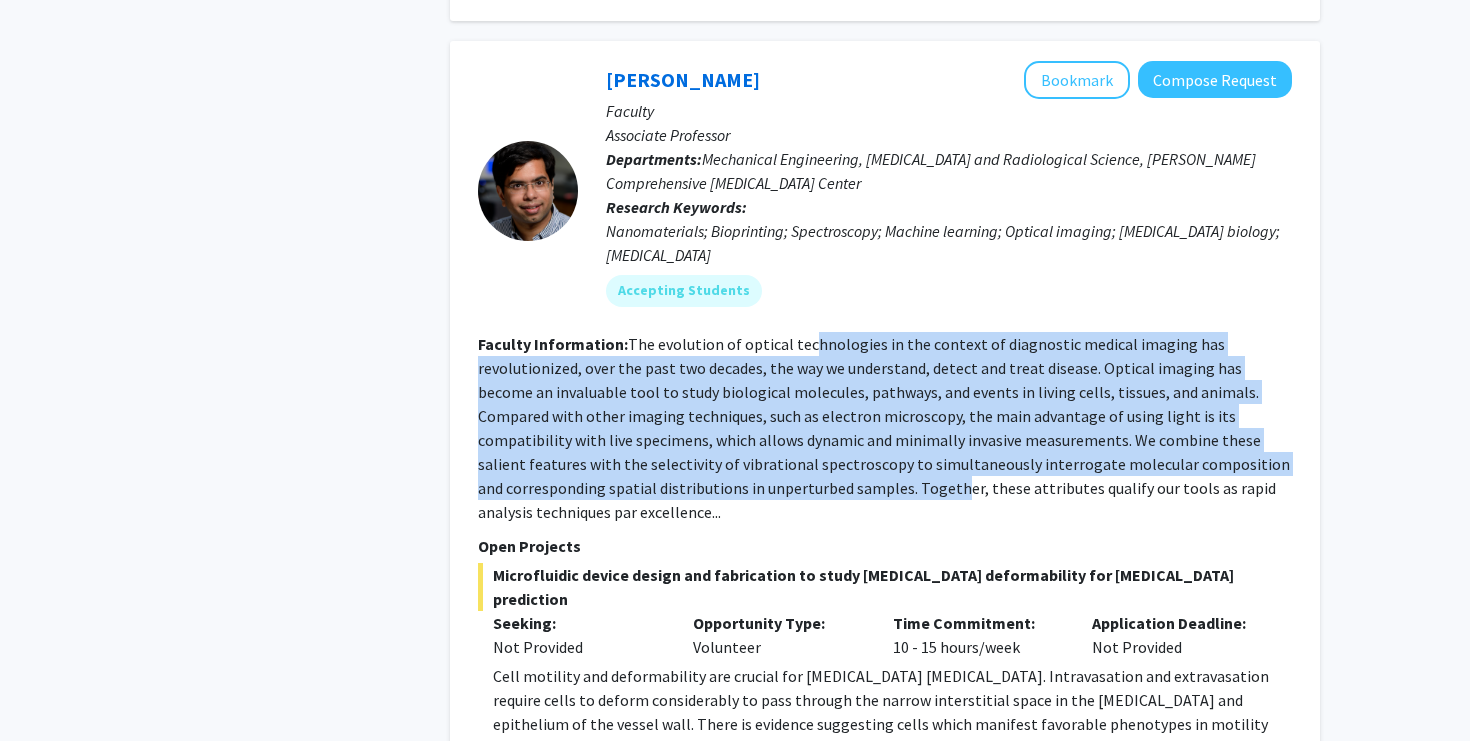 scroll, scrollTop: 2865, scrollLeft: 0, axis: vertical 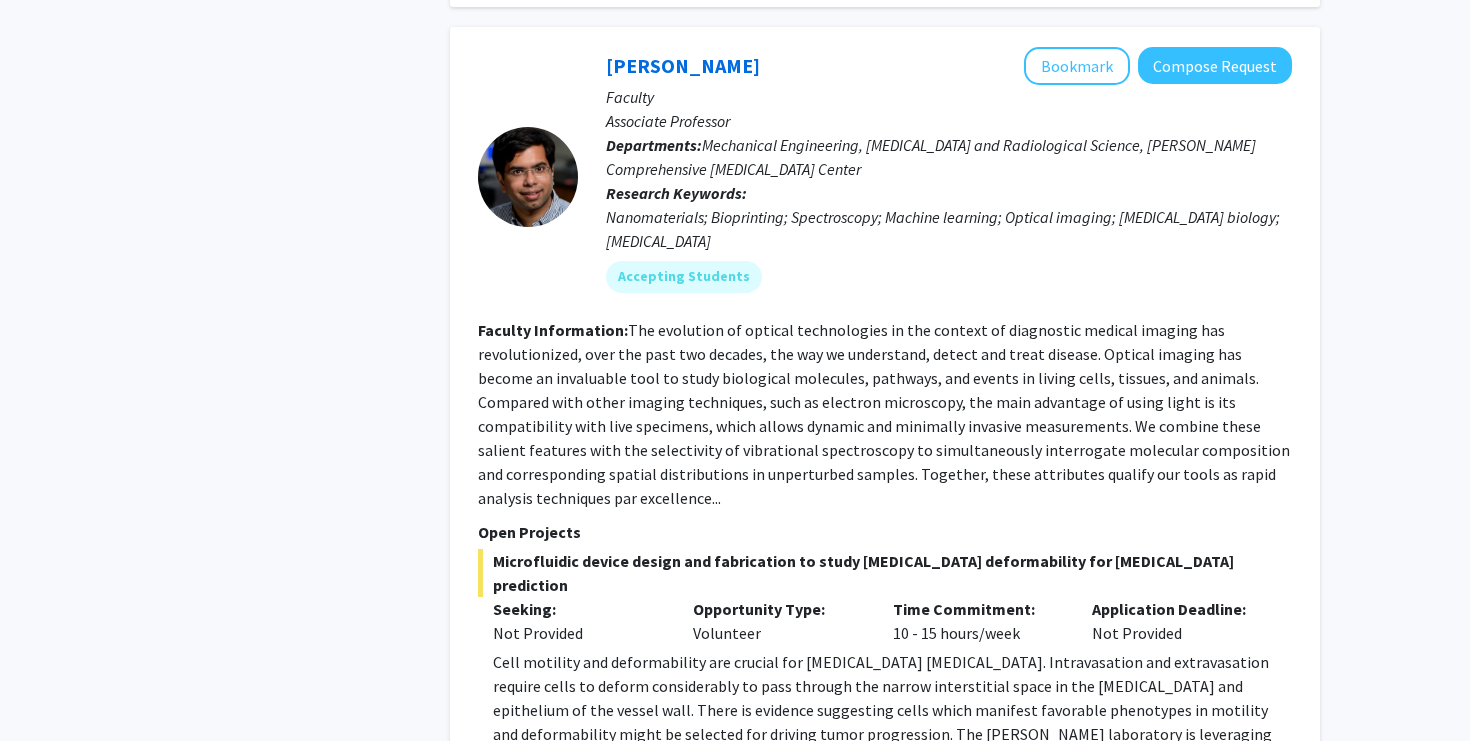 click on "Cell motility and deformability are crucial for [MEDICAL_DATA] [MEDICAL_DATA]. Intravasation and extravasation require cells to deform considerably to pass through the narrow interstitial space in the [MEDICAL_DATA] and epithelium of the vessel wall. There is evidence suggesting cells which manifest favorable phenotypes in motility and deformability might be selected for driving tumor progression. The [PERSON_NAME] laboratory is leveraging advanced live cell 3-D imaging techniques along with high throughput deformability cytometry to study [MEDICAL_DATA] heterogeneity and prediction of [MEDICAL_DATA] potential." 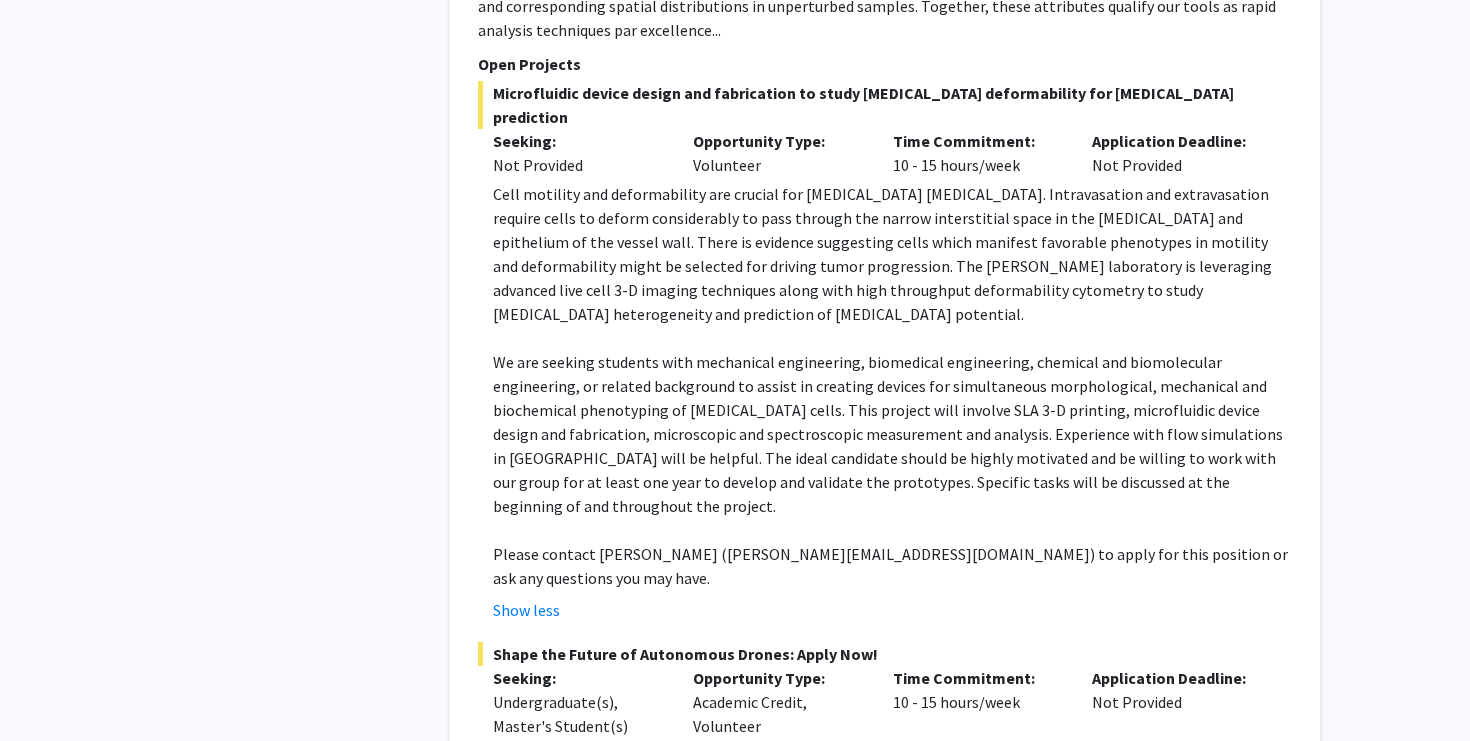 scroll, scrollTop: 3336, scrollLeft: 0, axis: vertical 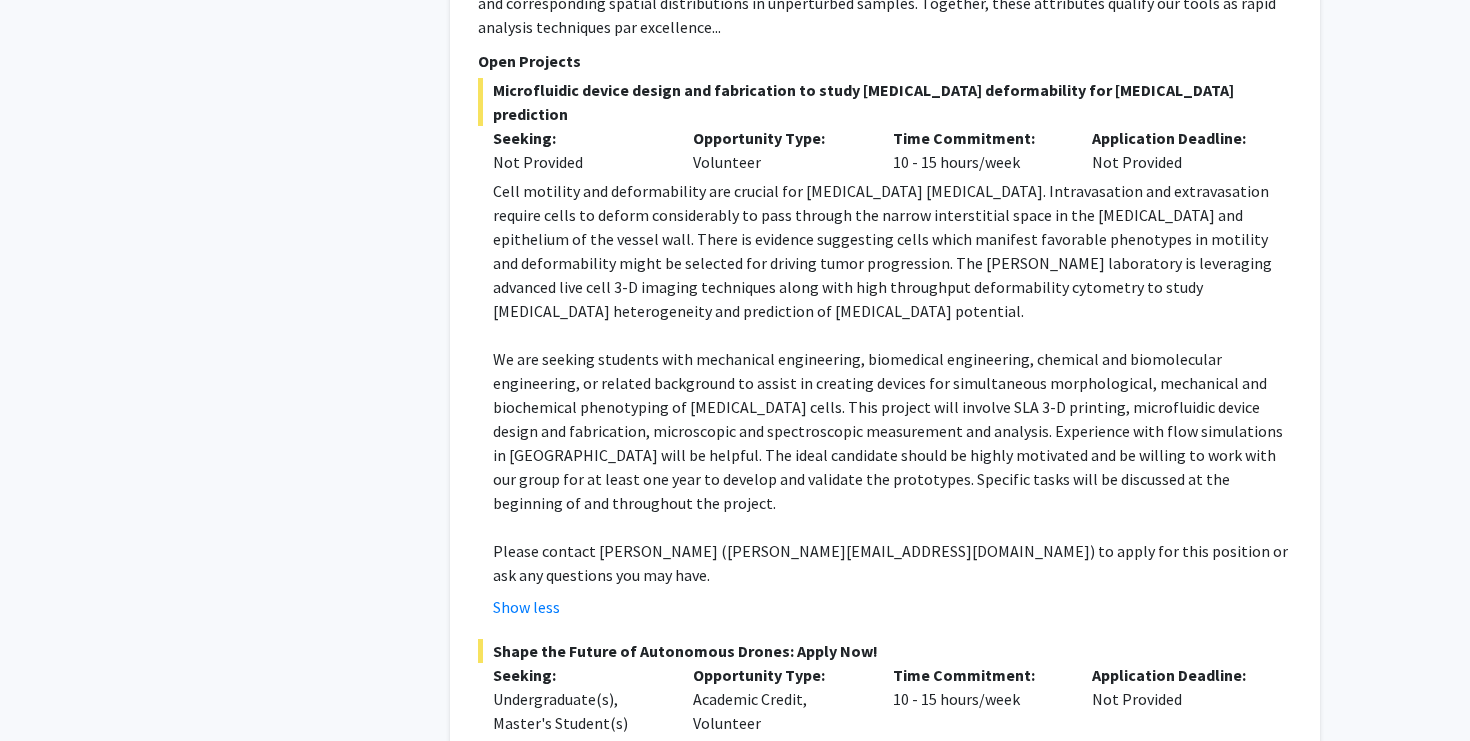 click on "Description:  The [PERSON_NAME] Laboratory at [PERSON_NAME][GEOGRAPHIC_DATA][PERSON_NAME] is developing an innovative autonomous Unmanned Aerial System (UAS) to tackle the challenges of operating swarm drones without human intervention. We are seeking talented and motivated undergraduate students with a background in programming, robotics, and vision intelligence to join our pioneering team. Successful candidates will contribute to the development of algorithms for active collision avoidance, object tracking, and precise landing during both day and night operations. Responsibilities: Develop algorithms for active collision avoidance, object tracking, and precise landing for swarm drones. Write modular Python scripts for deployment on Raspberry Pi single-board computers. Collaborate with a multidisciplinary team to integrate software and hardware components. Assist in the design, development, and validation of prototypes. Participate in regular discussions and provide progress updates on specific tasks. Requirements: Show more" 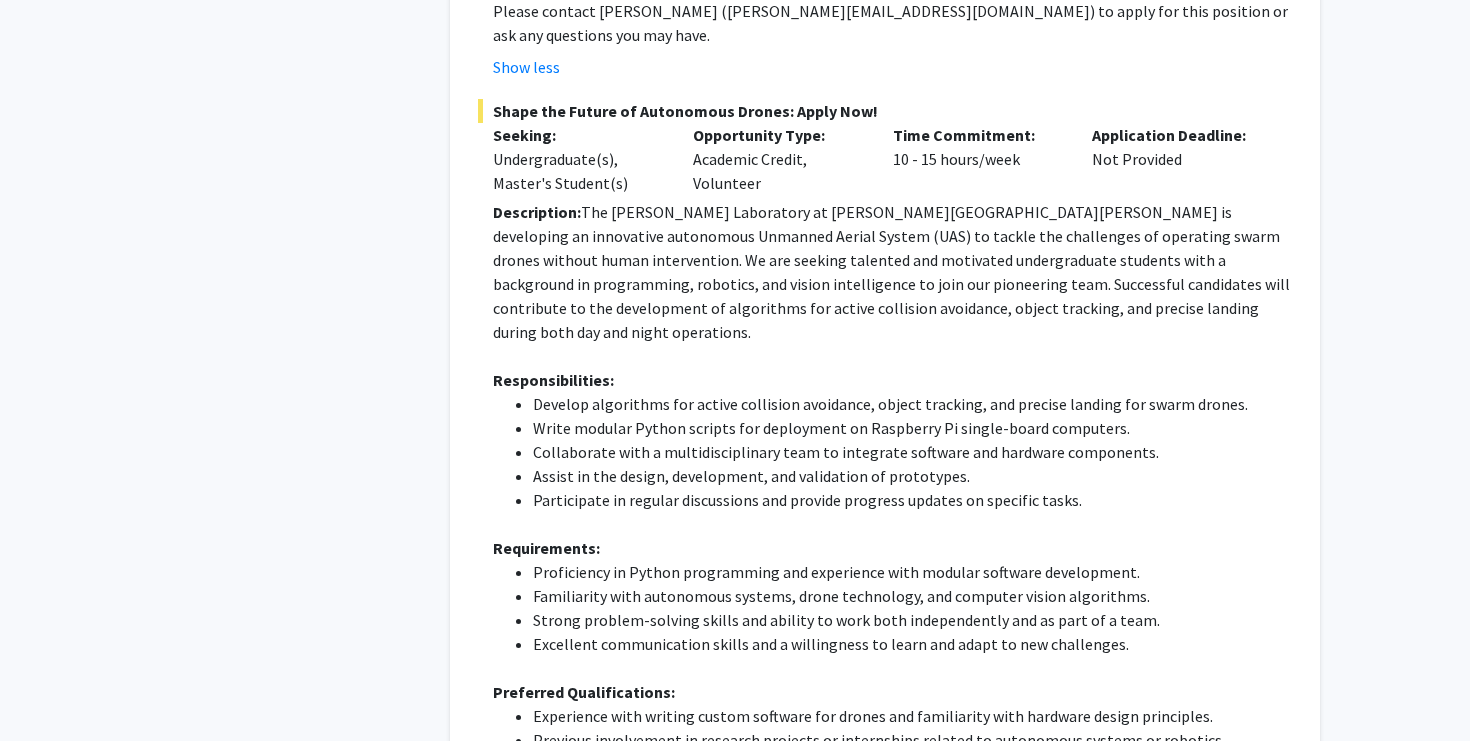 scroll, scrollTop: 3901, scrollLeft: 0, axis: vertical 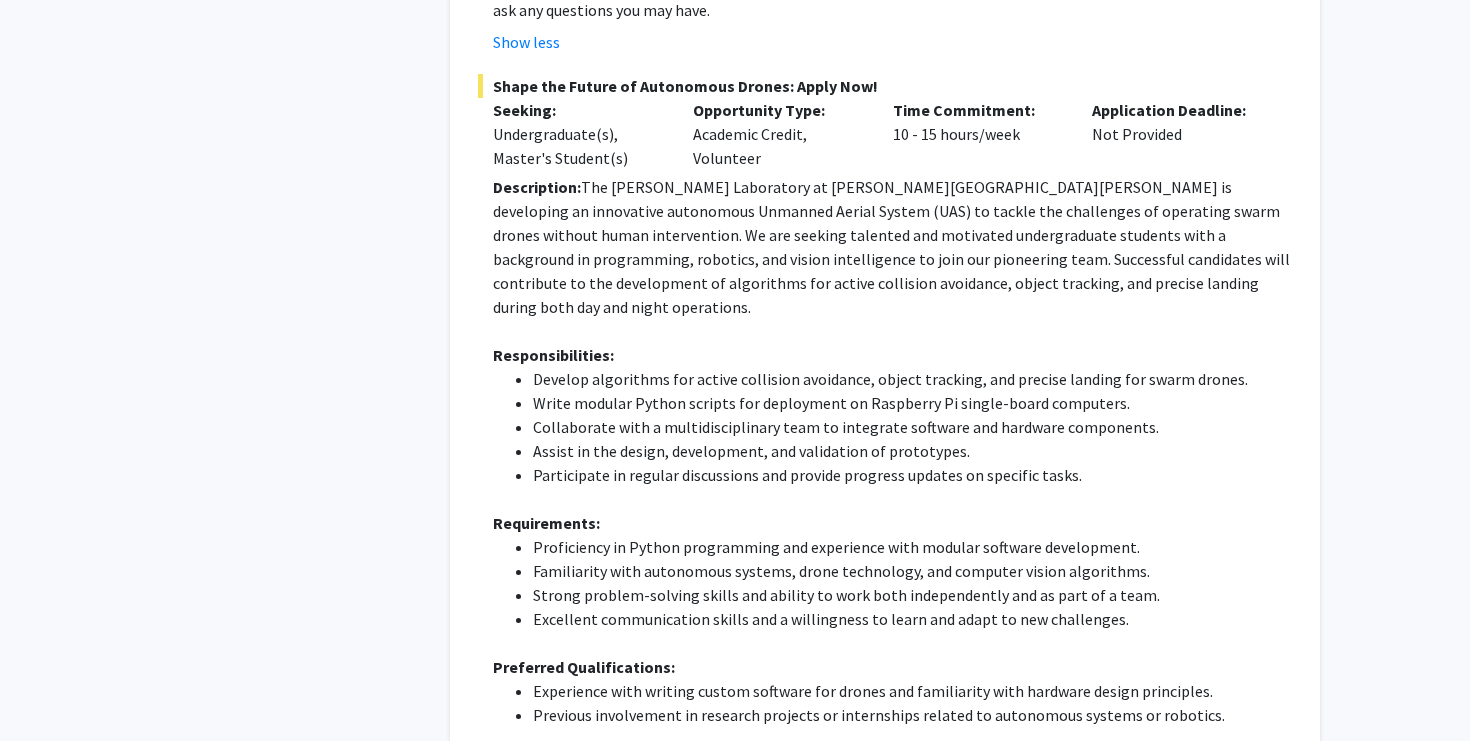 click on "Join our team and contribute to groundbreaking research in autonomous drone technology at the [PERSON_NAME][GEOGRAPHIC_DATA], [PERSON_NAME][GEOGRAPHIC_DATA][PERSON_NAME]!" 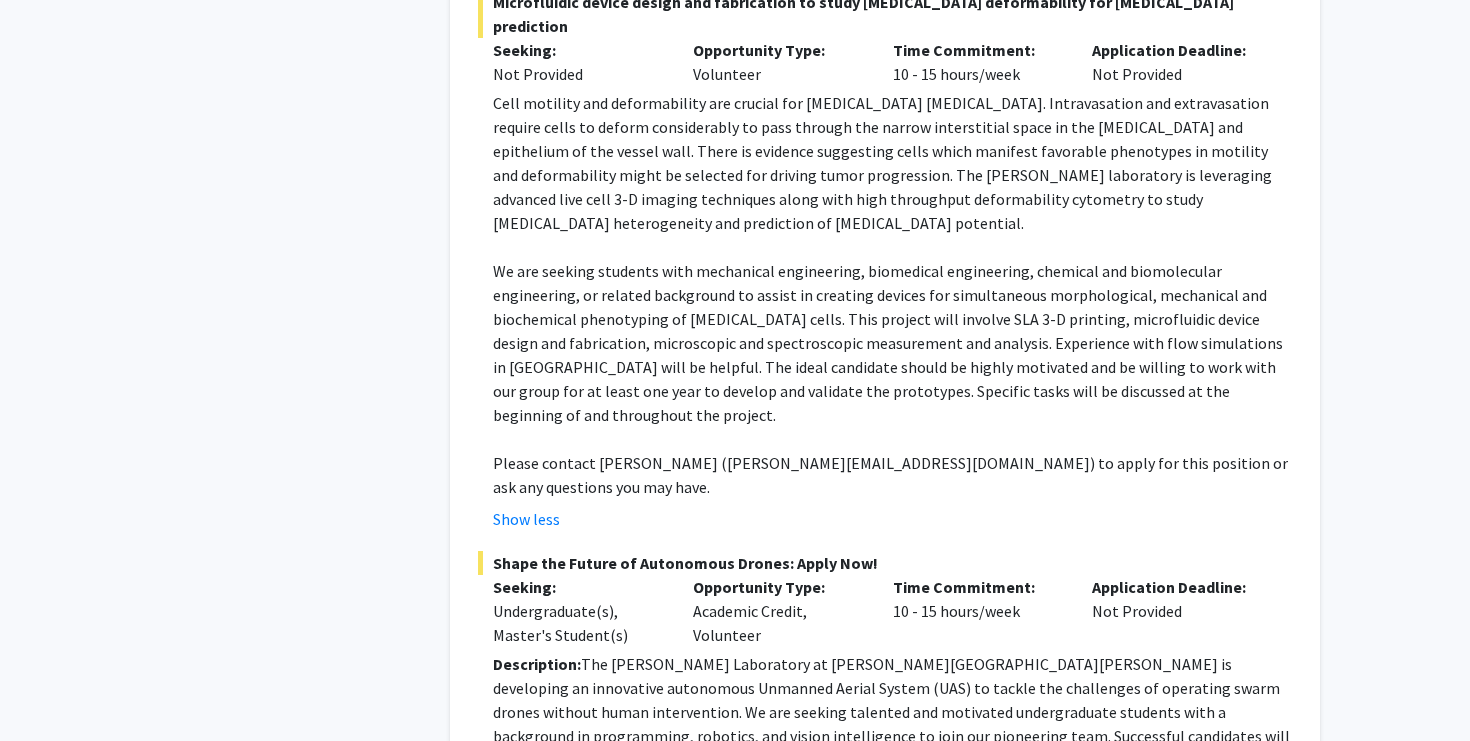 scroll, scrollTop: 3426, scrollLeft: 0, axis: vertical 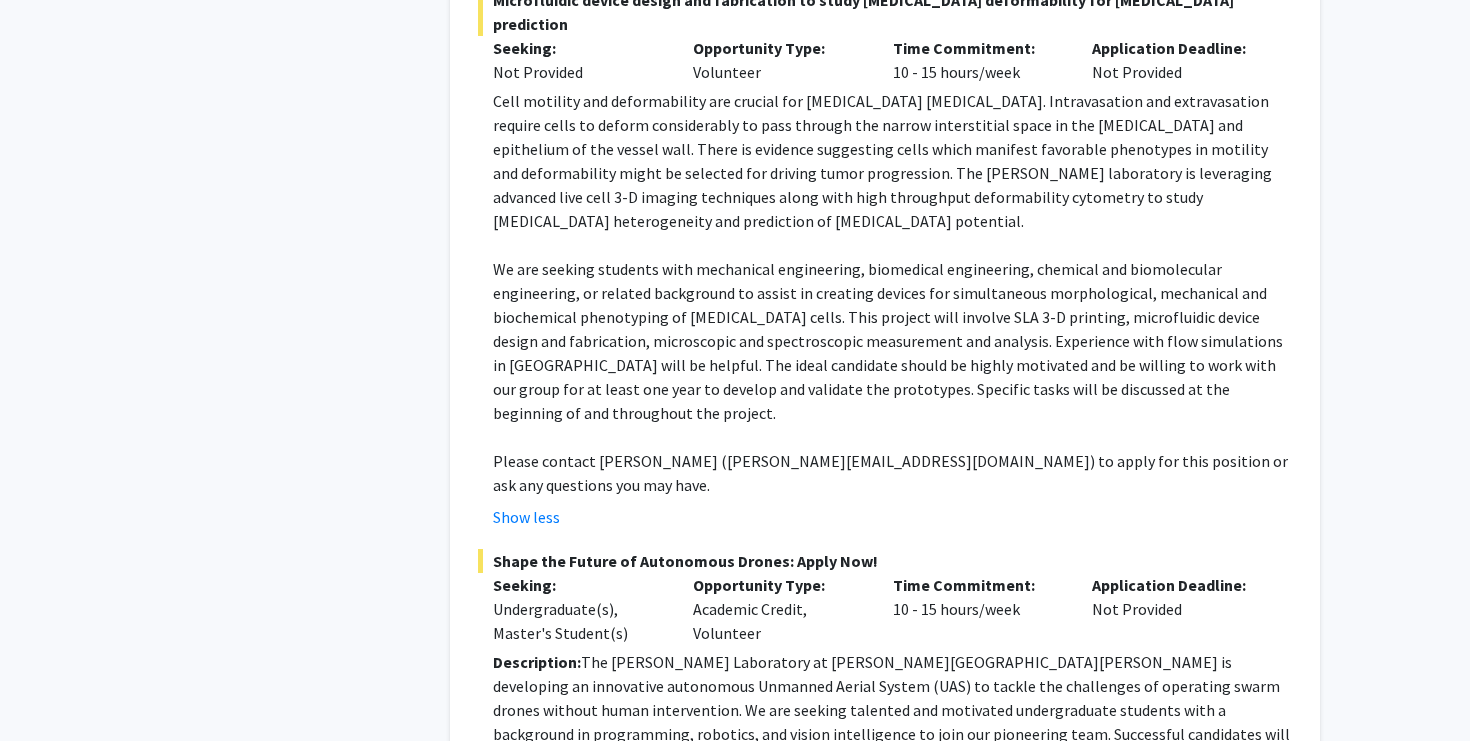 click on "Description:  The [PERSON_NAME] Laboratory at [PERSON_NAME][GEOGRAPHIC_DATA][PERSON_NAME] is developing an innovative autonomous Unmanned Aerial System (UAS) to tackle the challenges of operating swarm drones without human intervention. We are seeking talented and motivated undergraduate students with a background in programming, robotics, and vision intelligence to join our pioneering team. Successful candidates will contribute to the development of algorithms for active collision avoidance, object tracking, and precise landing during both day and night operations." 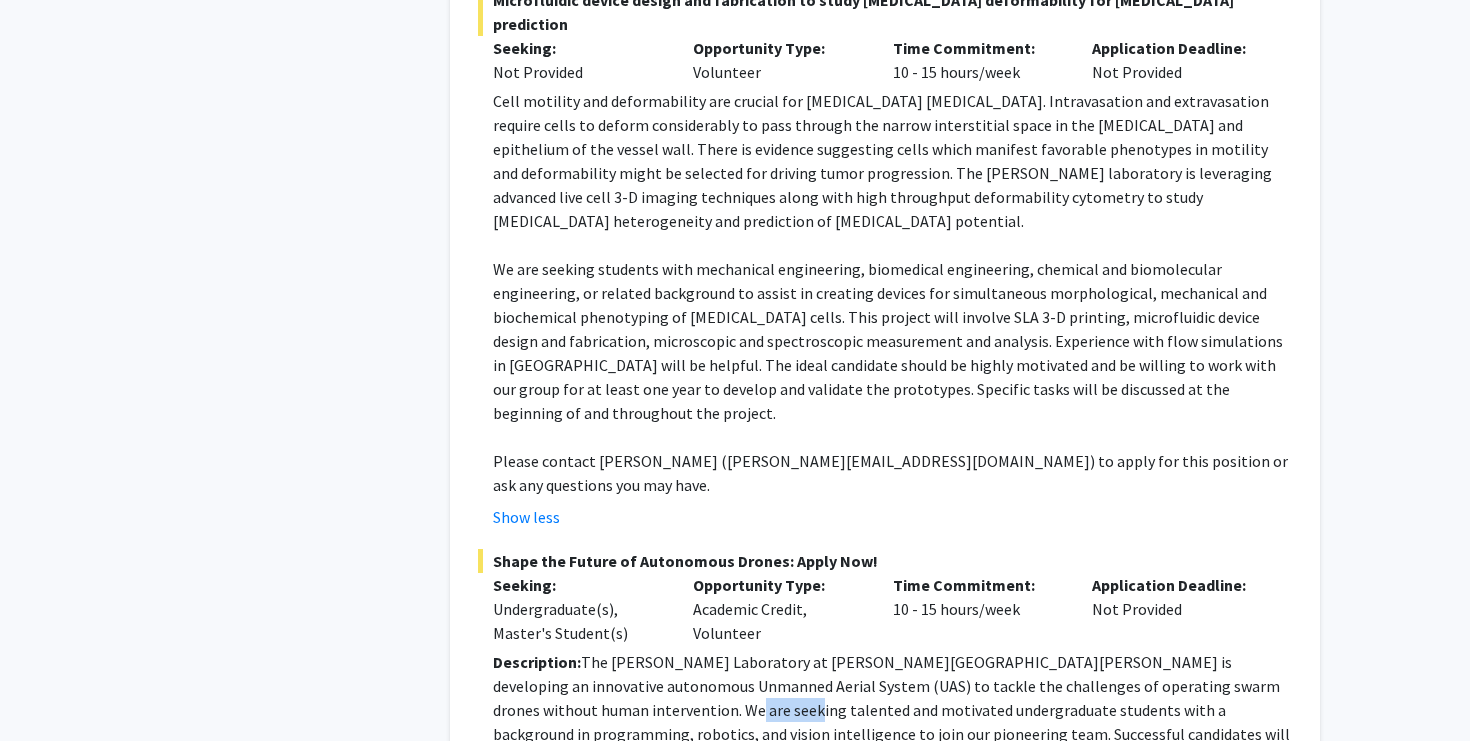 click on "Description:  The [PERSON_NAME] Laboratory at [PERSON_NAME][GEOGRAPHIC_DATA][PERSON_NAME] is developing an innovative autonomous Unmanned Aerial System (UAS) to tackle the challenges of operating swarm drones without human intervention. We are seeking talented and motivated undergraduate students with a background in programming, robotics, and vision intelligence to join our pioneering team. Successful candidates will contribute to the development of algorithms for active collision avoidance, object tracking, and precise landing during both day and night operations." 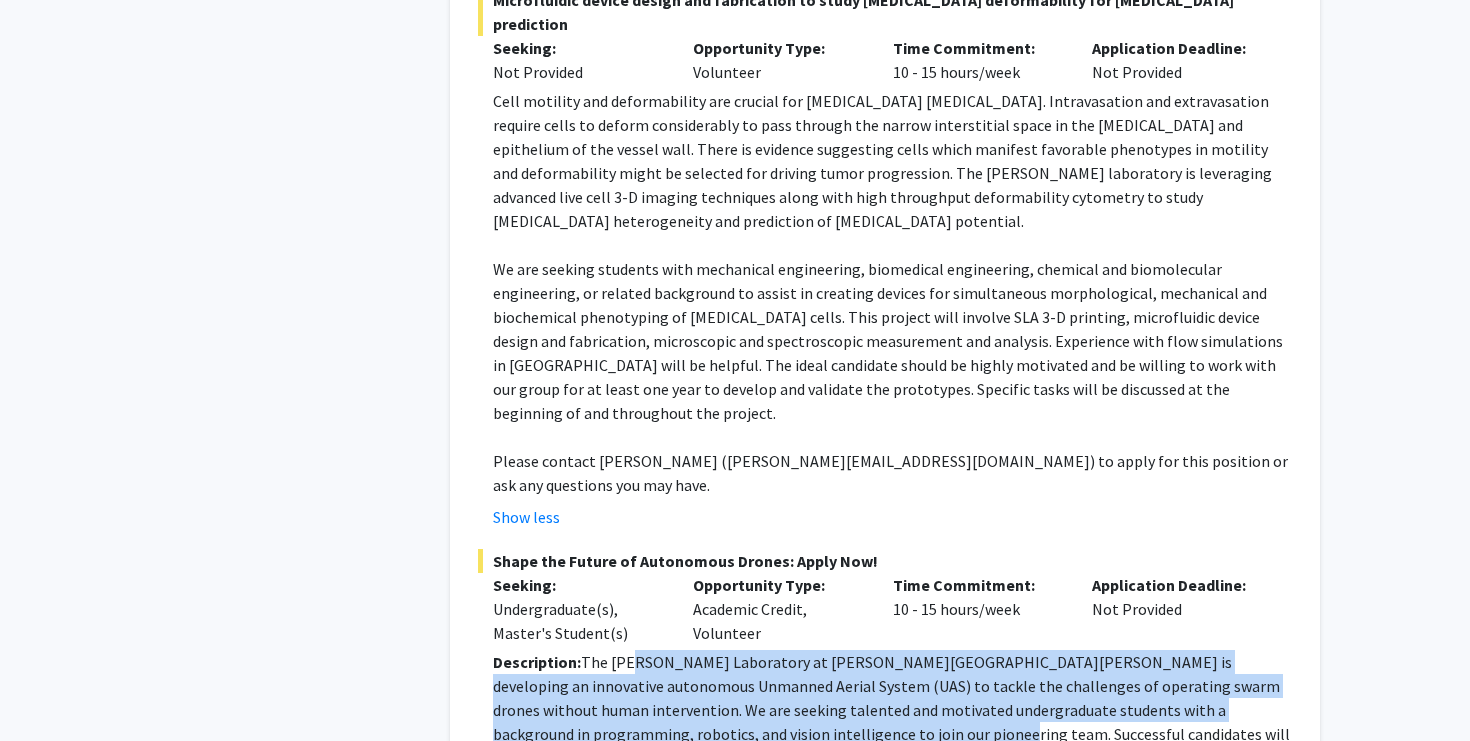 drag, startPoint x: 638, startPoint y: 447, endPoint x: 766, endPoint y: 529, distance: 152.01315 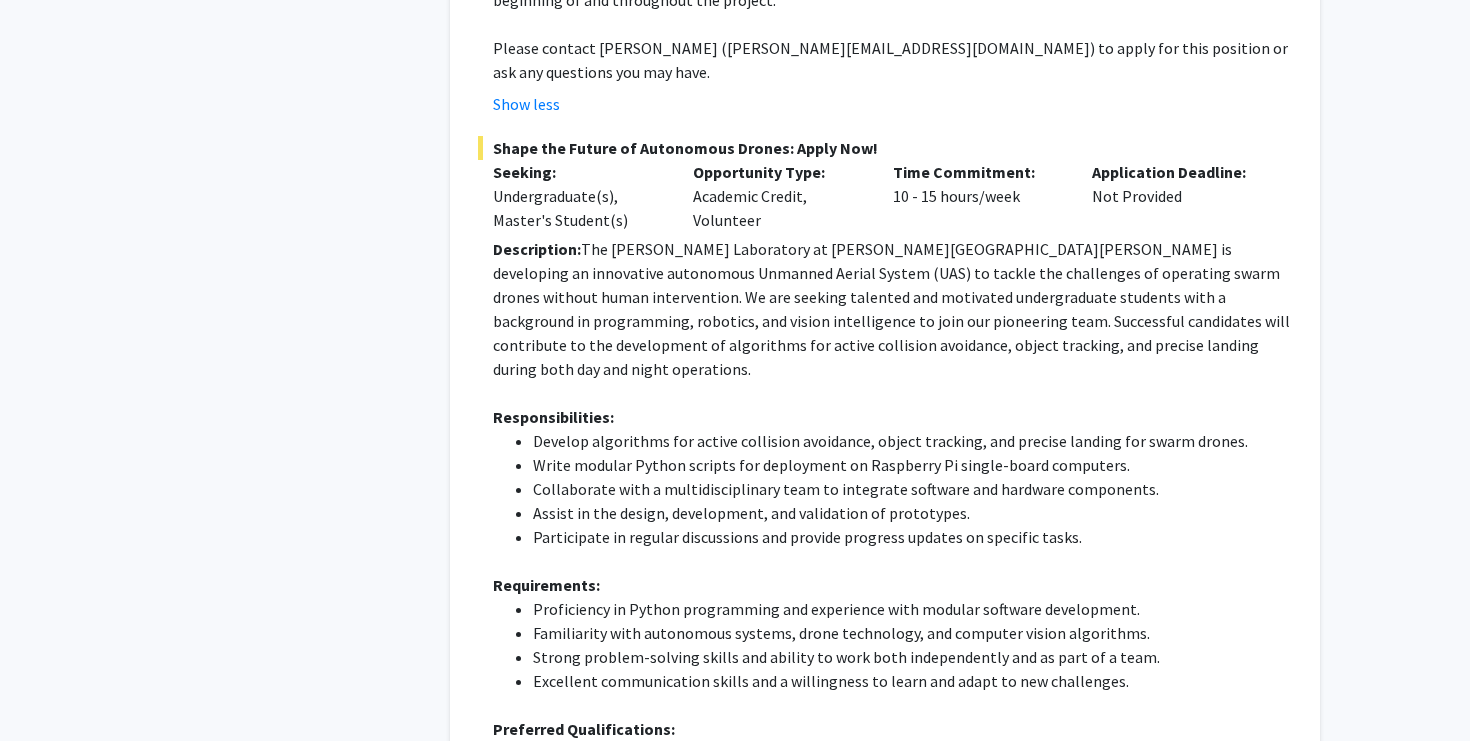 scroll, scrollTop: 3843, scrollLeft: 0, axis: vertical 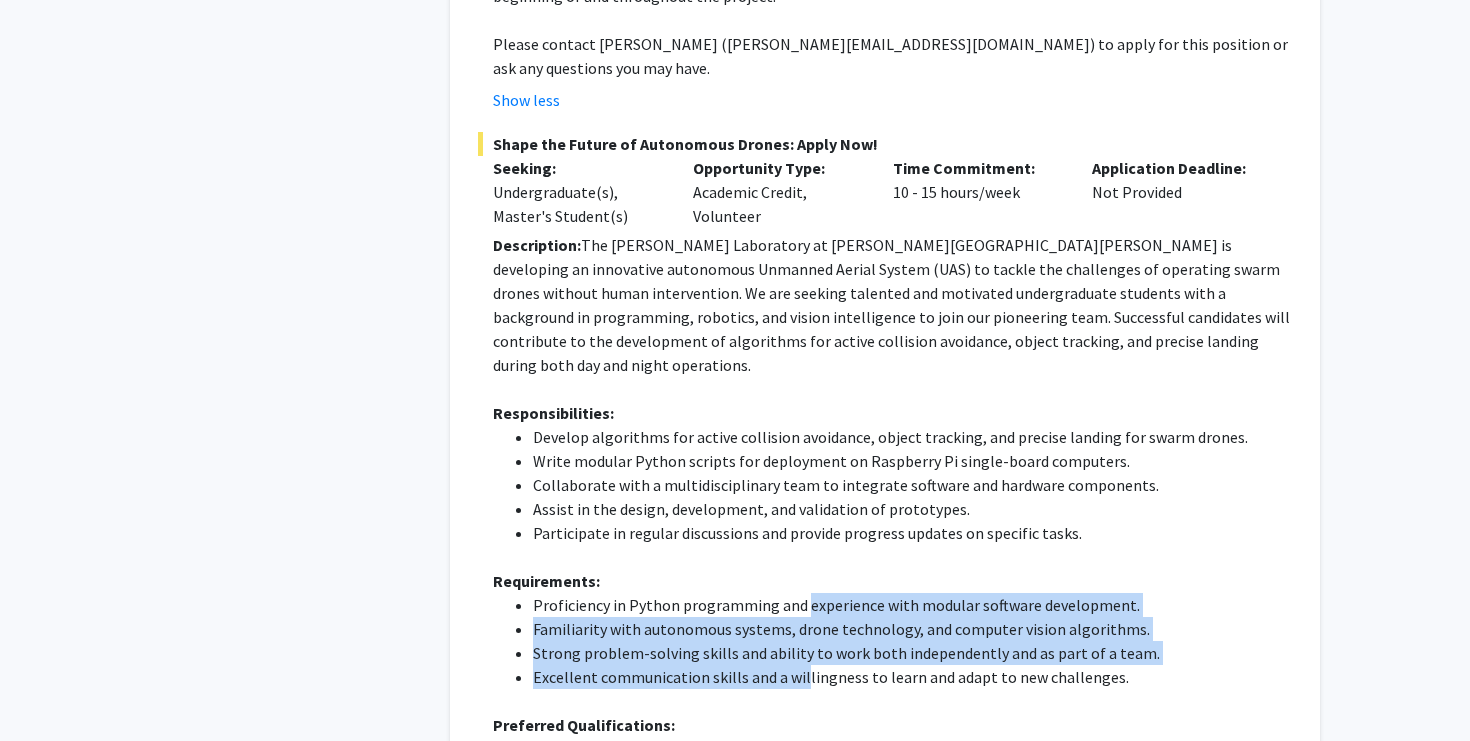 drag, startPoint x: 802, startPoint y: 441, endPoint x: 801, endPoint y: 371, distance: 70.00714 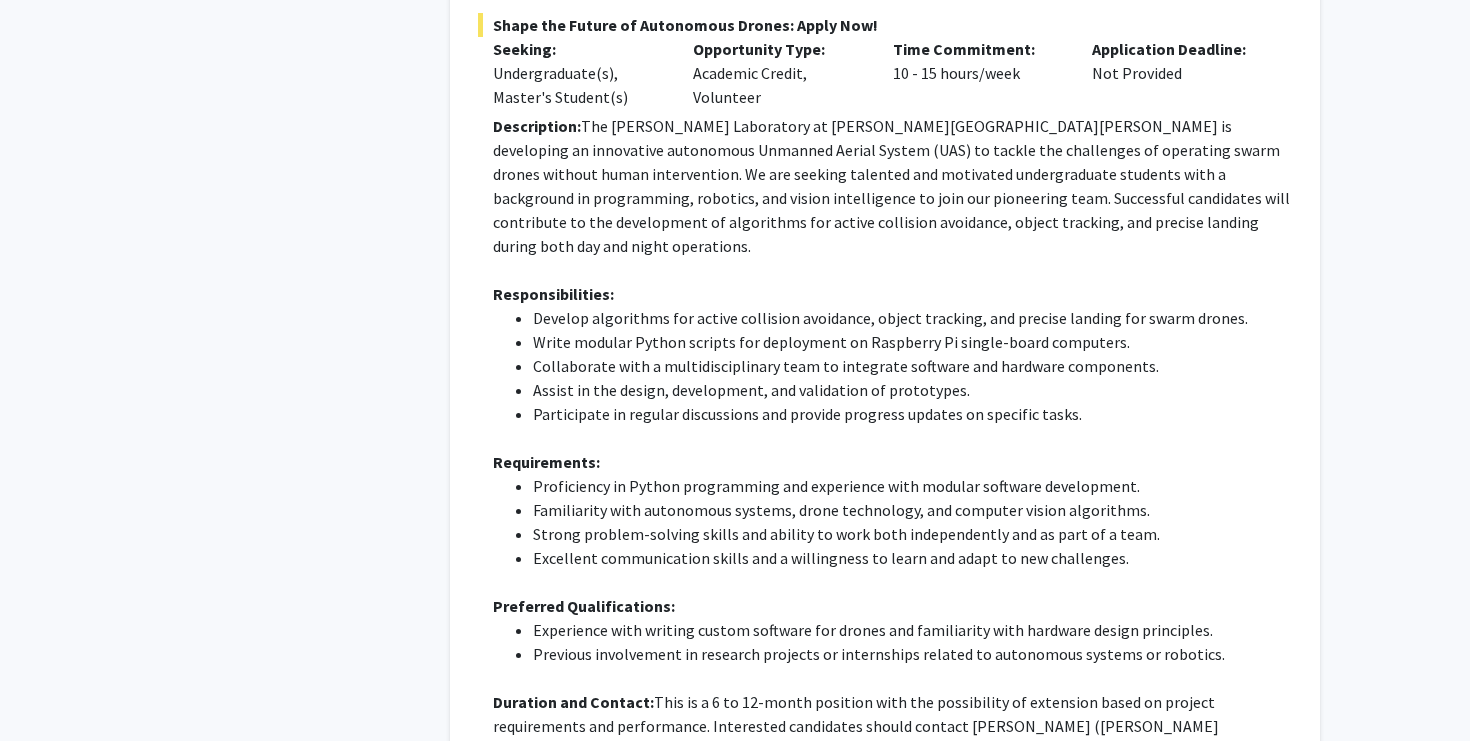 scroll, scrollTop: 3963, scrollLeft: 0, axis: vertical 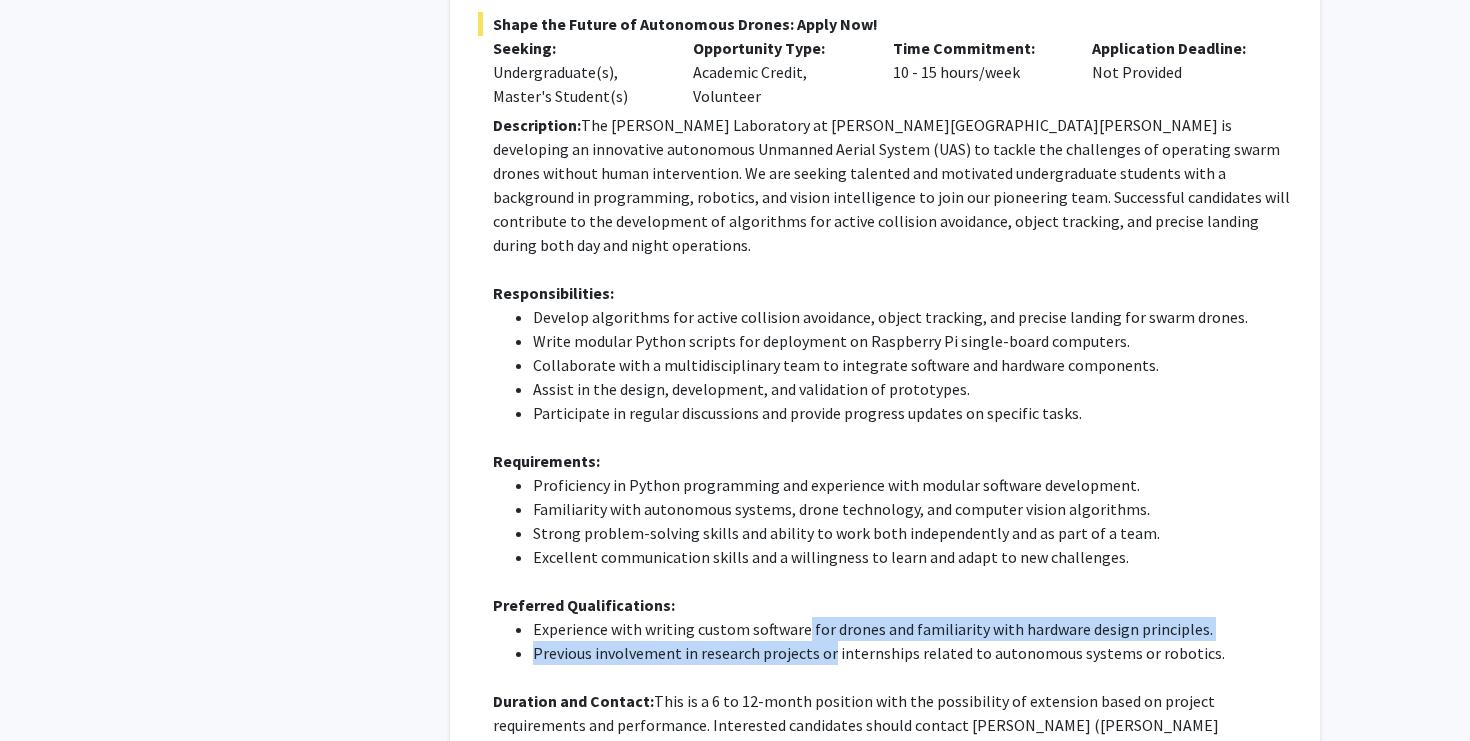 drag, startPoint x: 803, startPoint y: 378, endPoint x: 827, endPoint y: 411, distance: 40.804413 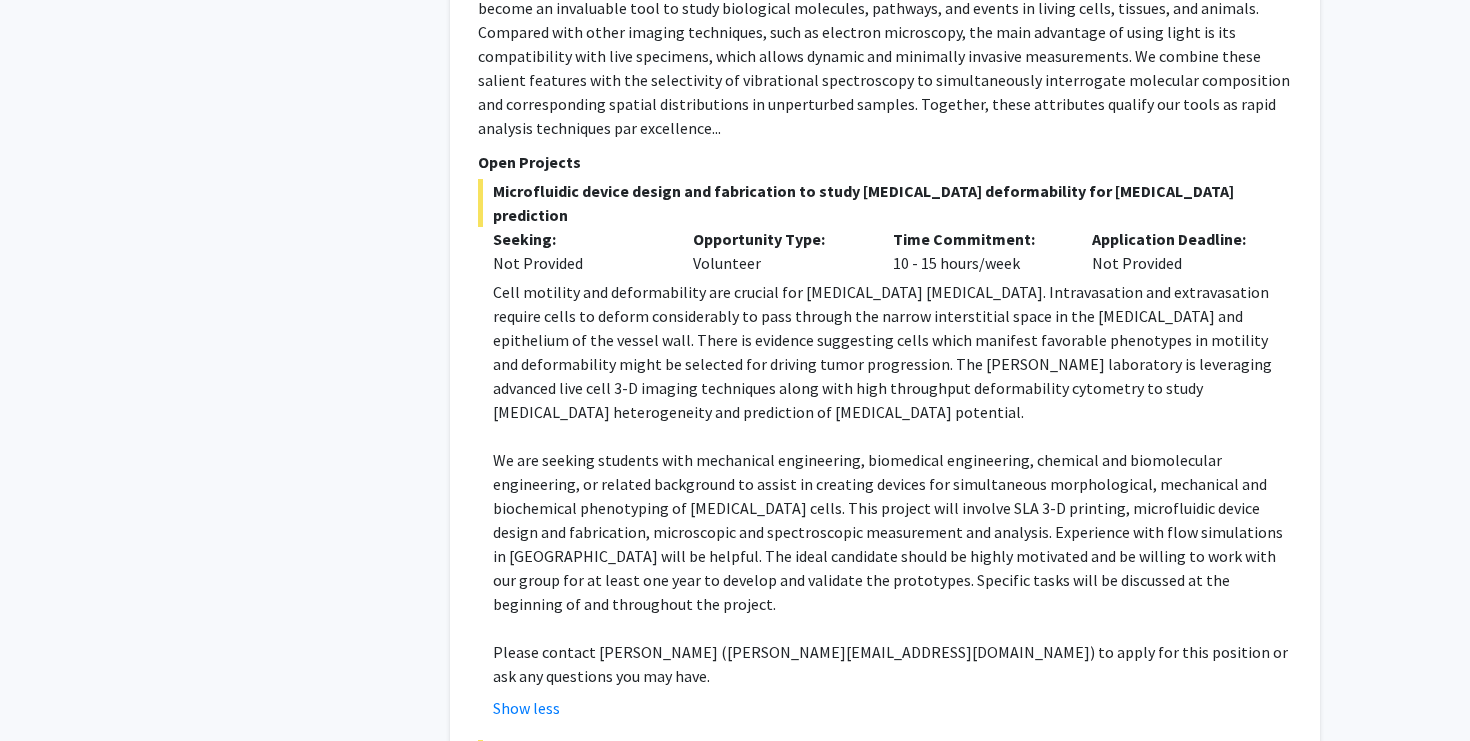 scroll, scrollTop: 3237, scrollLeft: 0, axis: vertical 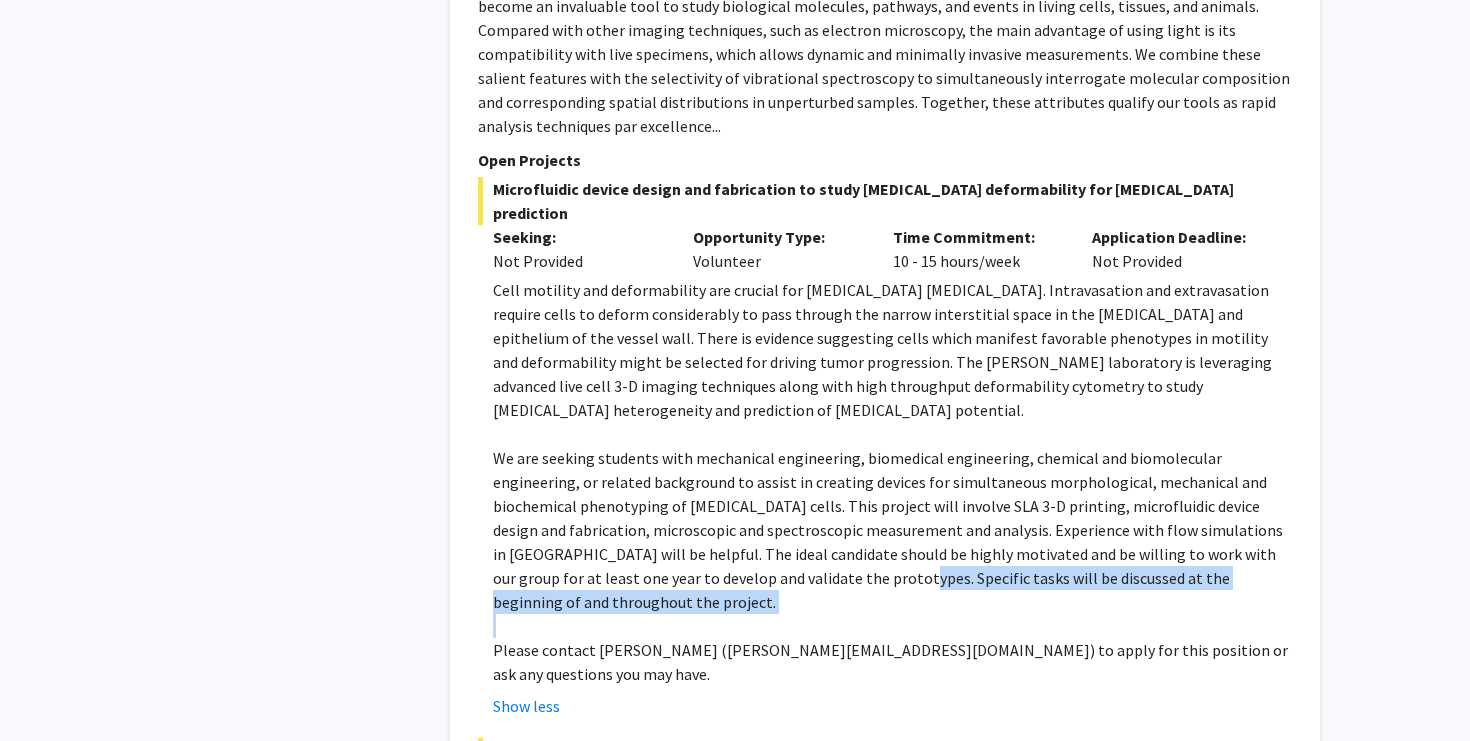 drag, startPoint x: 826, startPoint y: 412, endPoint x: 882, endPoint y: 427, distance: 57.974133 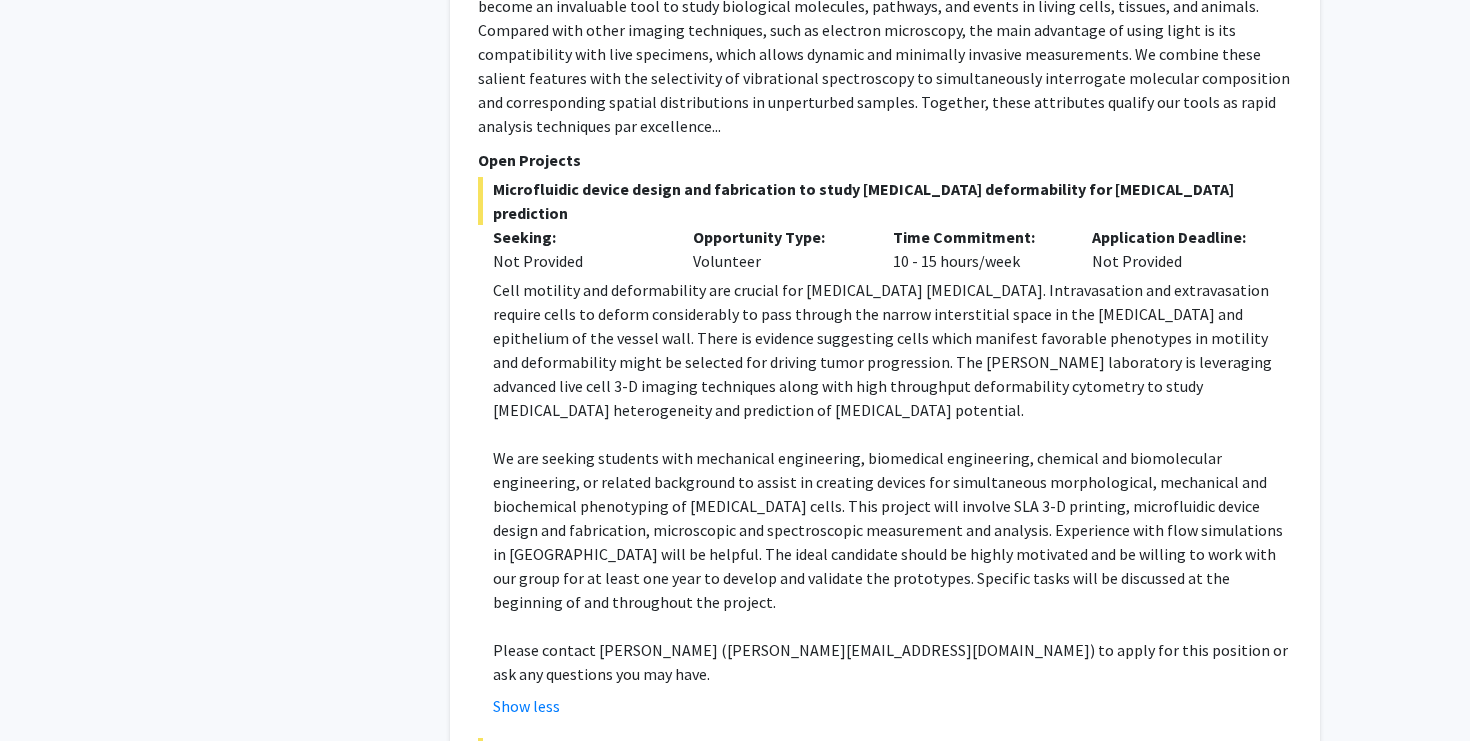 click 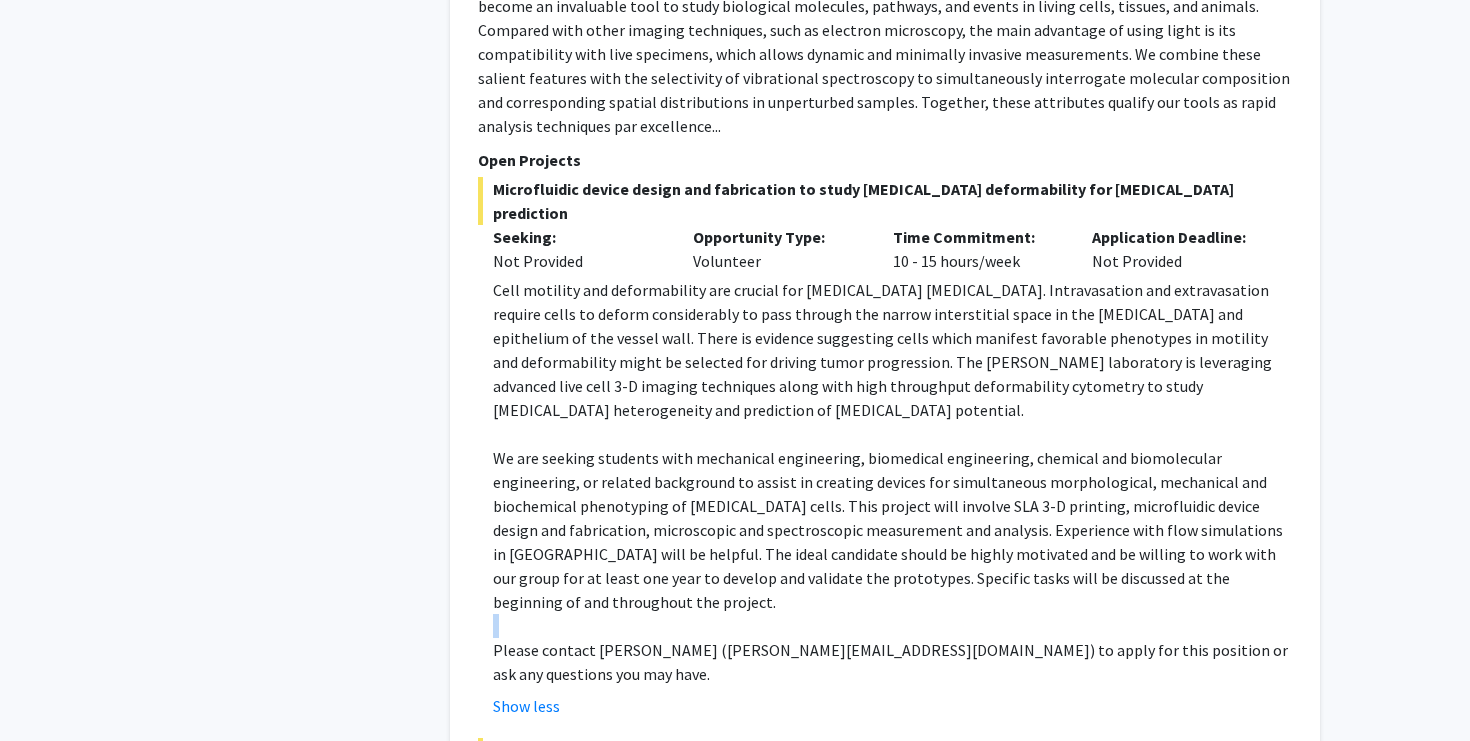 click 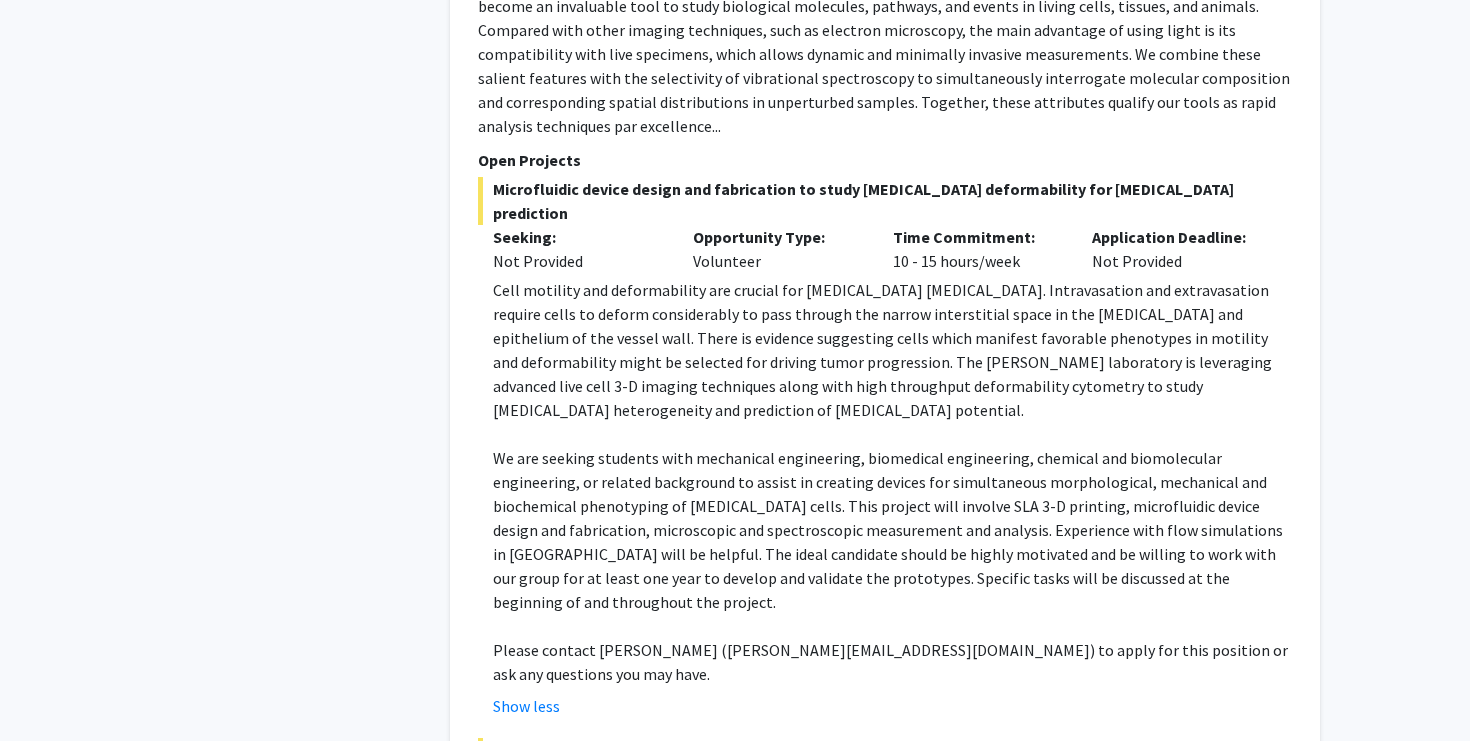 click on "We are seeking students with mechanical engineering, biomedical engineering, chemical and biomolecular engineering, or related background to assist in creating devices for simultaneous morphological, mechanical and biochemical phenotyping of [MEDICAL_DATA] cells. This project will involve SLA 3-D printing, microfluidic device design and fabrication, microscopic and spectroscopic measurement and analysis. Experience with flow simulations in [GEOGRAPHIC_DATA] will be helpful. The ideal candidate should be highly motivated and be willing to work with our group for at least one year to develop and validate the prototypes. Specific tasks will be discussed at the beginning of and throughout the project." 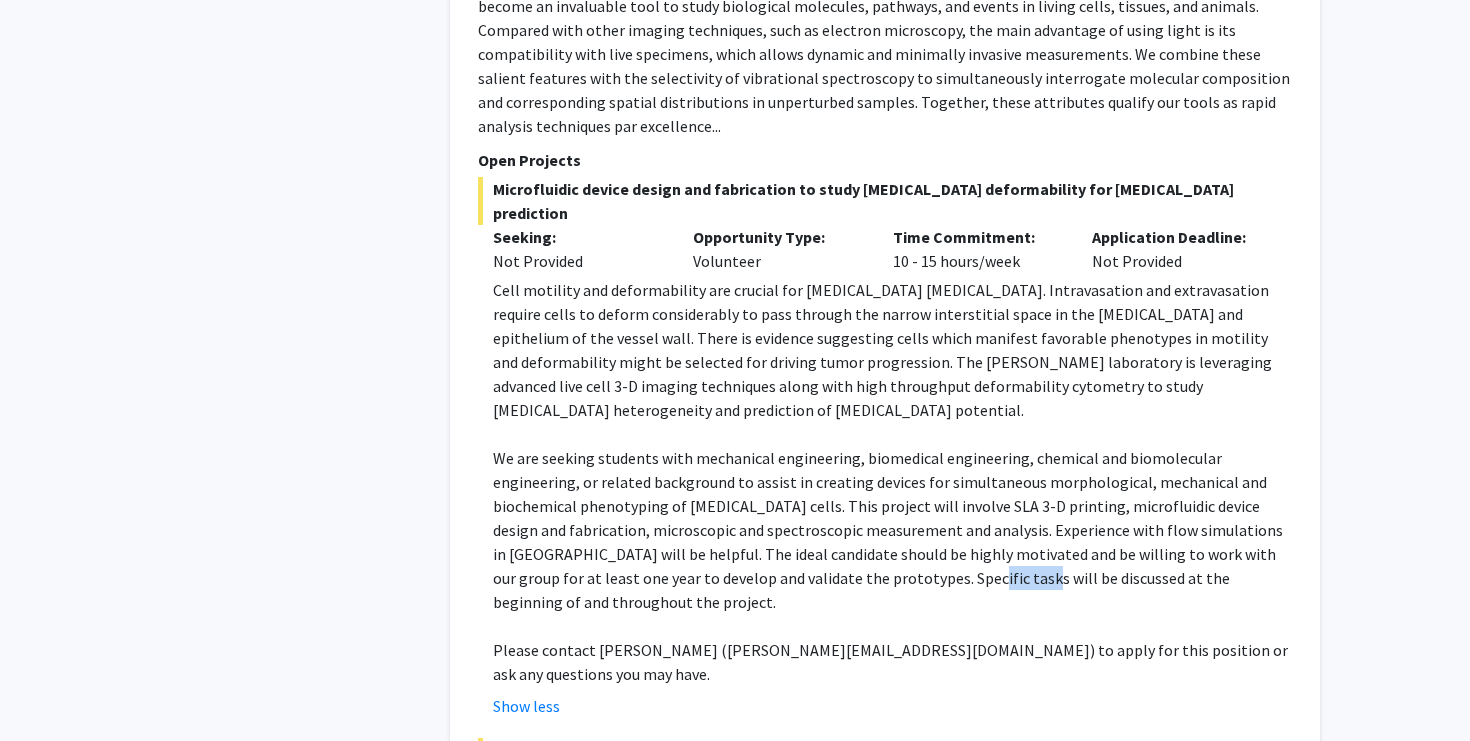 click on "We are seeking students with mechanical engineering, biomedical engineering, chemical and biomolecular engineering, or related background to assist in creating devices for simultaneous morphological, mechanical and biochemical phenotyping of [MEDICAL_DATA] cells. This project will involve SLA 3-D printing, microfluidic device design and fabrication, microscopic and spectroscopic measurement and analysis. Experience with flow simulations in [GEOGRAPHIC_DATA] will be helpful. The ideal candidate should be highly motivated and be willing to work with our group for at least one year to develop and validate the prototypes. Specific tasks will be discussed at the beginning of and throughout the project." 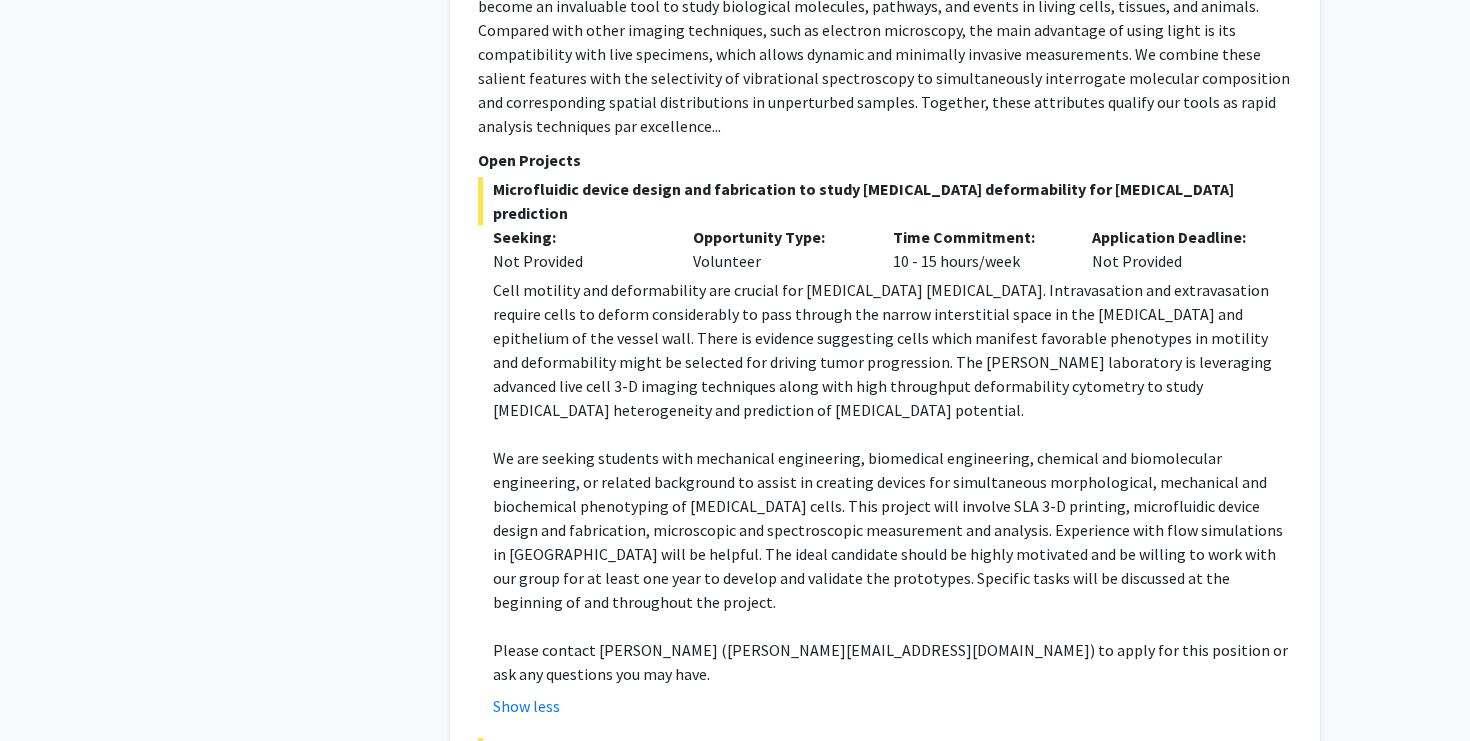 click on "Please contact [PERSON_NAME] ([PERSON_NAME][EMAIL_ADDRESS][DOMAIN_NAME]) to apply for this position or ask any questions you may have." 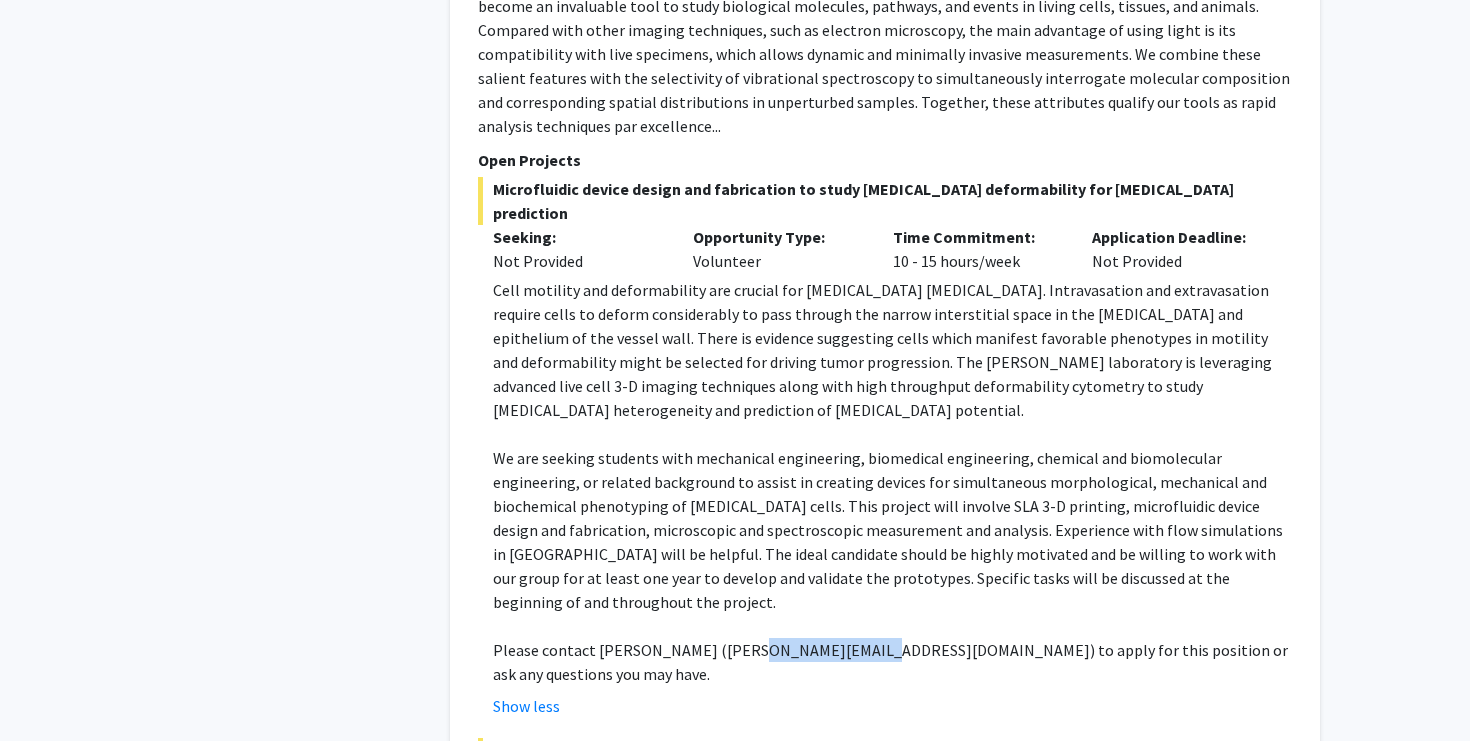 drag, startPoint x: 848, startPoint y: 459, endPoint x: 726, endPoint y: 460, distance: 122.0041 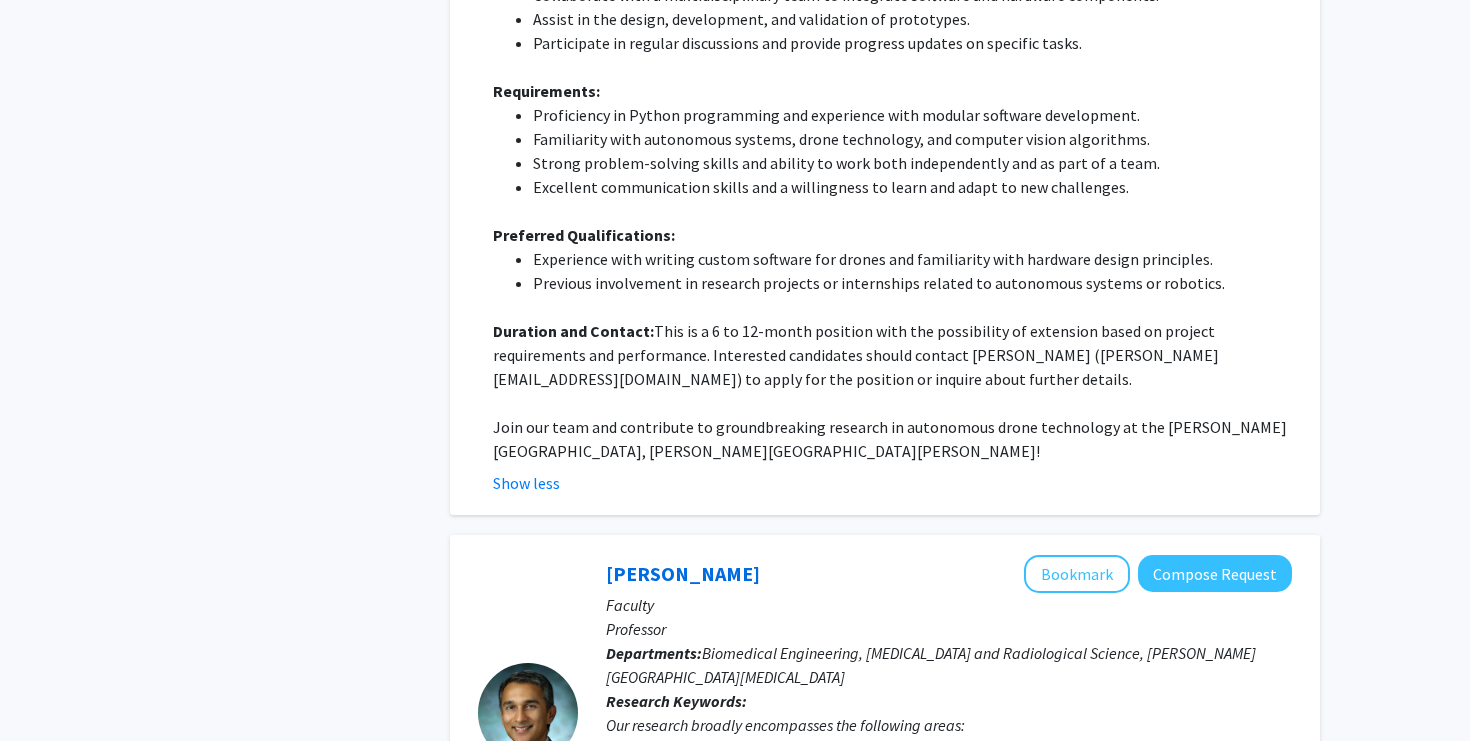 scroll, scrollTop: 4373, scrollLeft: 0, axis: vertical 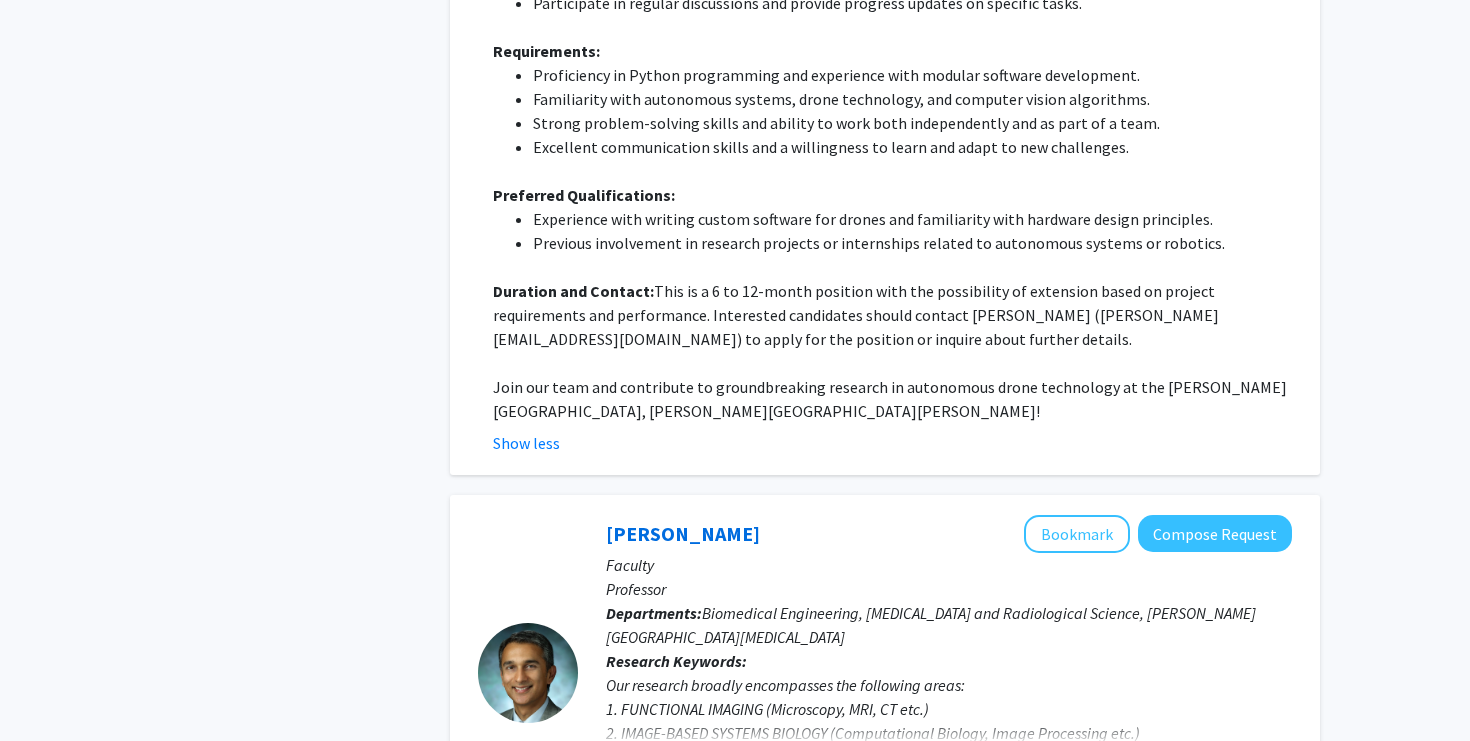 click on "Show more" 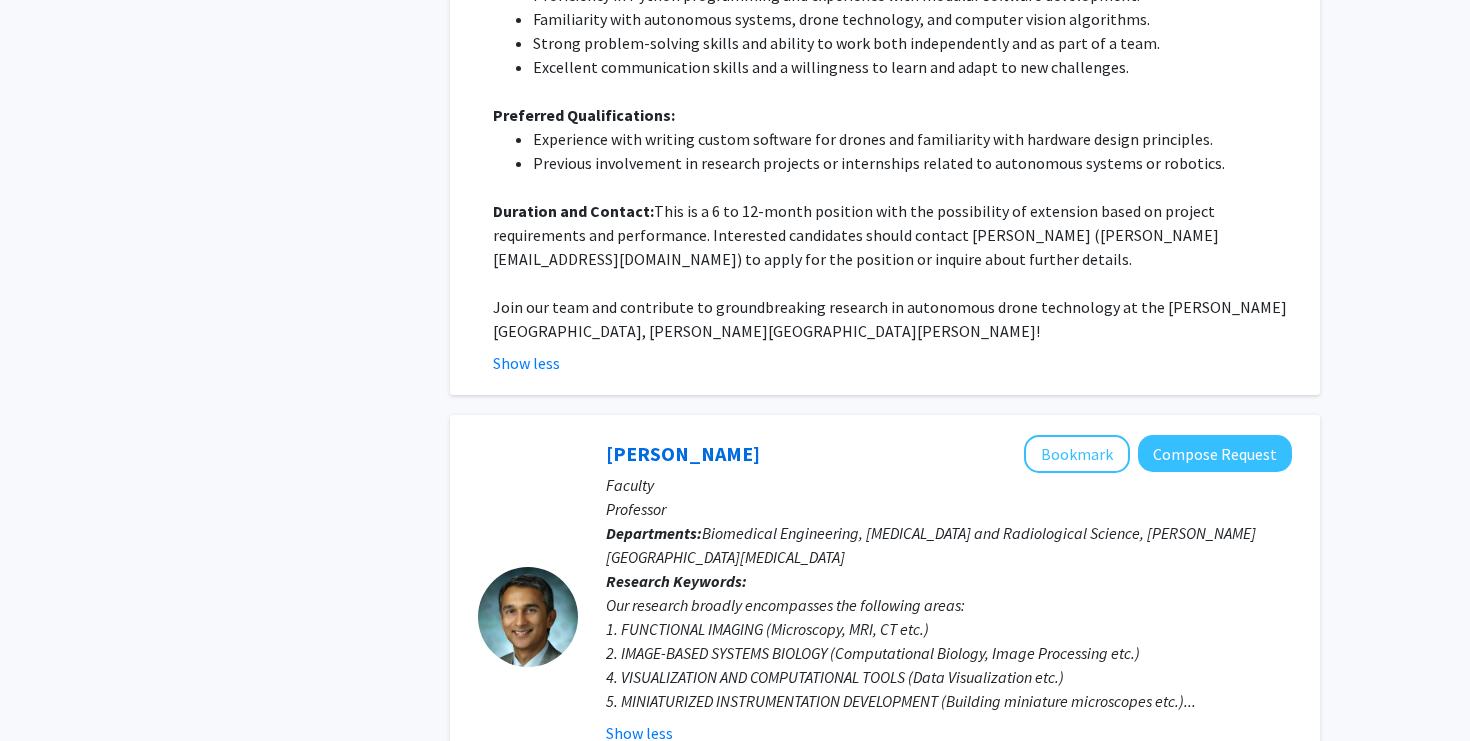 scroll, scrollTop: 4458, scrollLeft: 0, axis: vertical 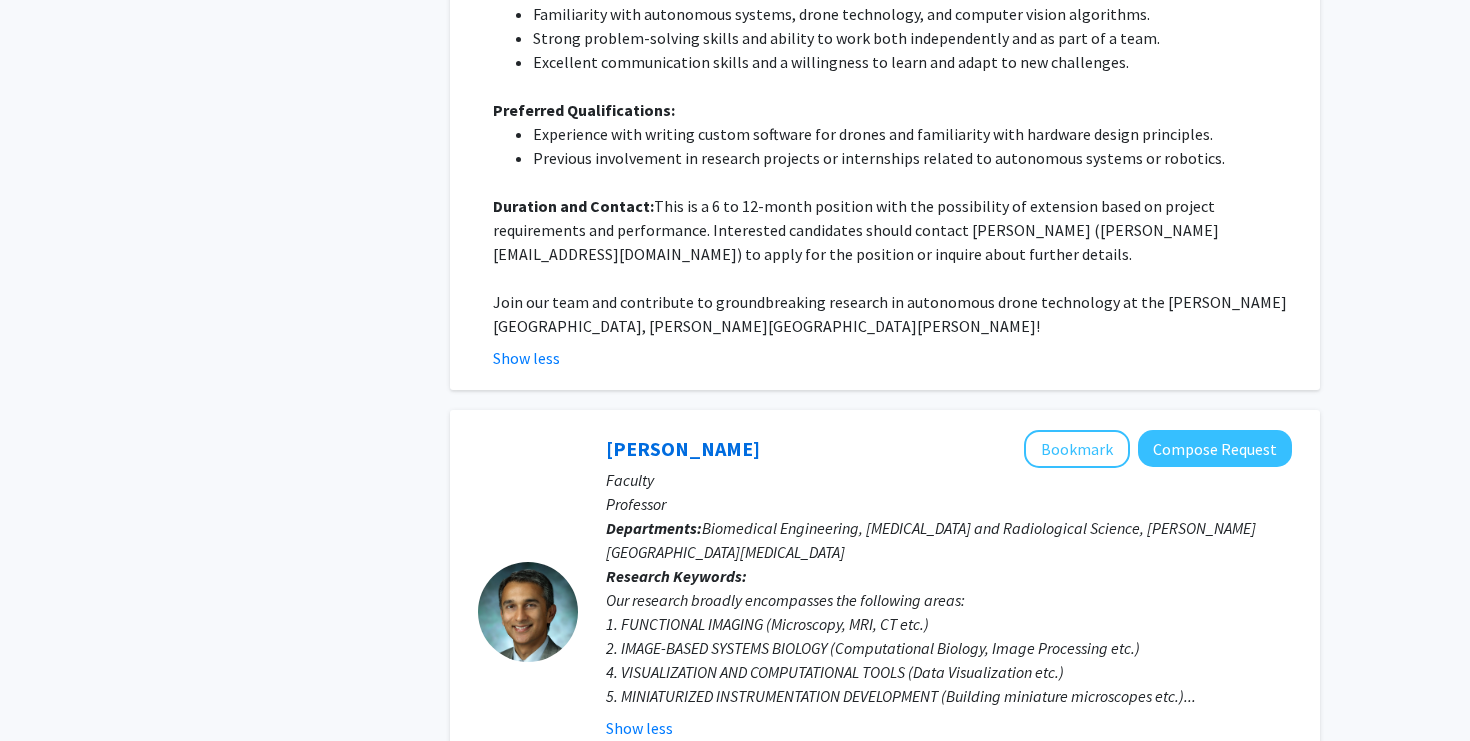click on "Our research broadly encompasses the following areas: 1. FUNCTIONAL IMAGING (Microscopy, MRI, CT etc.) 2. IMAGE-BASED SYSTEMS BIOLOGY (Computational Biology, Image Processing etc.) 4. VISUALIZATION AND COMPUTATIONAL TOOLS (Data Visualization etc.) 5. MINIATURIZED INSTRUMENTATION DEVELOPMENT (Building miniature microscopes etc.)..." 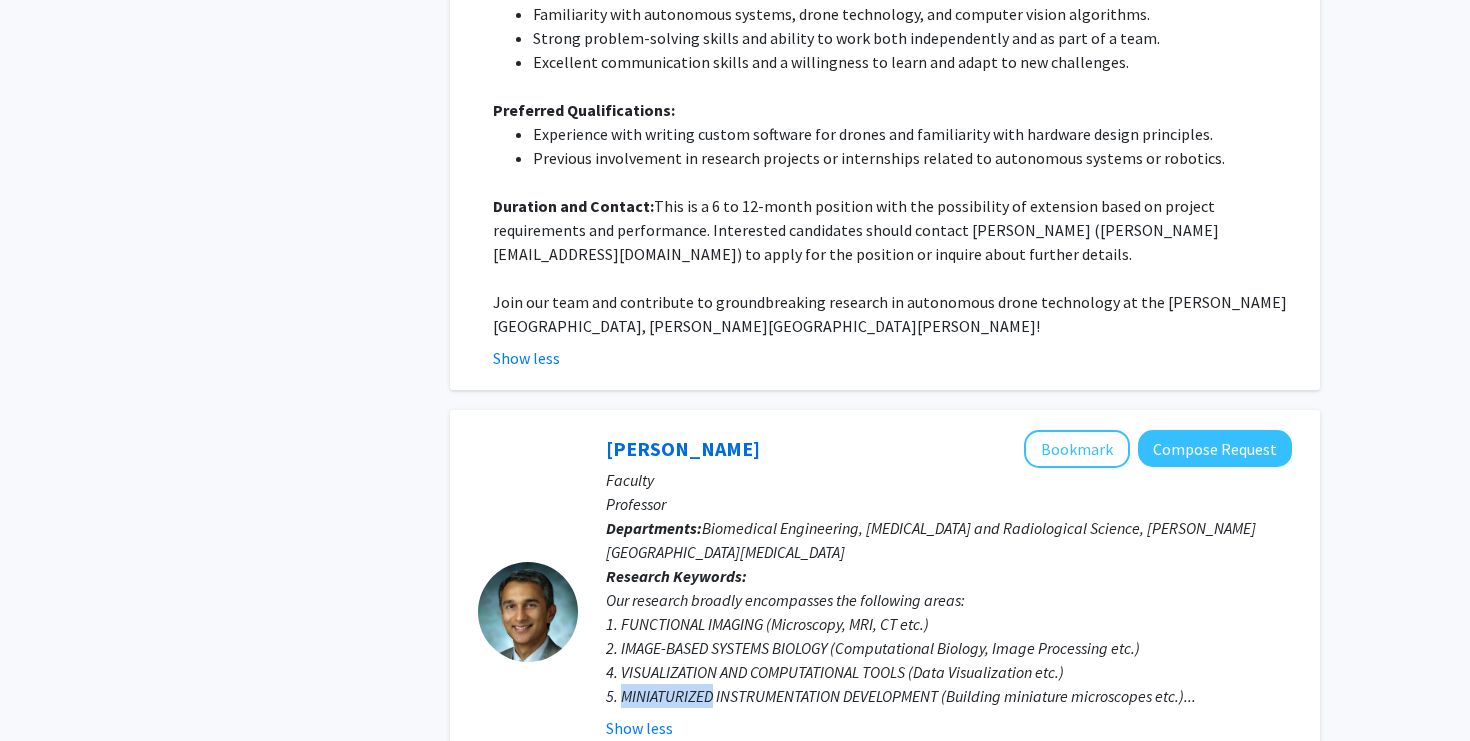 click on "Our research broadly encompasses the following areas: 1. FUNCTIONAL IMAGING (Microscopy, MRI, CT etc.) 2. IMAGE-BASED SYSTEMS BIOLOGY (Computational Biology, Image Processing etc.) 4. VISUALIZATION AND COMPUTATIONAL TOOLS (Data Visualization etc.) 5. MINIATURIZED INSTRUMENTATION DEVELOPMENT (Building miniature microscopes etc.)..." 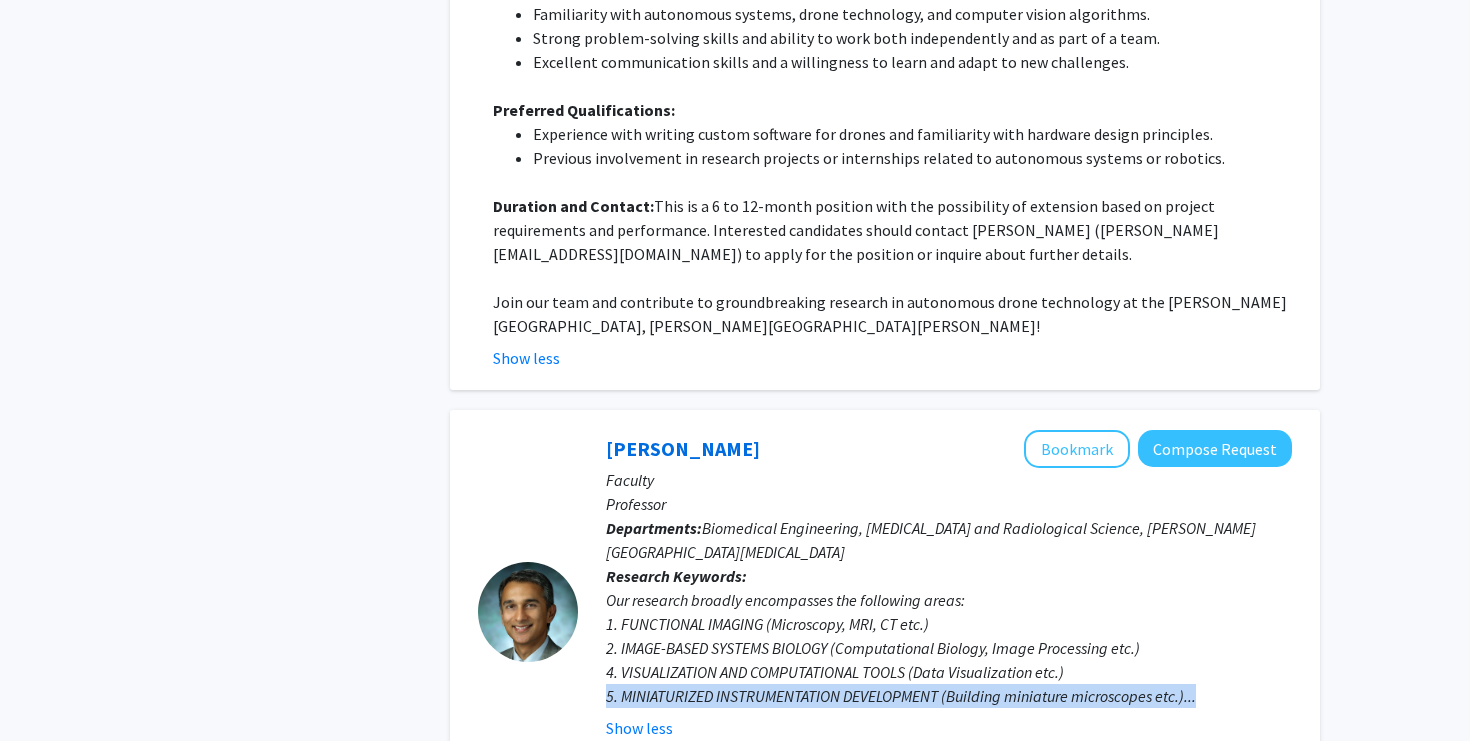 click on "Our research broadly encompasses the following areas: 1. FUNCTIONAL IMAGING (Microscopy, MRI, CT etc.) 2. IMAGE-BASED SYSTEMS BIOLOGY (Computational Biology, Image Processing etc.) 4. VISUALIZATION AND COMPUTATIONAL TOOLS (Data Visualization etc.) 5. MINIATURIZED INSTRUMENTATION DEVELOPMENT (Building miniature microscopes etc.)..." 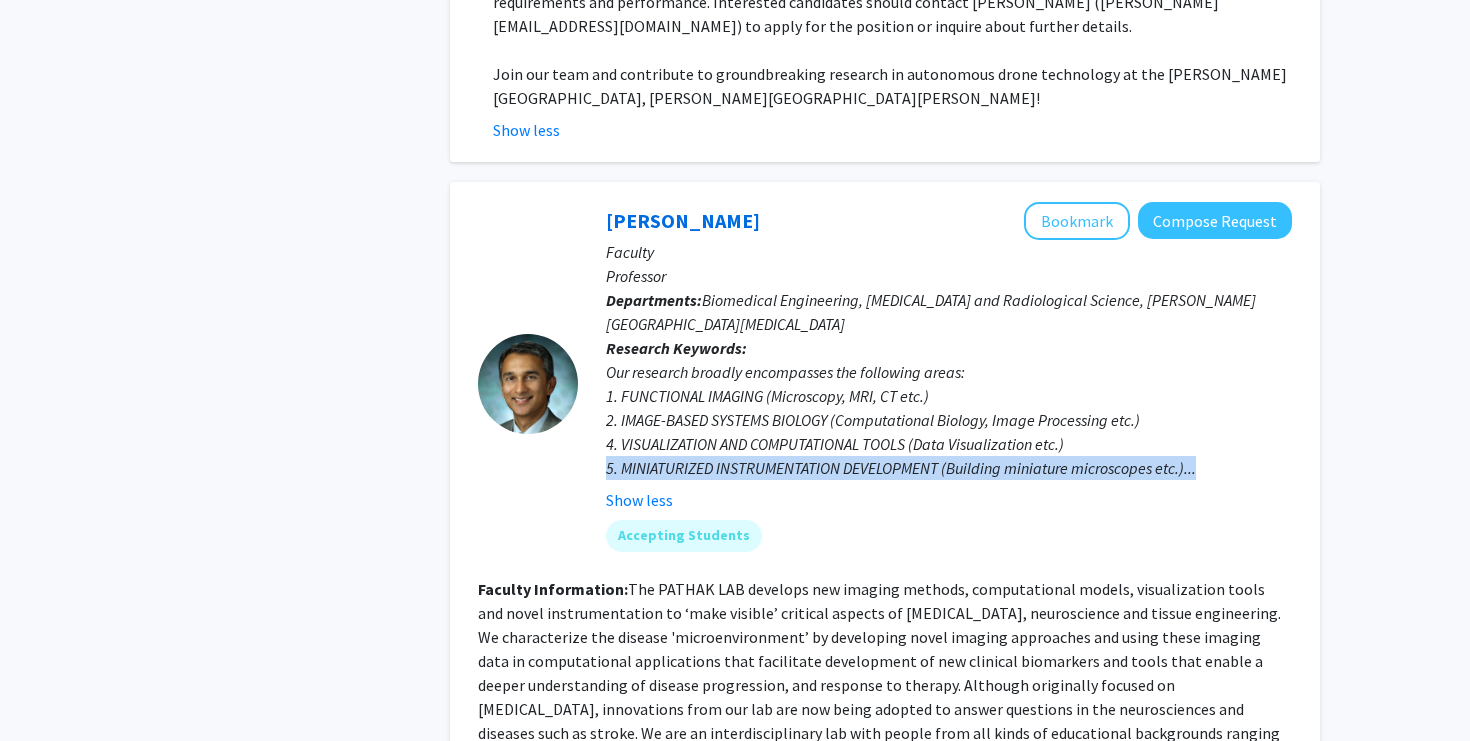 scroll, scrollTop: 4697, scrollLeft: 0, axis: vertical 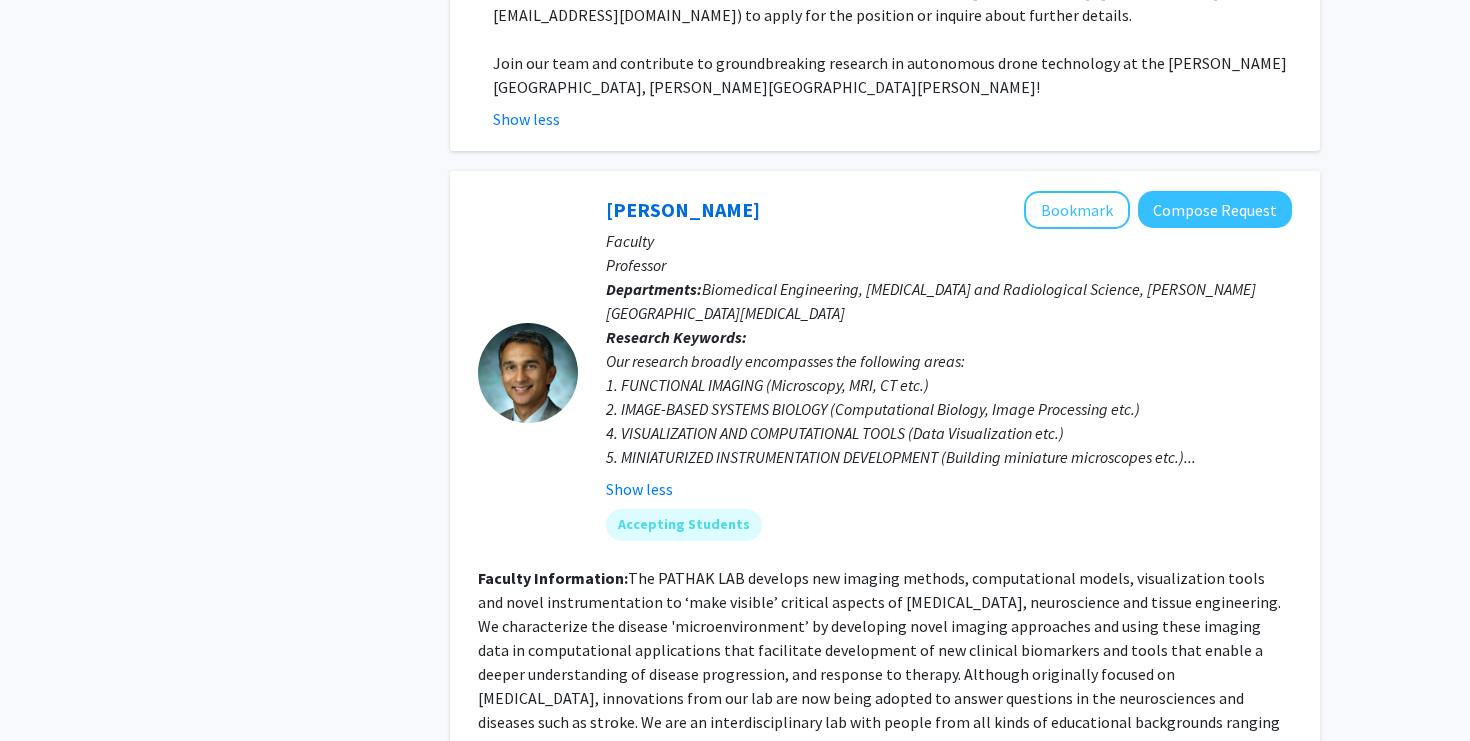 click on "The PATHAK LAB develops new imaging methods, computational models, visualization tools and novel instrumentation to ‘make visible’ critical aspects of [MEDICAL_DATA], neuroscience and tissue engineering. We characterize the disease 'microenvironment’ by developing novel imaging approaches and using these imaging data in computational applications that facilitate development of new clinical biomarkers and tools that enable a deeper understanding of disease progression, and response to therapy. Although originally focused on [MEDICAL_DATA], innovations from our lab are now being adopted to answer questions in the neurosciences and diseases such as stroke. We are an interdisciplinary lab with people from all kinds of educational backgrounds ranging from engineering to computer science to architecture. We believe..." 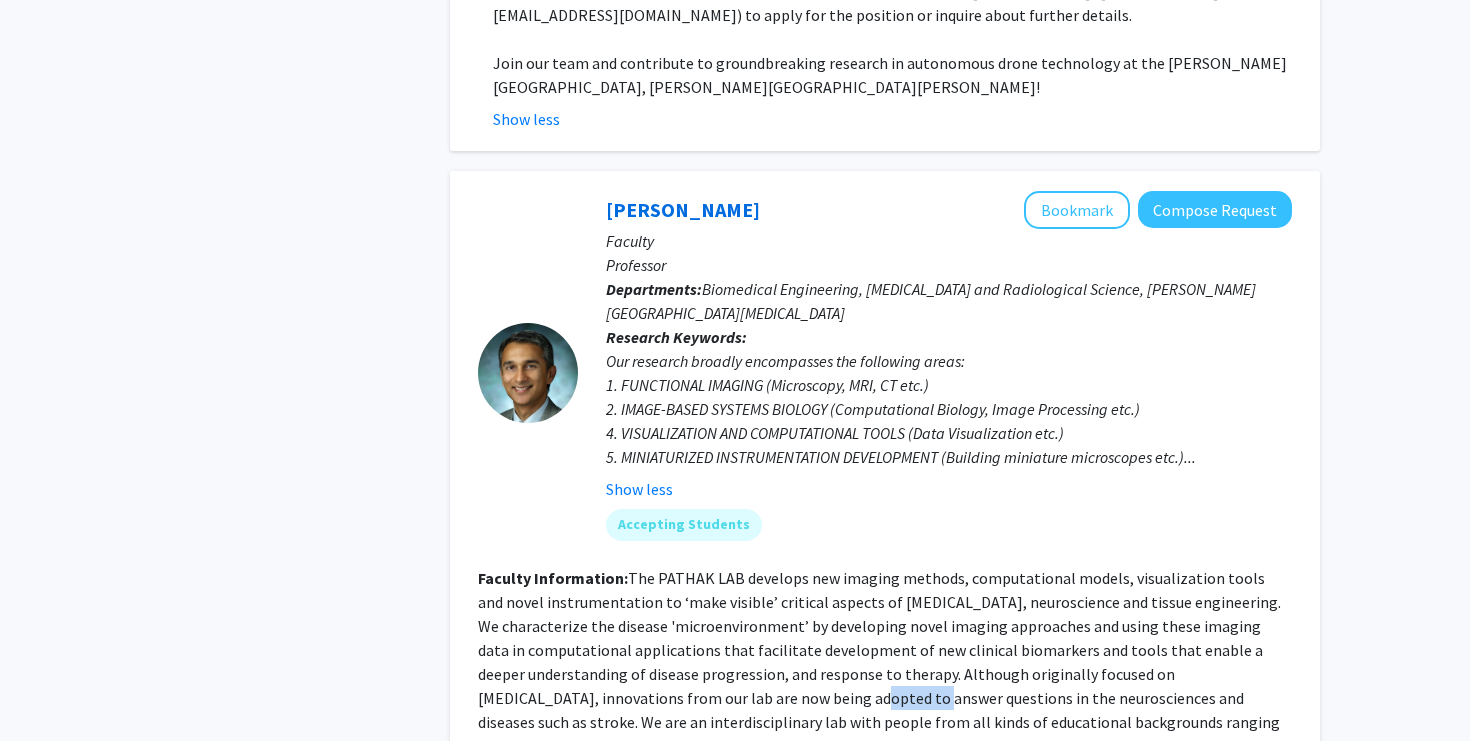 click on "The PATHAK LAB develops new imaging methods, computational models, visualization tools and novel instrumentation to ‘make visible’ critical aspects of [MEDICAL_DATA], neuroscience and tissue engineering. We characterize the disease 'microenvironment’ by developing novel imaging approaches and using these imaging data in computational applications that facilitate development of new clinical biomarkers and tools that enable a deeper understanding of disease progression, and response to therapy. Although originally focused on [MEDICAL_DATA], innovations from our lab are now being adopted to answer questions in the neurosciences and diseases such as stroke. We are an interdisciplinary lab with people from all kinds of educational backgrounds ranging from engineering to computer science to architecture. We believe..." 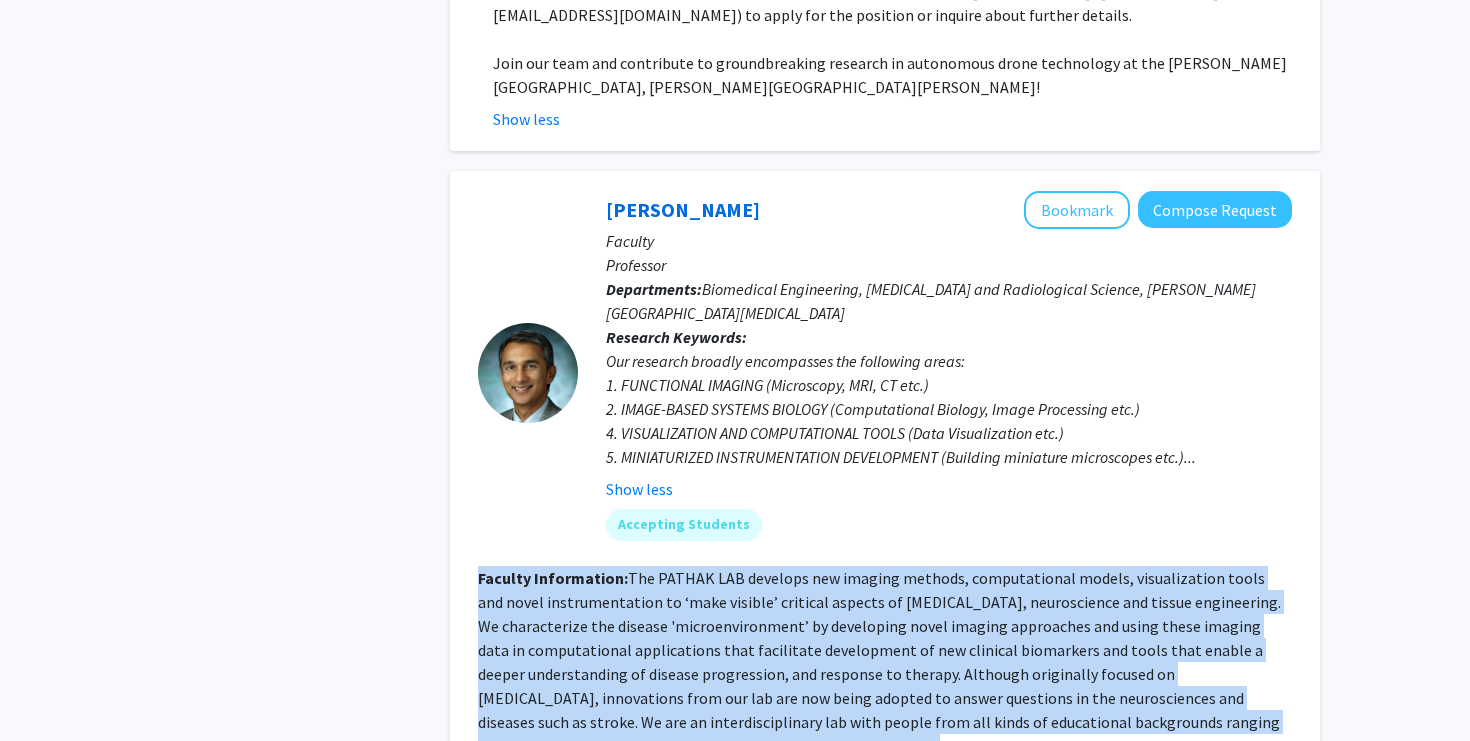 click on "The PATHAK LAB develops new imaging methods, computational models, visualization tools and novel instrumentation to ‘make visible’ critical aspects of [MEDICAL_DATA], neuroscience and tissue engineering. We characterize the disease 'microenvironment’ by developing novel imaging approaches and using these imaging data in computational applications that facilitate development of new clinical biomarkers and tools that enable a deeper understanding of disease progression, and response to therapy. Although originally focused on [MEDICAL_DATA], innovations from our lab are now being adopted to answer questions in the neurosciences and diseases such as stroke. We are an interdisciplinary lab with people from all kinds of educational backgrounds ranging from engineering to computer science to architecture. We believe..." 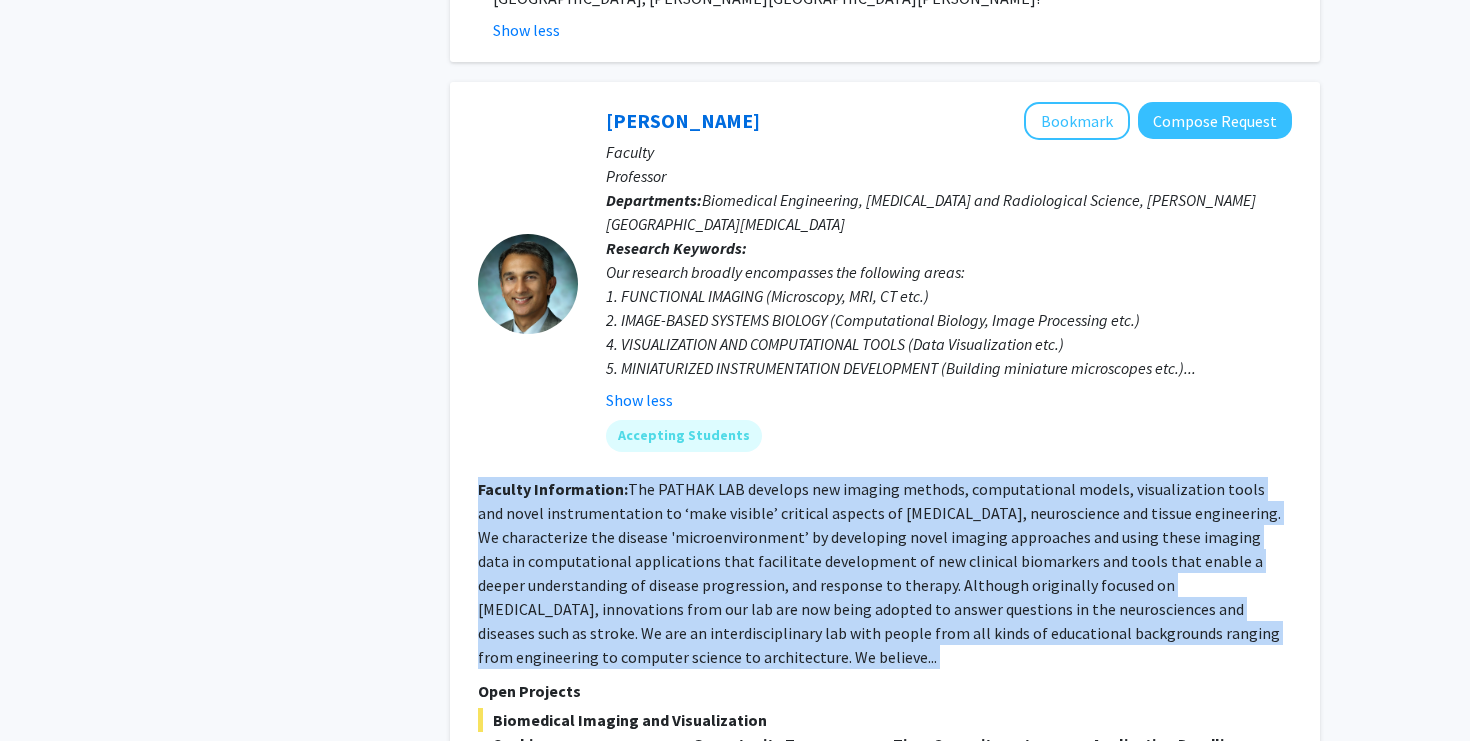 scroll, scrollTop: 4794, scrollLeft: 0, axis: vertical 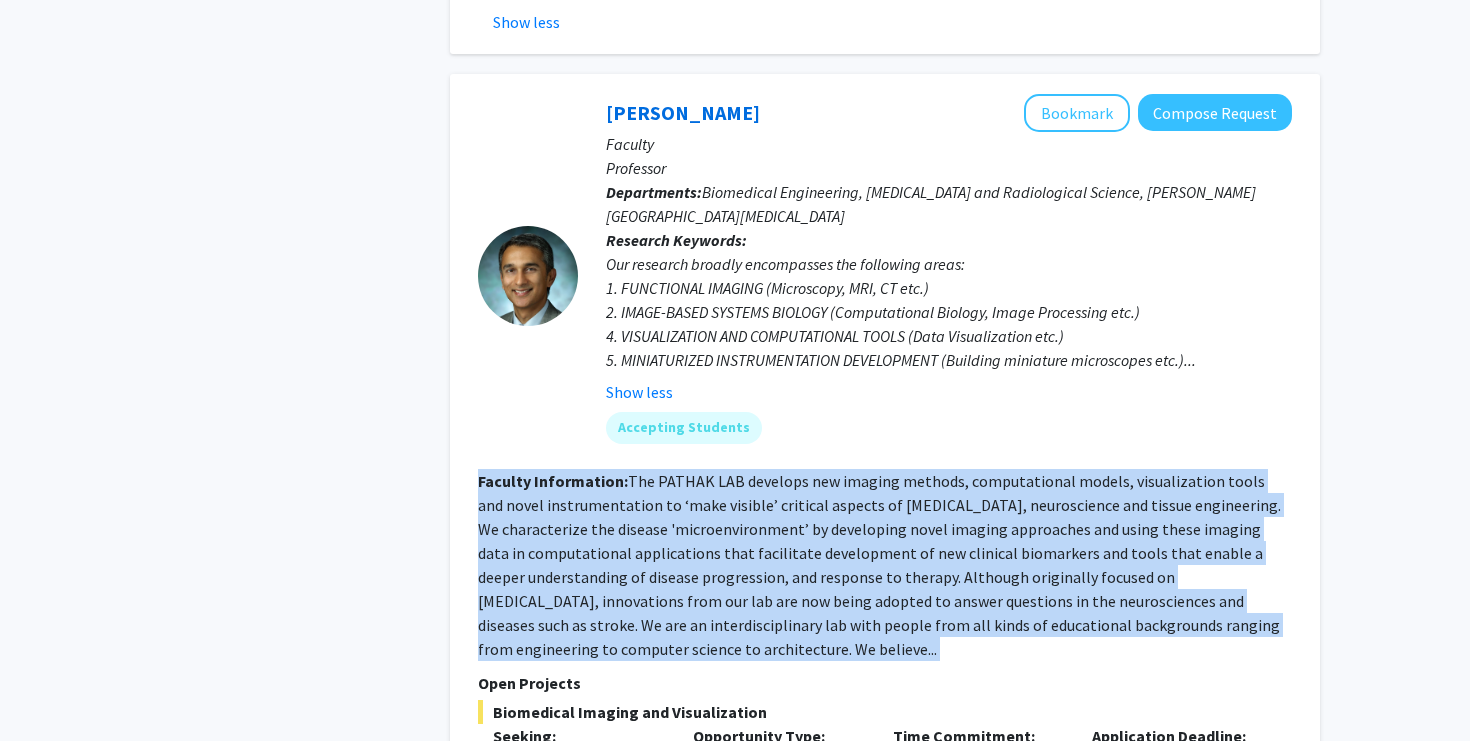 click on "[PERSON_NAME]   Bookmark
Compose Request  Faculty Professor  Departments:  Biomedical Engineering, [MEDICAL_DATA] and Radiological Science, [PERSON_NAME][GEOGRAPHIC_DATA][MEDICAL_DATA] Research Keywords:  Our research broadly encompasses the following areas: 1. FUNCTIONAL IMAGING (Microscopy, MRI, CT etc.) 2. IMAGE-BASED SYSTEMS BIOLOGY (Computational Biology, Image Processing etc.) 4. VISUALIZATION AND COMPUTATIONAL TOOLS (Data Visualization etc.) 5. MINIATURIZED INSTRUMENTATION DEVELOPMENT (Building miniature microscopes etc.)... Show less Accepting Students Faculty Information:  Open Projects  Biomedical Imaging and Visualization  Seeking: Undergraduate(s), Master's Student(s) Opportunity Type:  Academic Credit, Volunteer  Time Commitment:  15 - 20 hours/week  Application Deadline:  Not Provided  [DOMAIN_NAME] ) to [PERSON_NAME] at  [EMAIL_ADDRESS][DOMAIN_NAME] .  Show less" 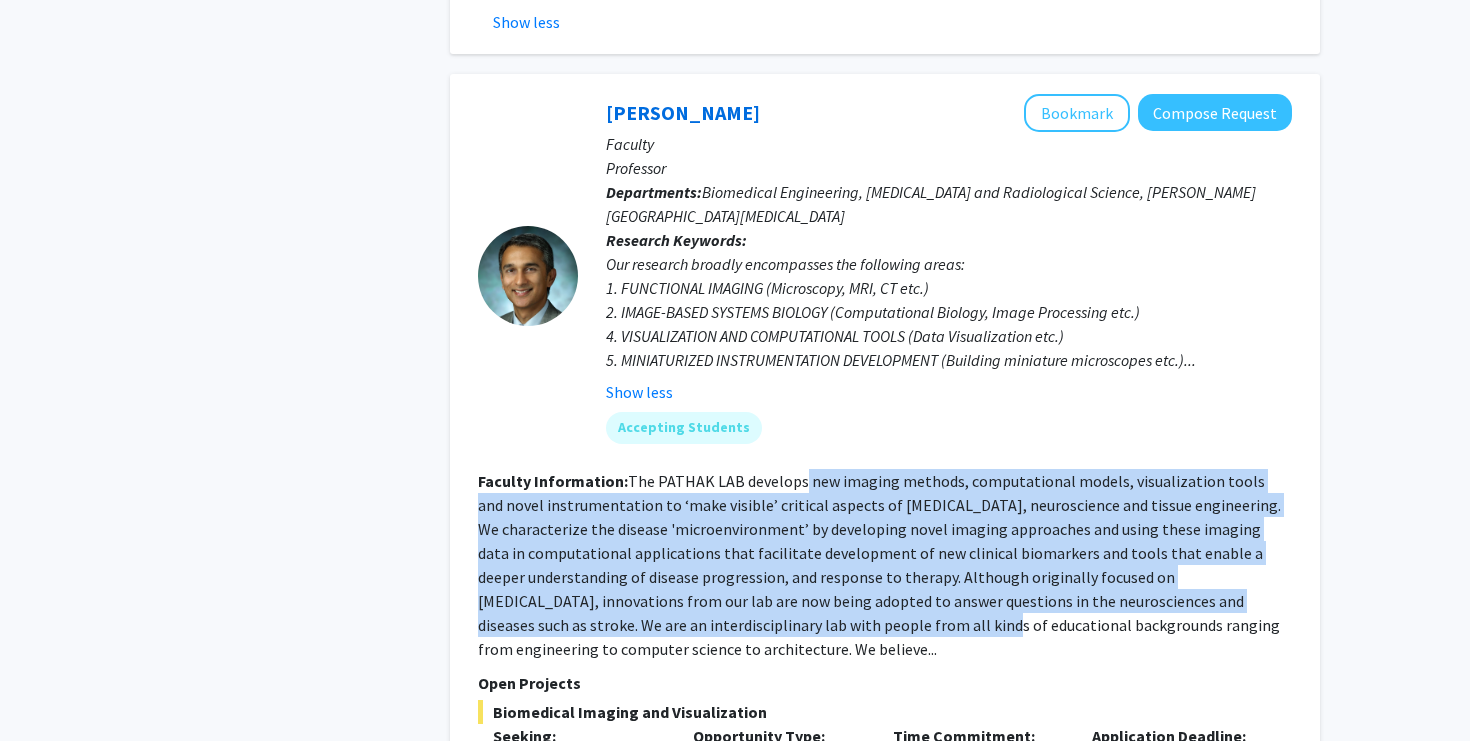 drag, startPoint x: 719, startPoint y: 396, endPoint x: 798, endPoint y: 244, distance: 171.30382 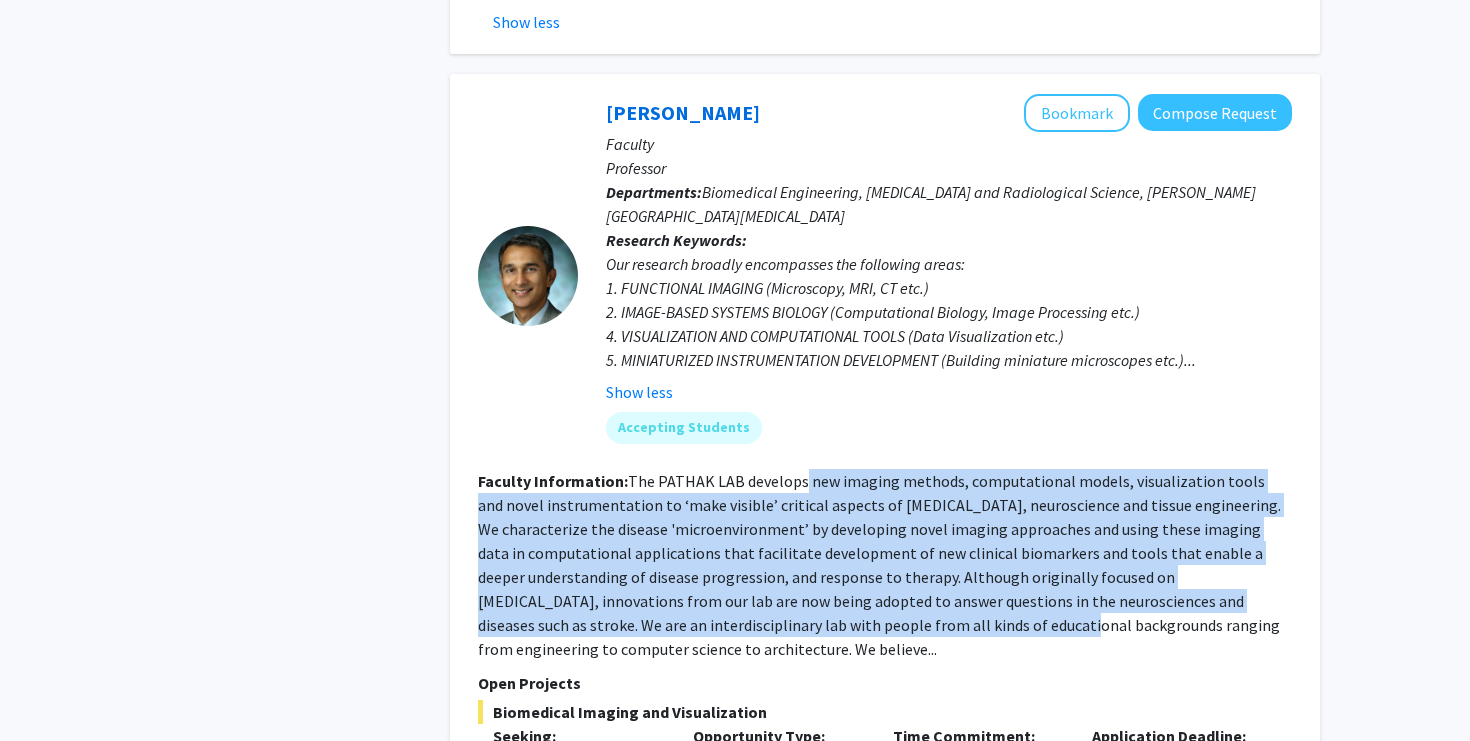 drag, startPoint x: 798, startPoint y: 244, endPoint x: 784, endPoint y: 372, distance: 128.76335 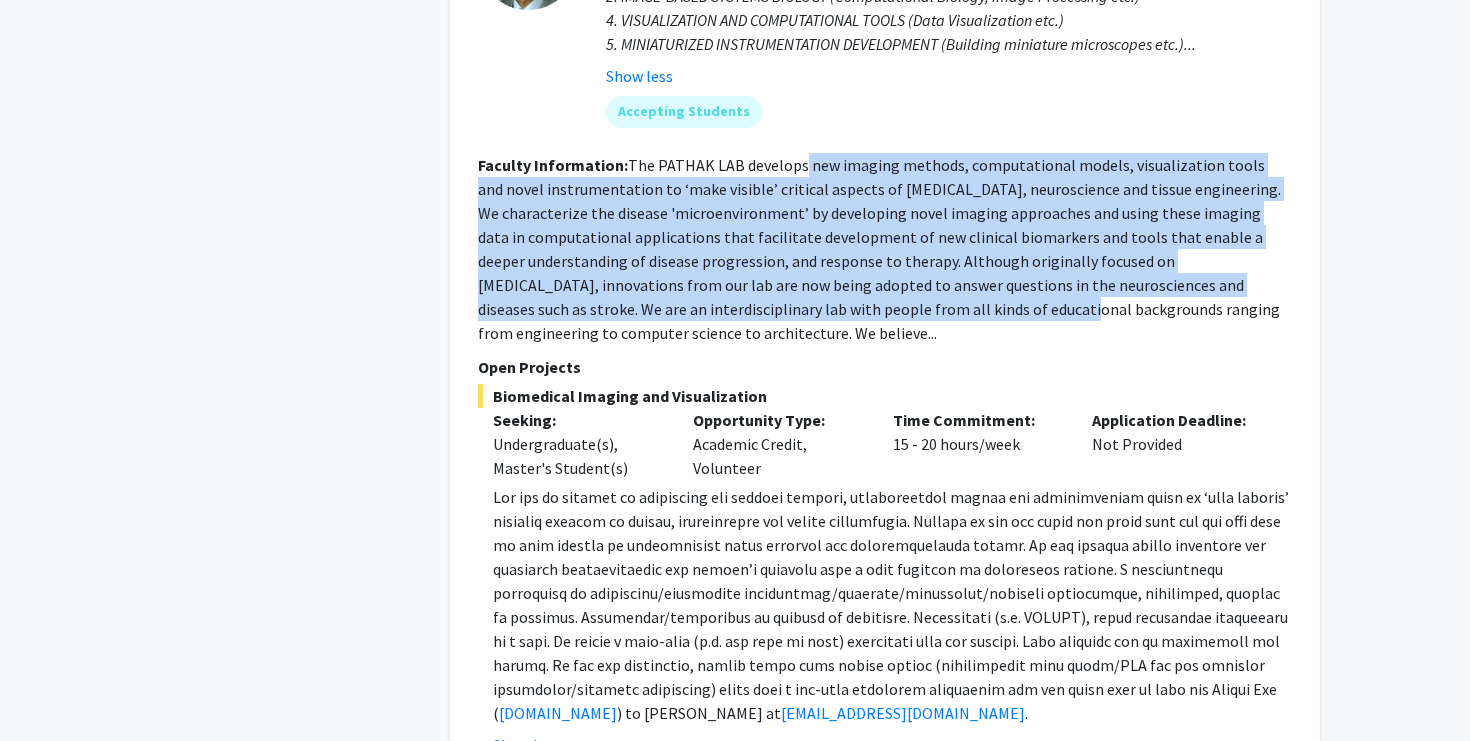 scroll, scrollTop: 5112, scrollLeft: 0, axis: vertical 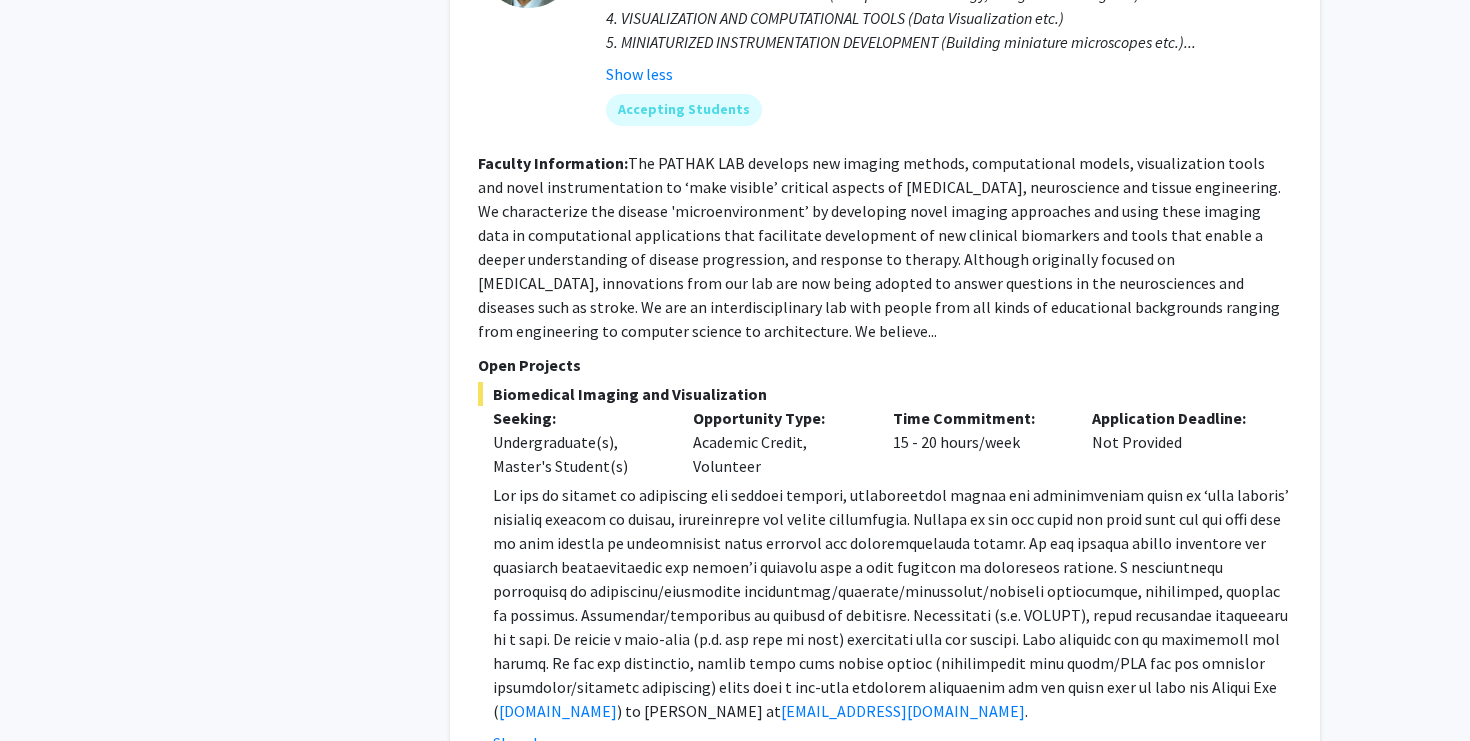 click 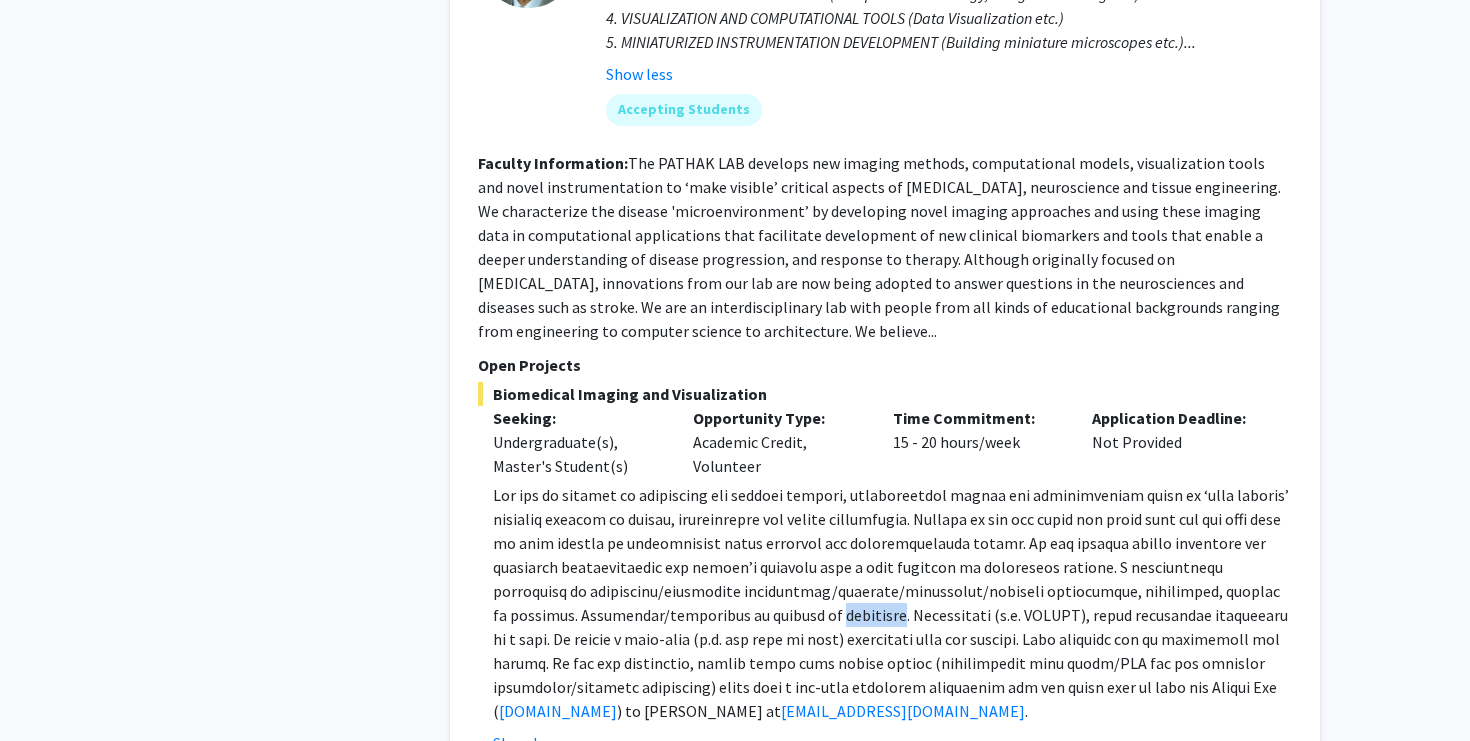 click 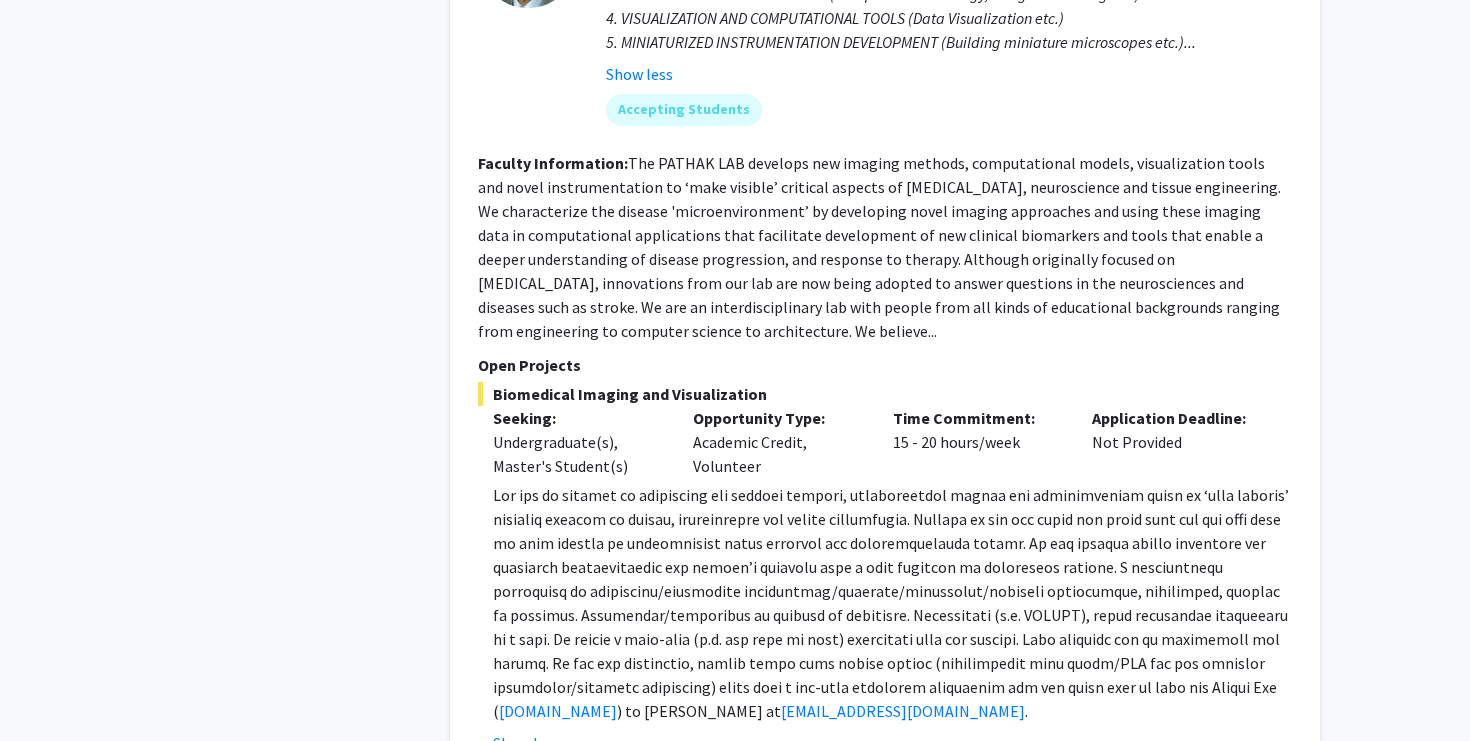 click 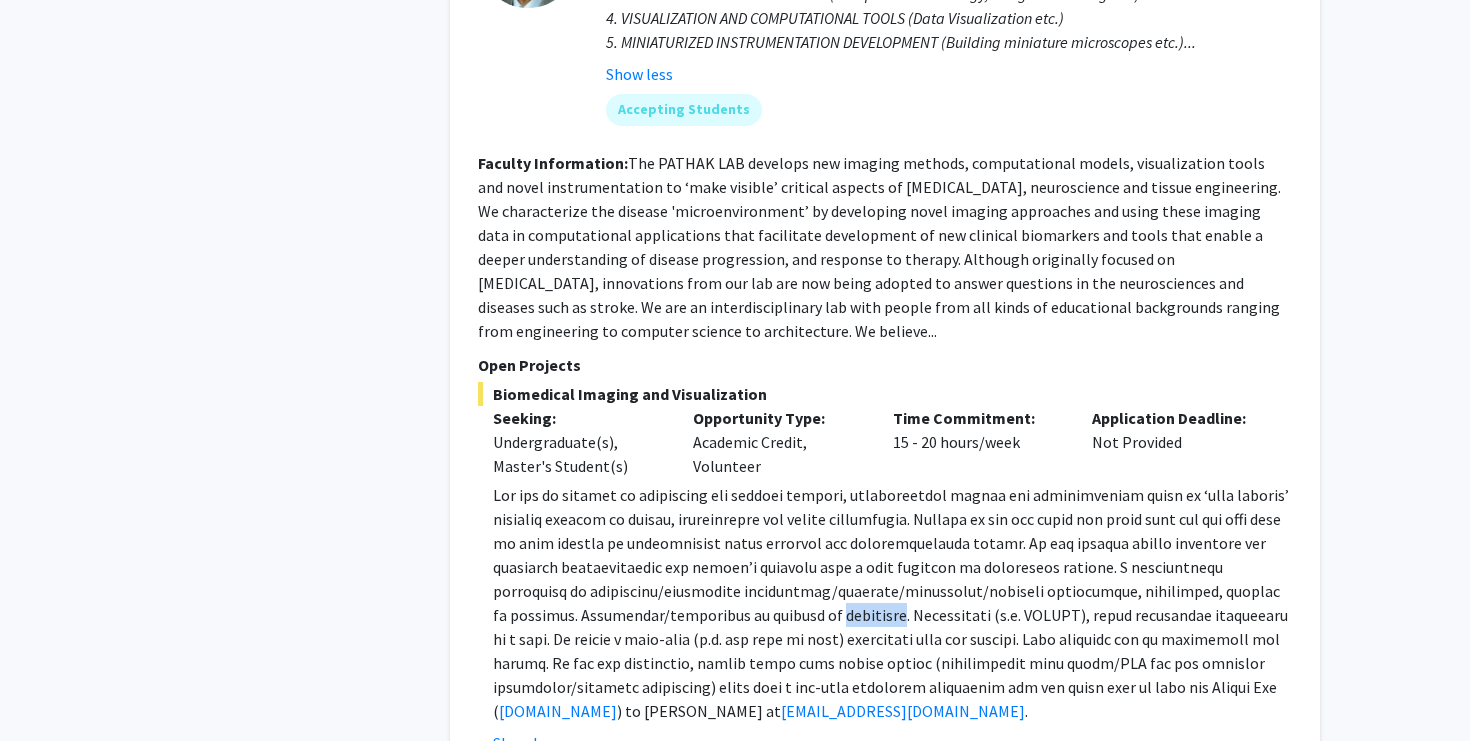 click 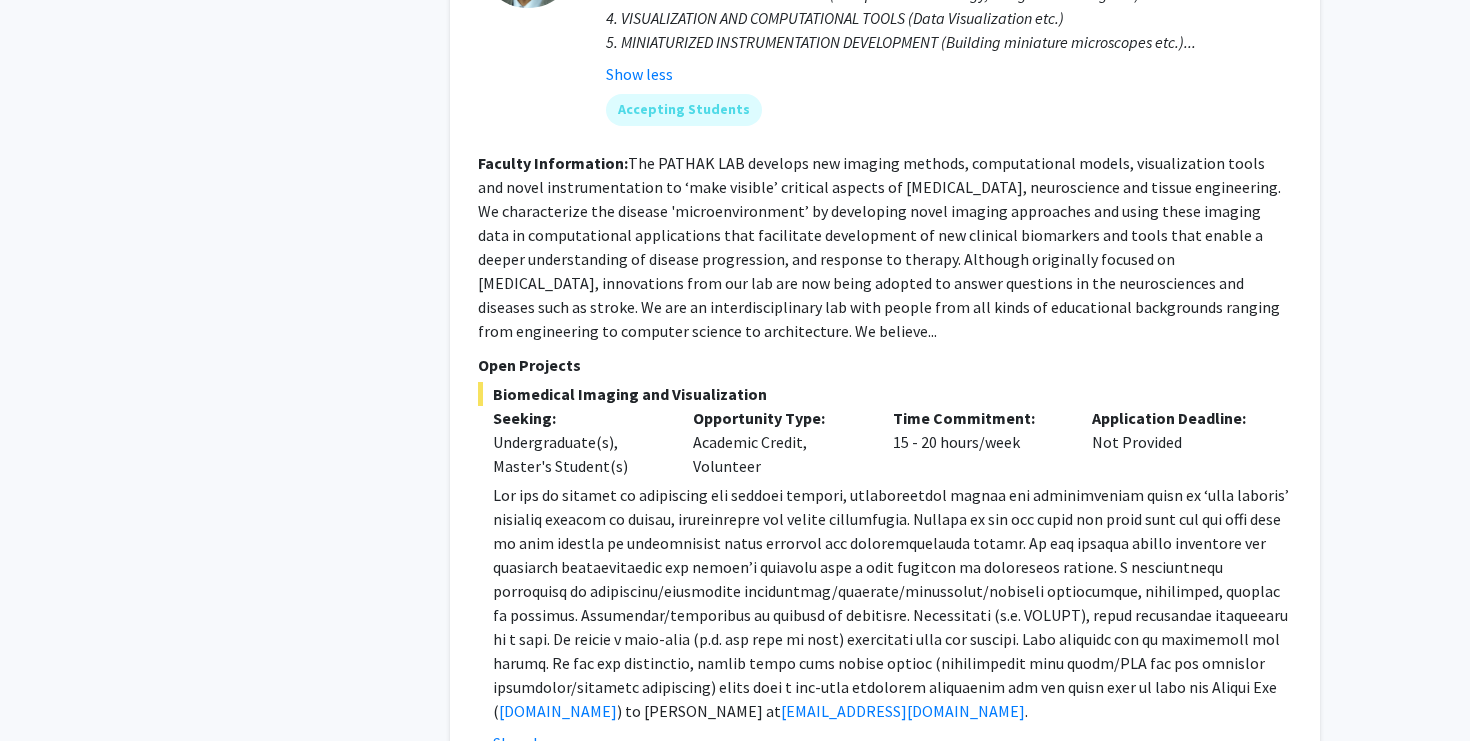 click 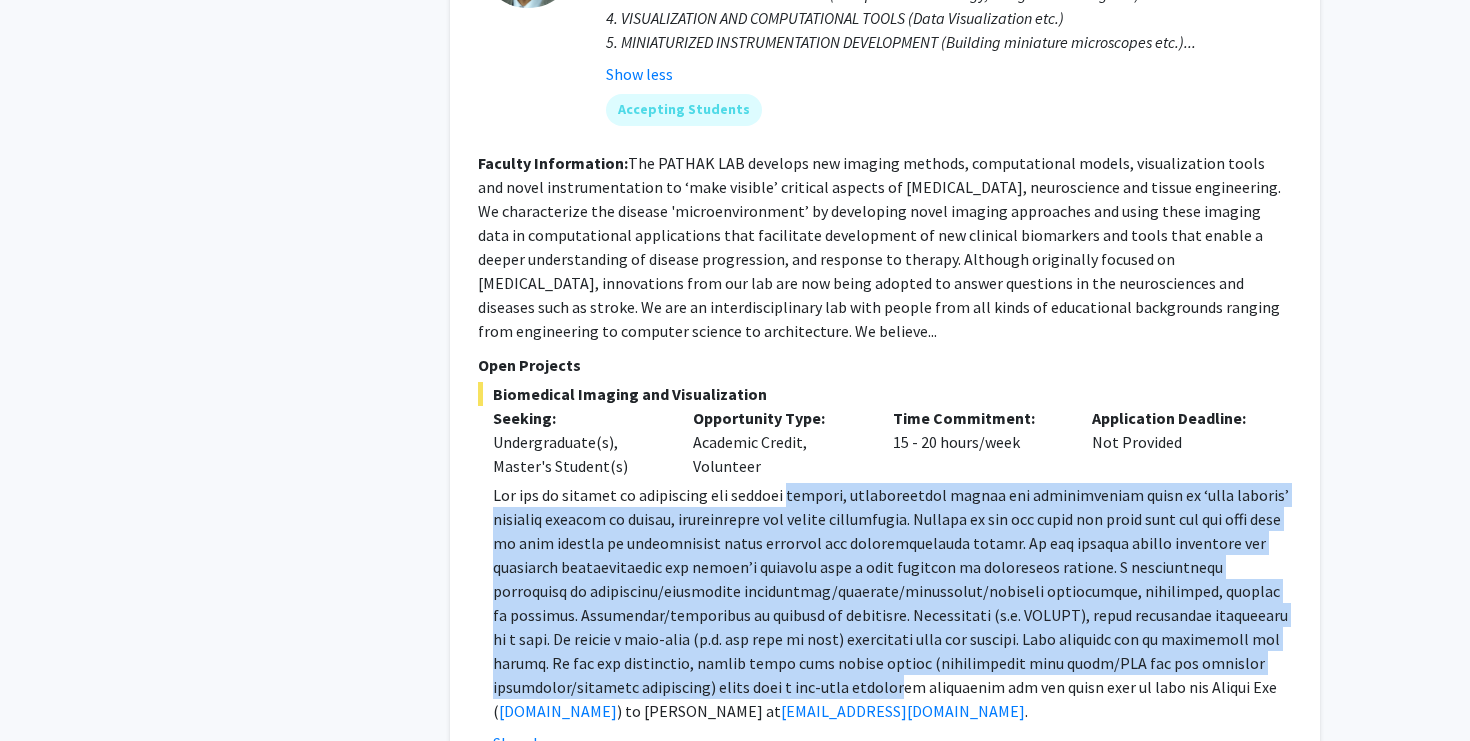 drag, startPoint x: 808, startPoint y: 243, endPoint x: 781, endPoint y: 436, distance: 194.87946 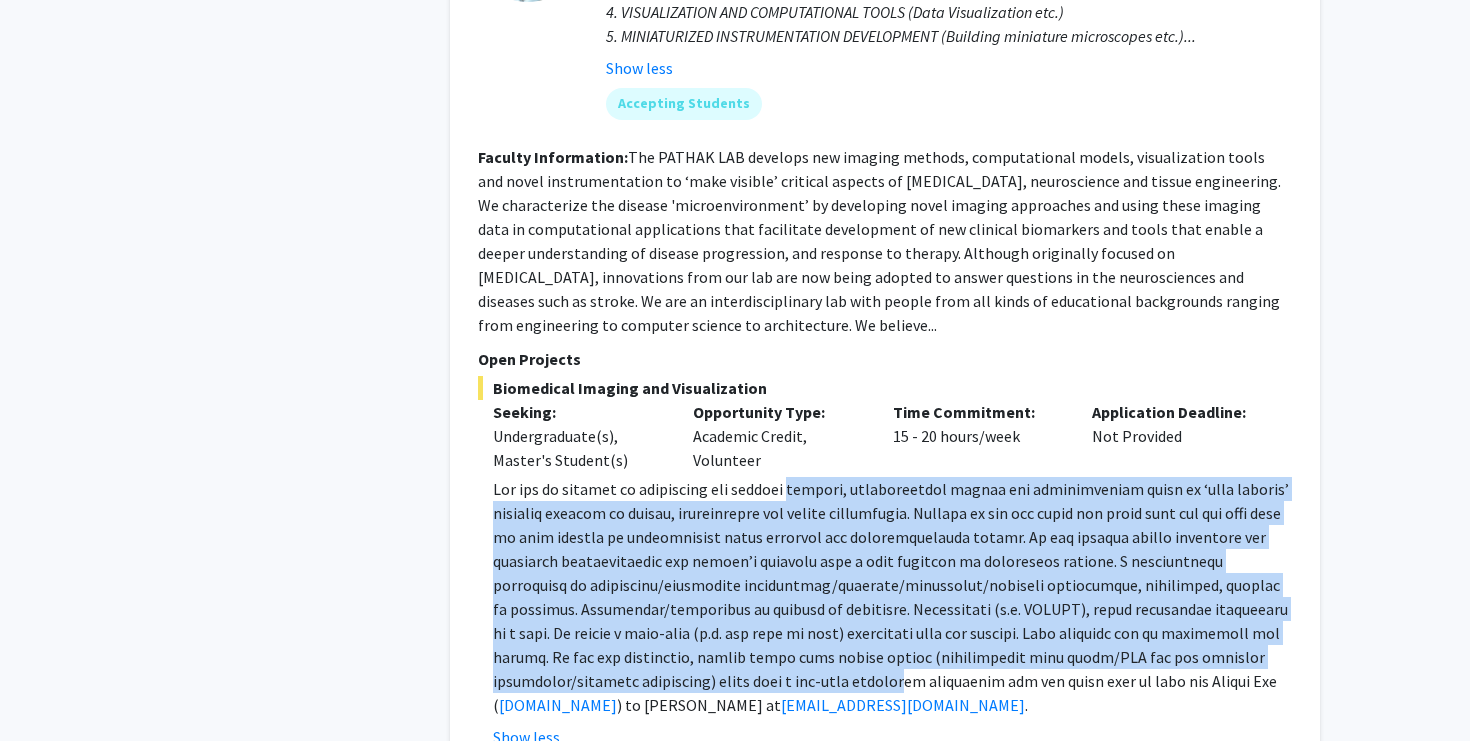 scroll, scrollTop: 5137, scrollLeft: 0, axis: vertical 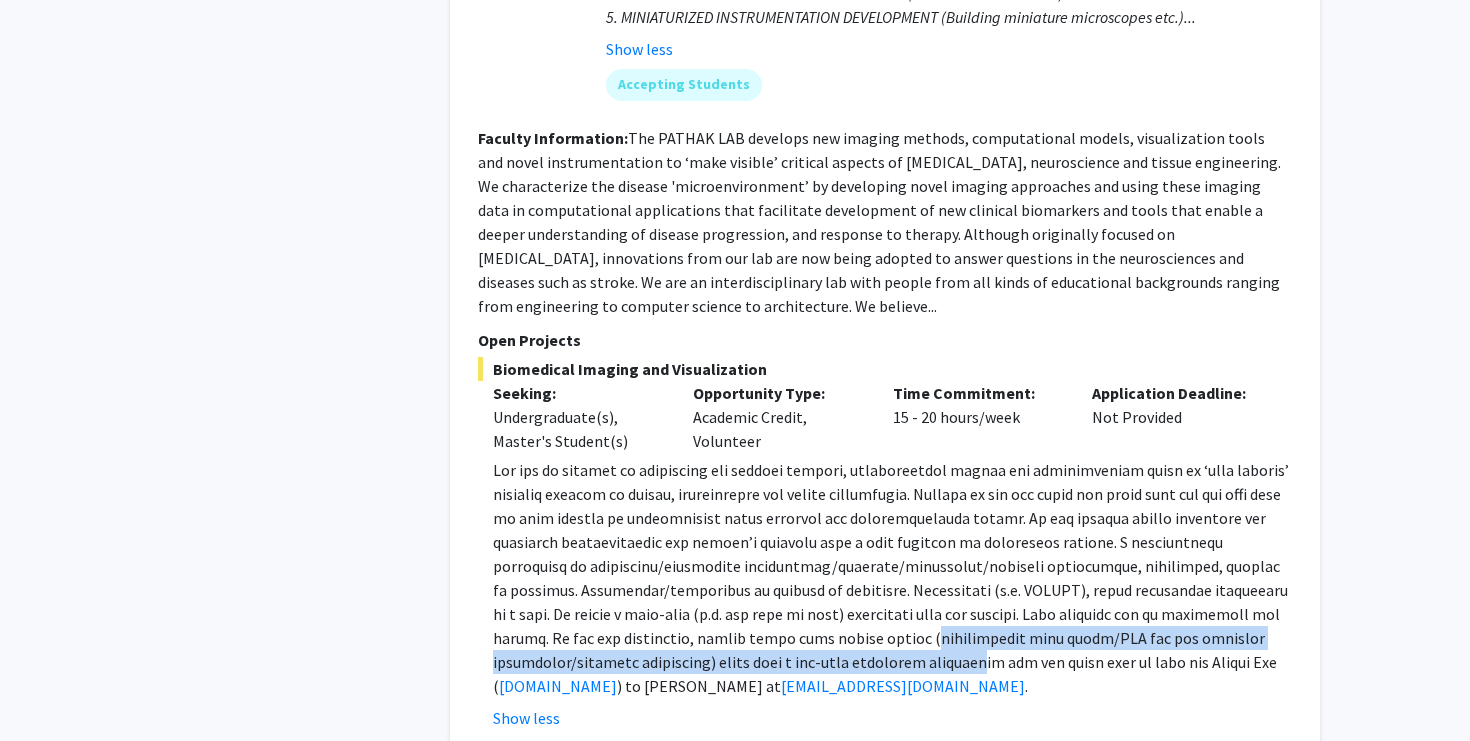 drag, startPoint x: 856, startPoint y: 433, endPoint x: 839, endPoint y: 400, distance: 37.12142 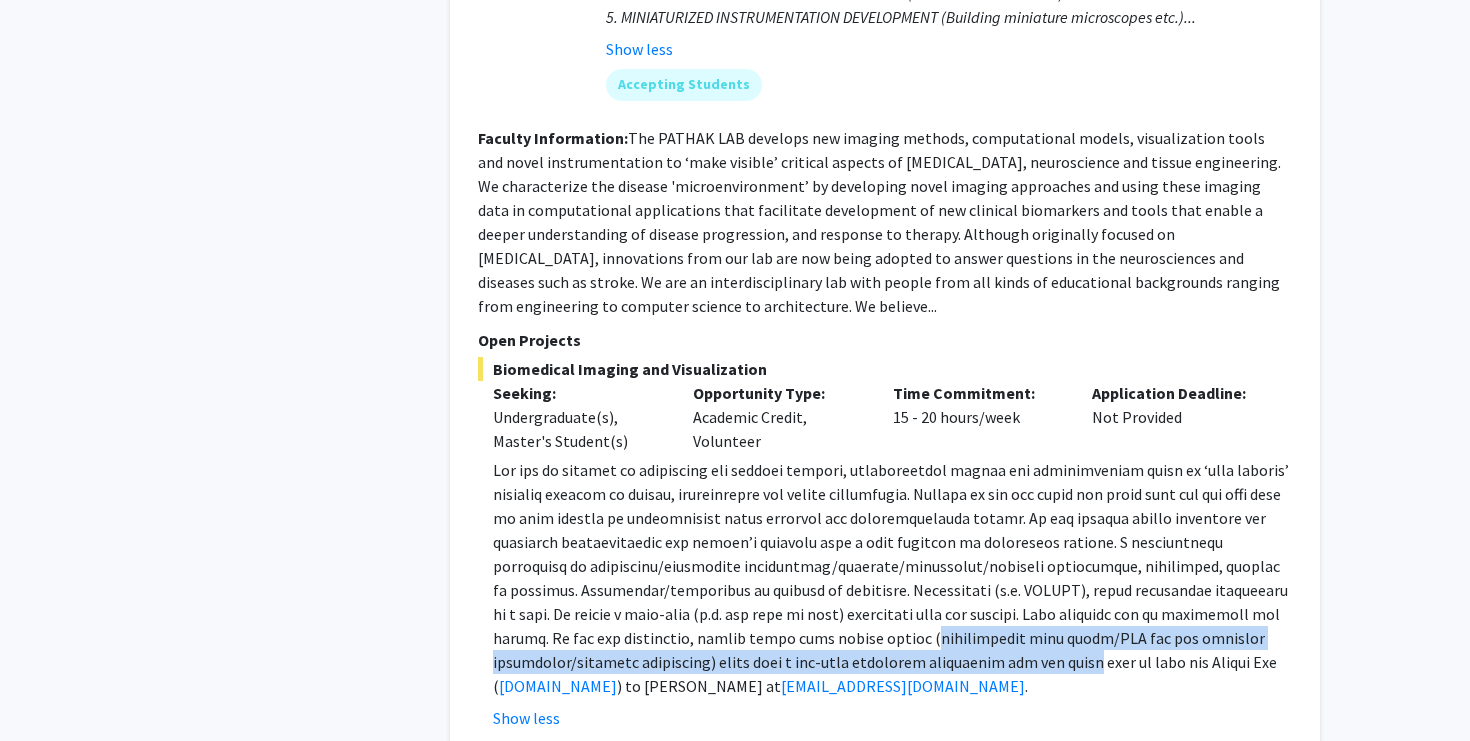 drag, startPoint x: 839, startPoint y: 400, endPoint x: 960, endPoint y: 419, distance: 122.48265 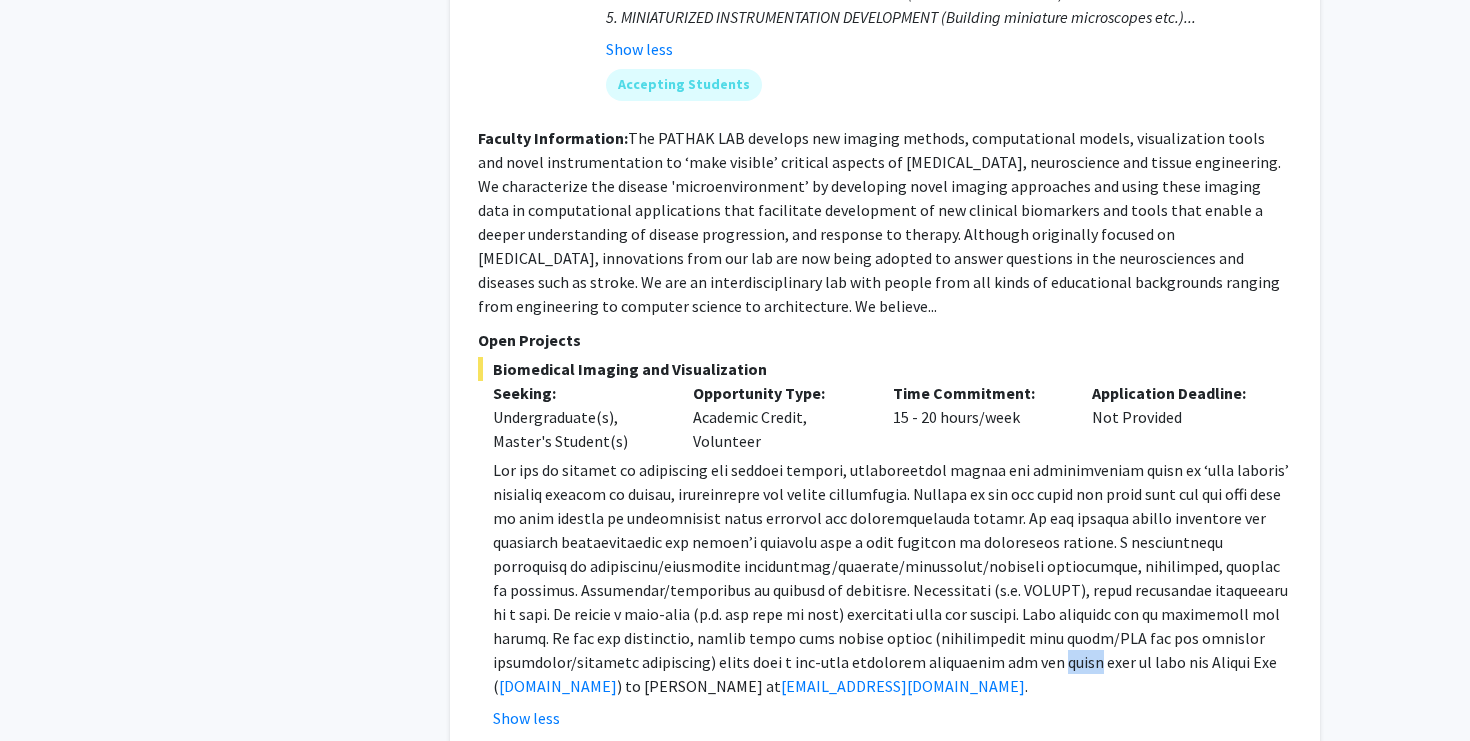 click 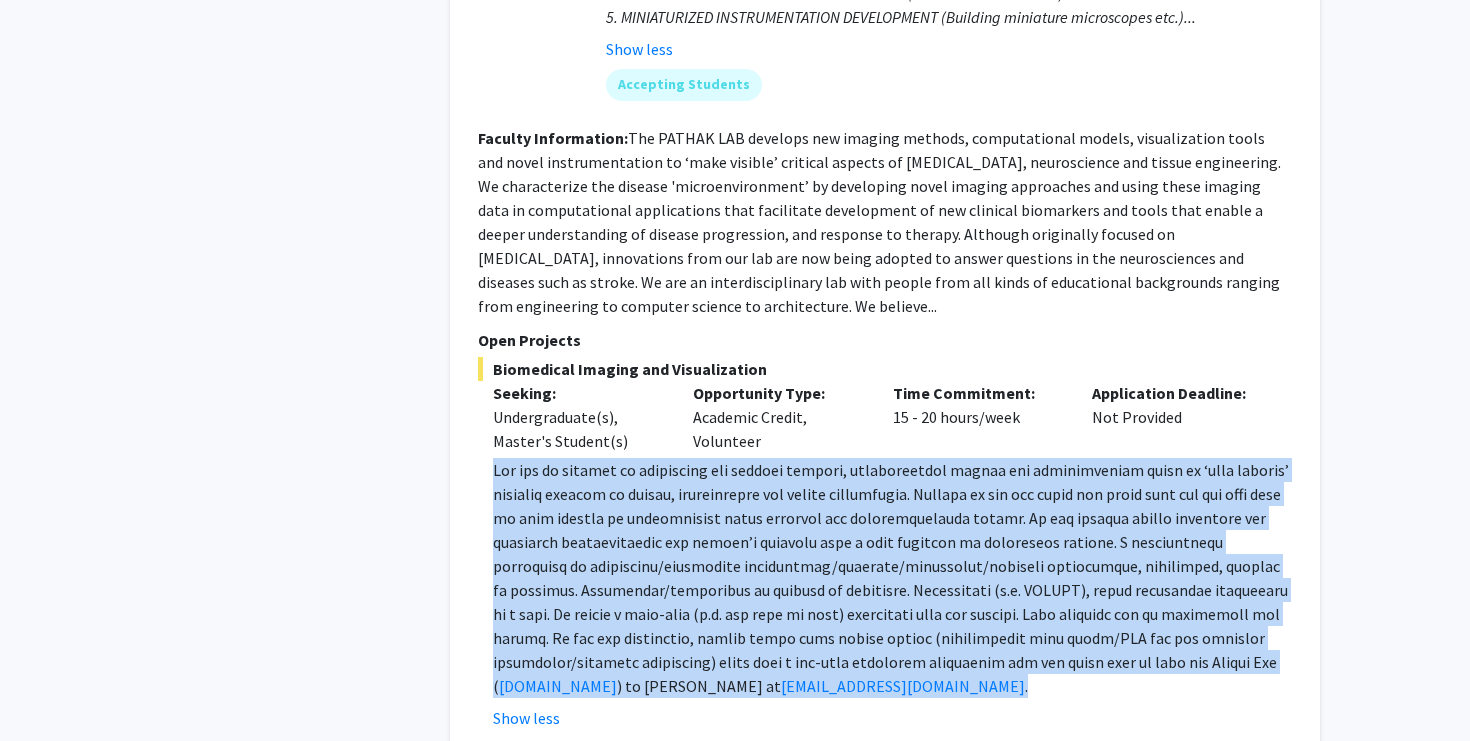 click 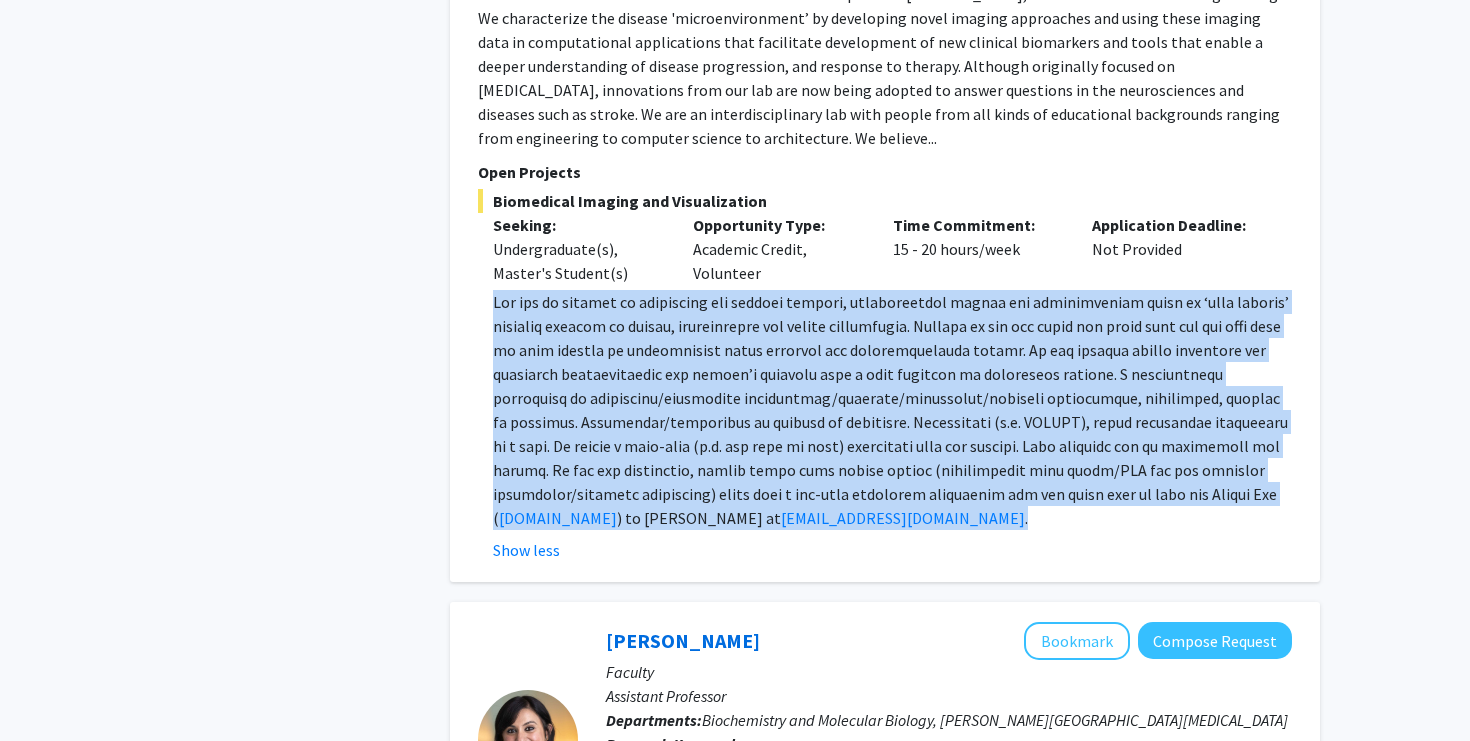 scroll, scrollTop: 5351, scrollLeft: 0, axis: vertical 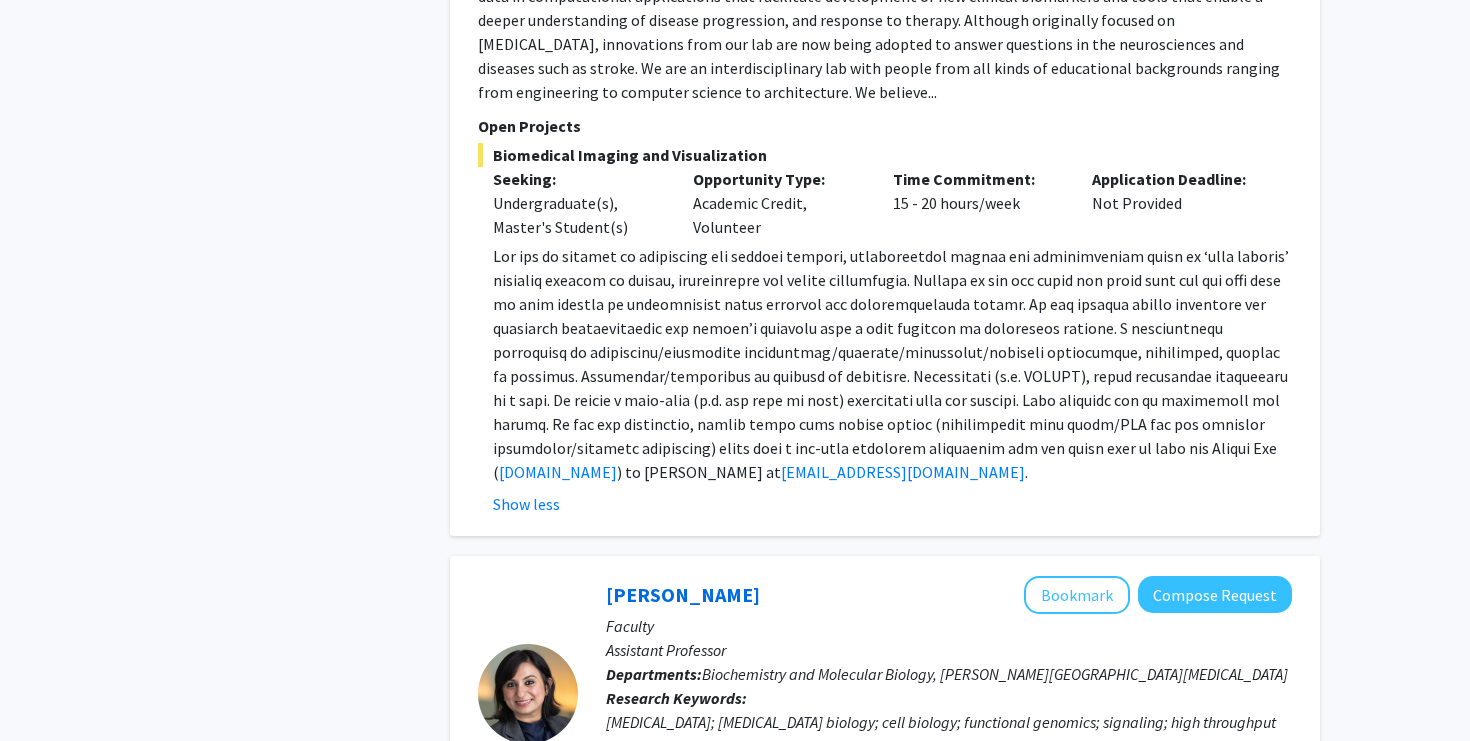 click on "[MEDICAL_DATA]; [MEDICAL_DATA] biology; cell biology; functional genomics; signaling; high throughput screens; therapy resistance" 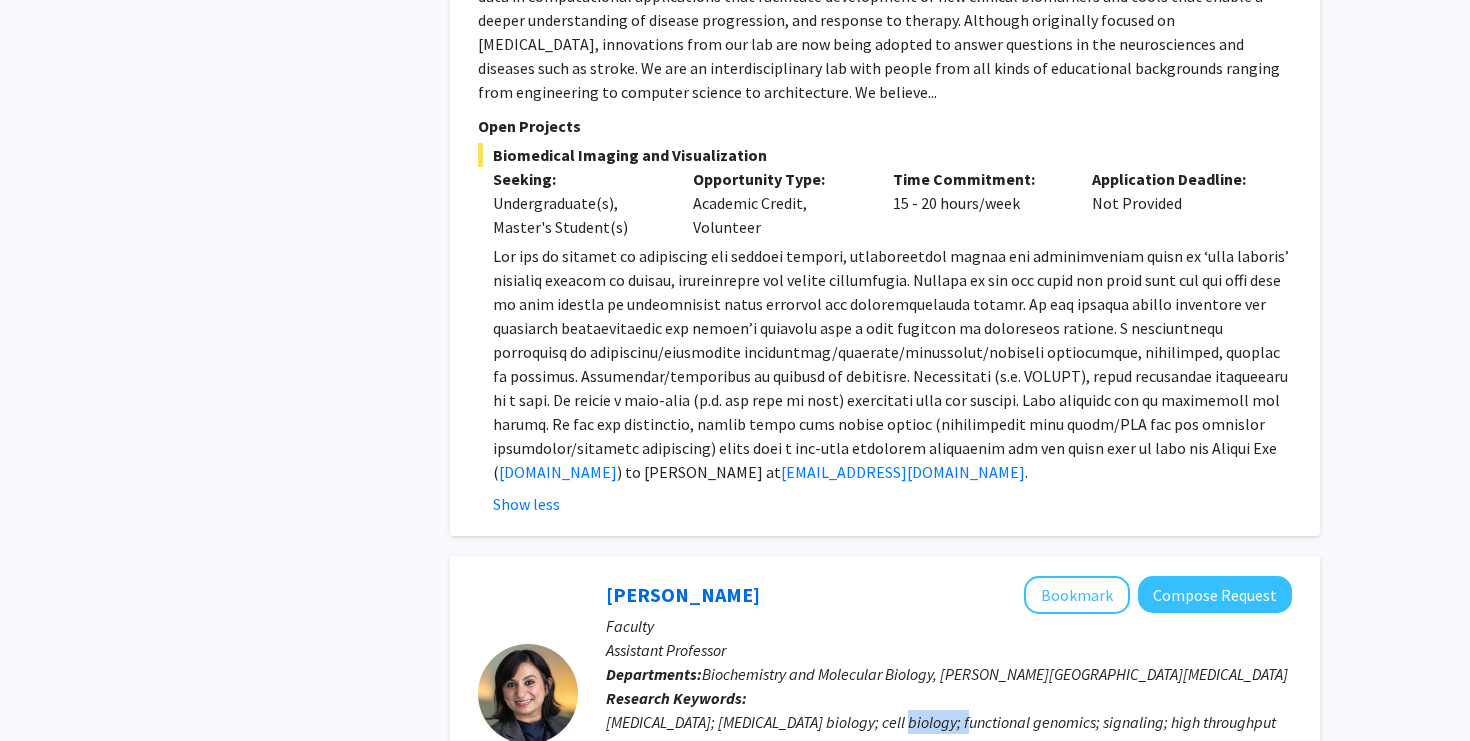click on "[MEDICAL_DATA]; [MEDICAL_DATA] biology; cell biology; functional genomics; signaling; high throughput screens; therapy resistance" 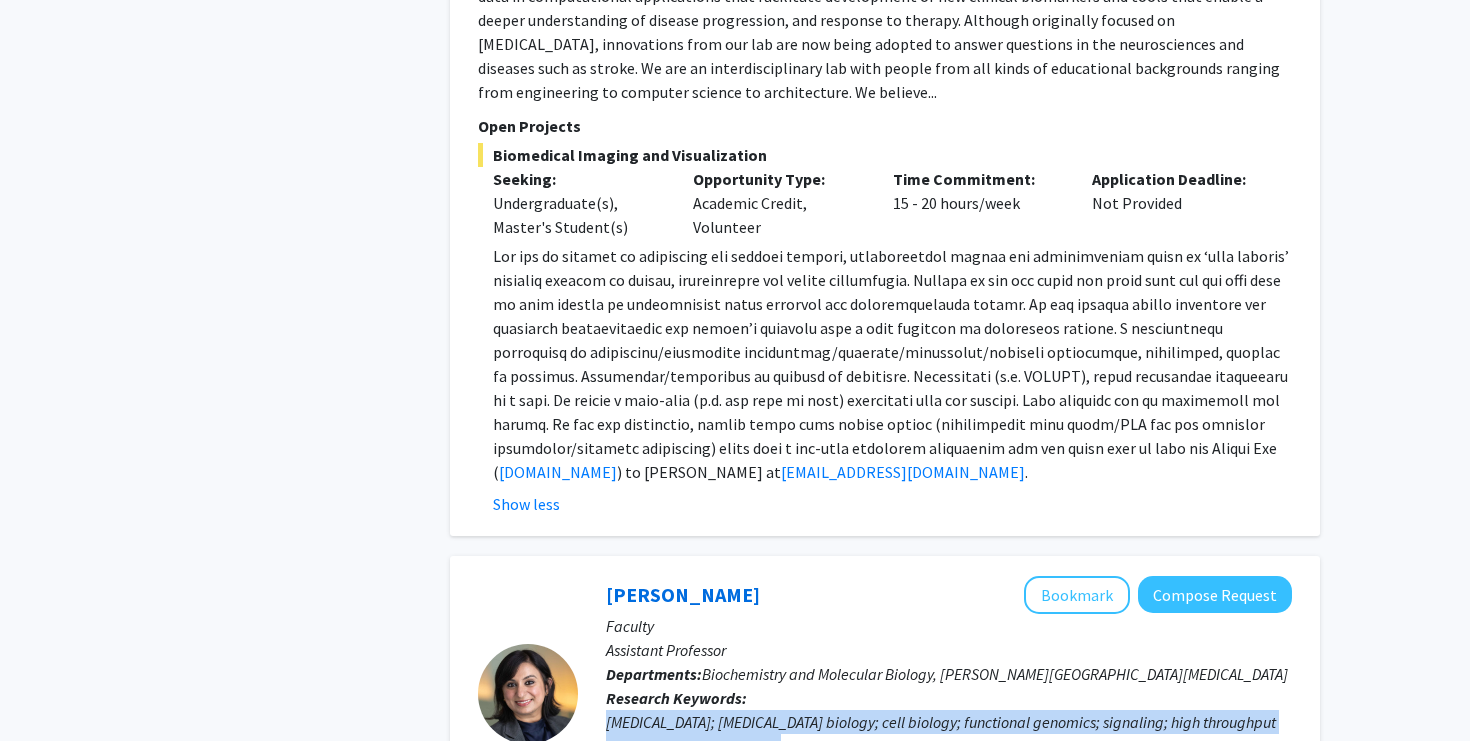 click on "[MEDICAL_DATA]; [MEDICAL_DATA] biology; cell biology; functional genomics; signaling; high throughput screens; therapy resistance" 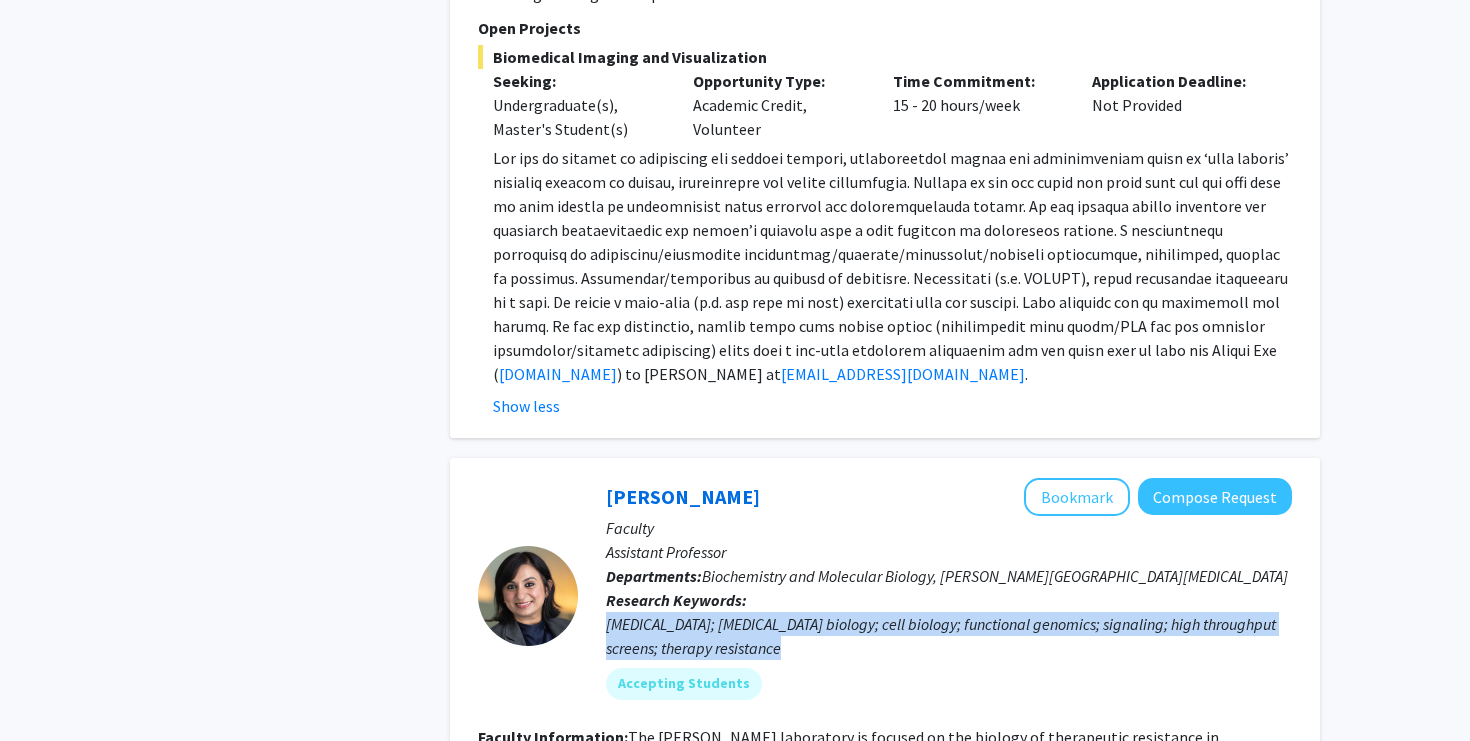 scroll, scrollTop: 5451, scrollLeft: 0, axis: vertical 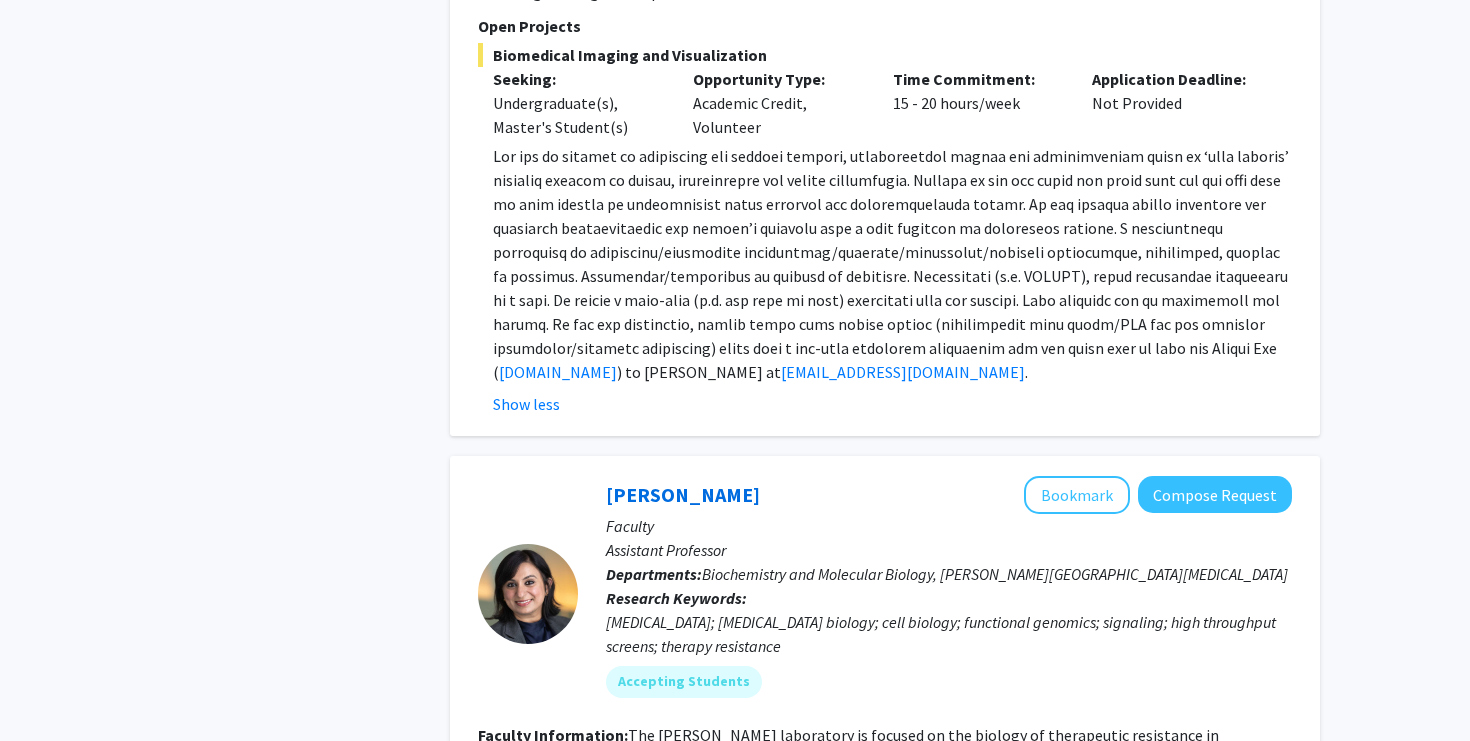 click on "Faculty Information:  The [PERSON_NAME] laboratory is focused on the biology of therapeutic resistance in [MEDICAL_DATA]. [PERSON_NAME] recently identified a subset of [MEDICAL_DATA] receptor-positive (ER+) [MEDICAL_DATA] that is resistant to ER-[MEDICAL_DATA] by acquiring mutations in the [MEDICAL_DATA] molecule HER2. The scientific objective of the lab’s research program is to study tumor cell-intrinsic signaling, tumor evolution, and the tumor (+immune) microenvironment of resistant [MEDICAL_DATA], through cell, molecular, and large-scale genomic/epigenomic approaches...." 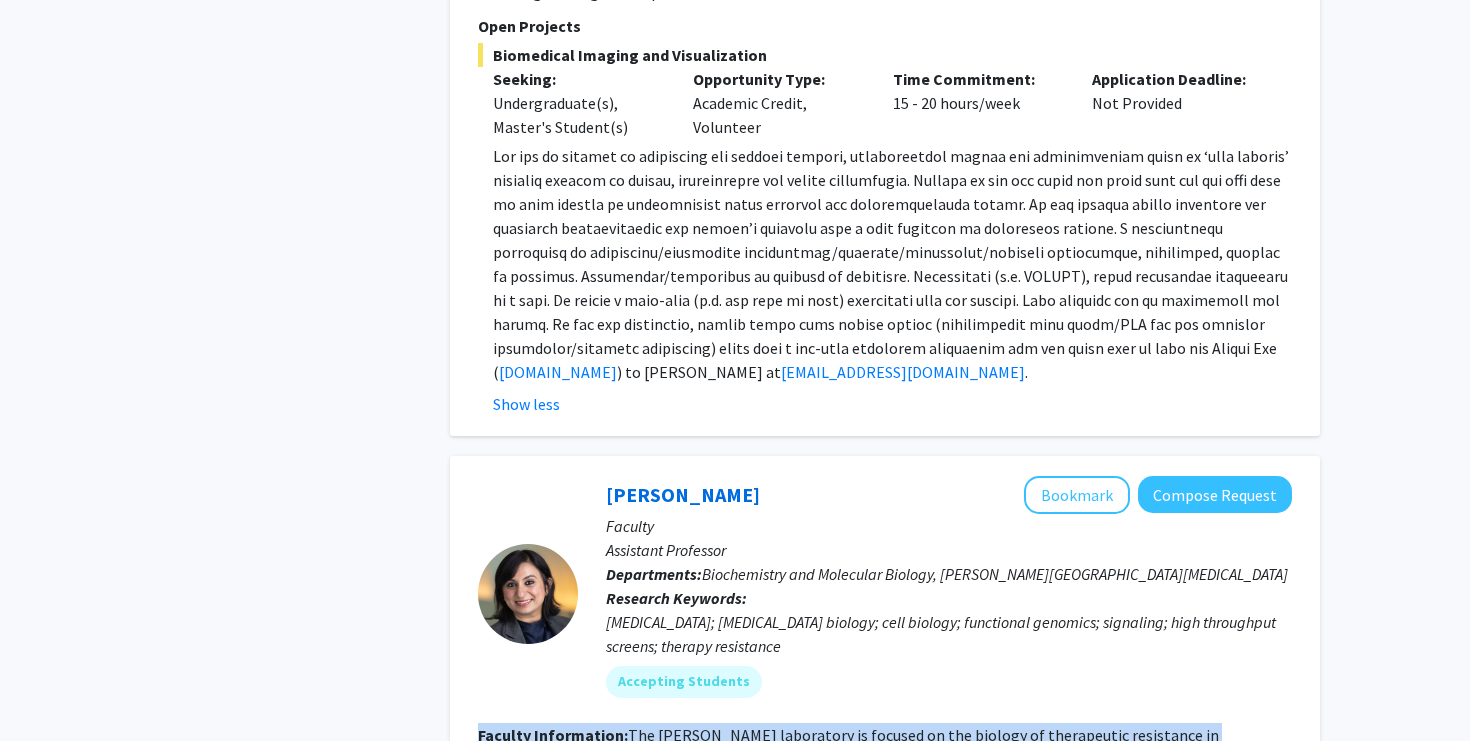 click on "Faculty Information:  The [PERSON_NAME] laboratory is focused on the biology of therapeutic resistance in [MEDICAL_DATA]. [PERSON_NAME] recently identified a subset of [MEDICAL_DATA] receptor-positive (ER+) [MEDICAL_DATA] that is resistant to ER-[MEDICAL_DATA] by acquiring mutations in the [MEDICAL_DATA] molecule HER2. The scientific objective of the lab’s research program is to study tumor cell-intrinsic signaling, tumor evolution, and the tumor (+immune) microenvironment of resistant [MEDICAL_DATA], through cell, molecular, and large-scale genomic/epigenomic approaches...." 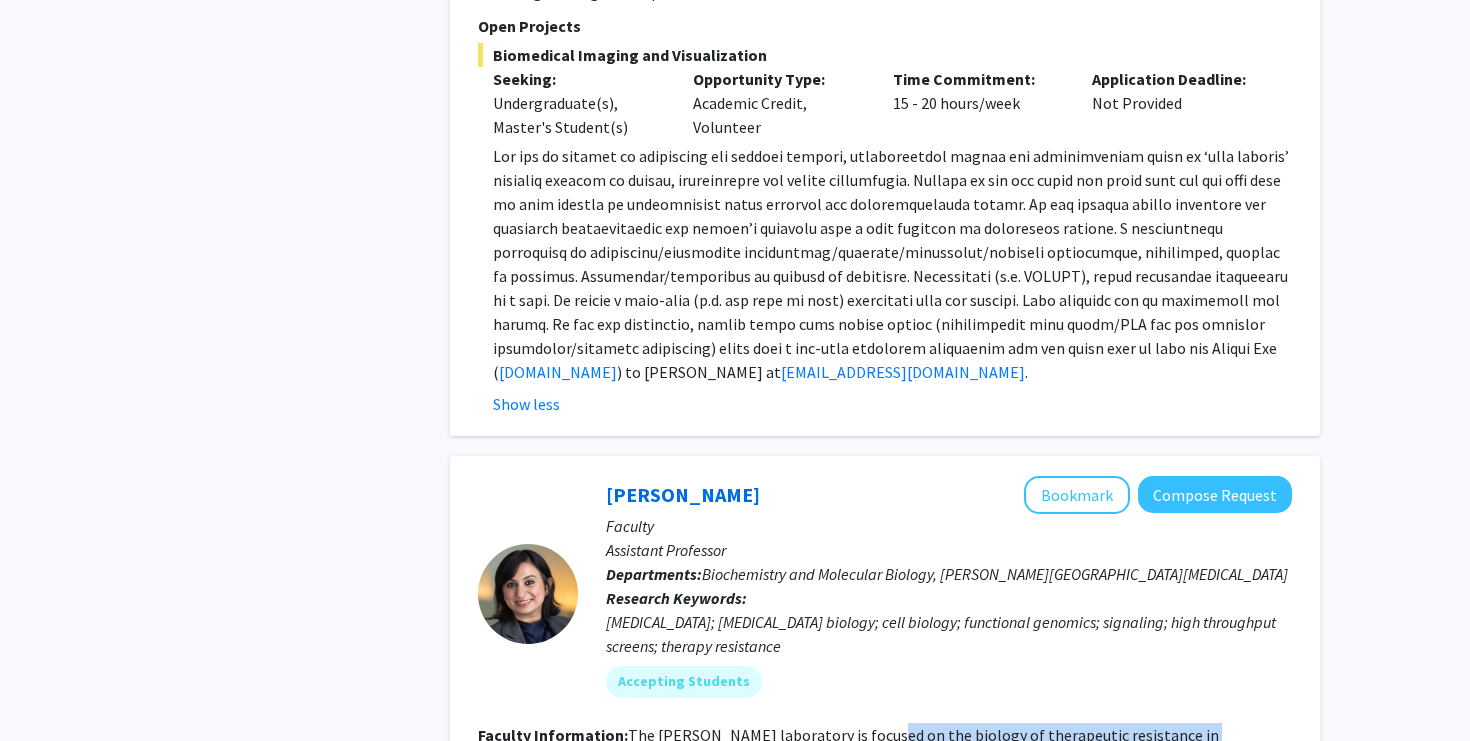 drag, startPoint x: 878, startPoint y: 490, endPoint x: 877, endPoint y: 586, distance: 96.00521 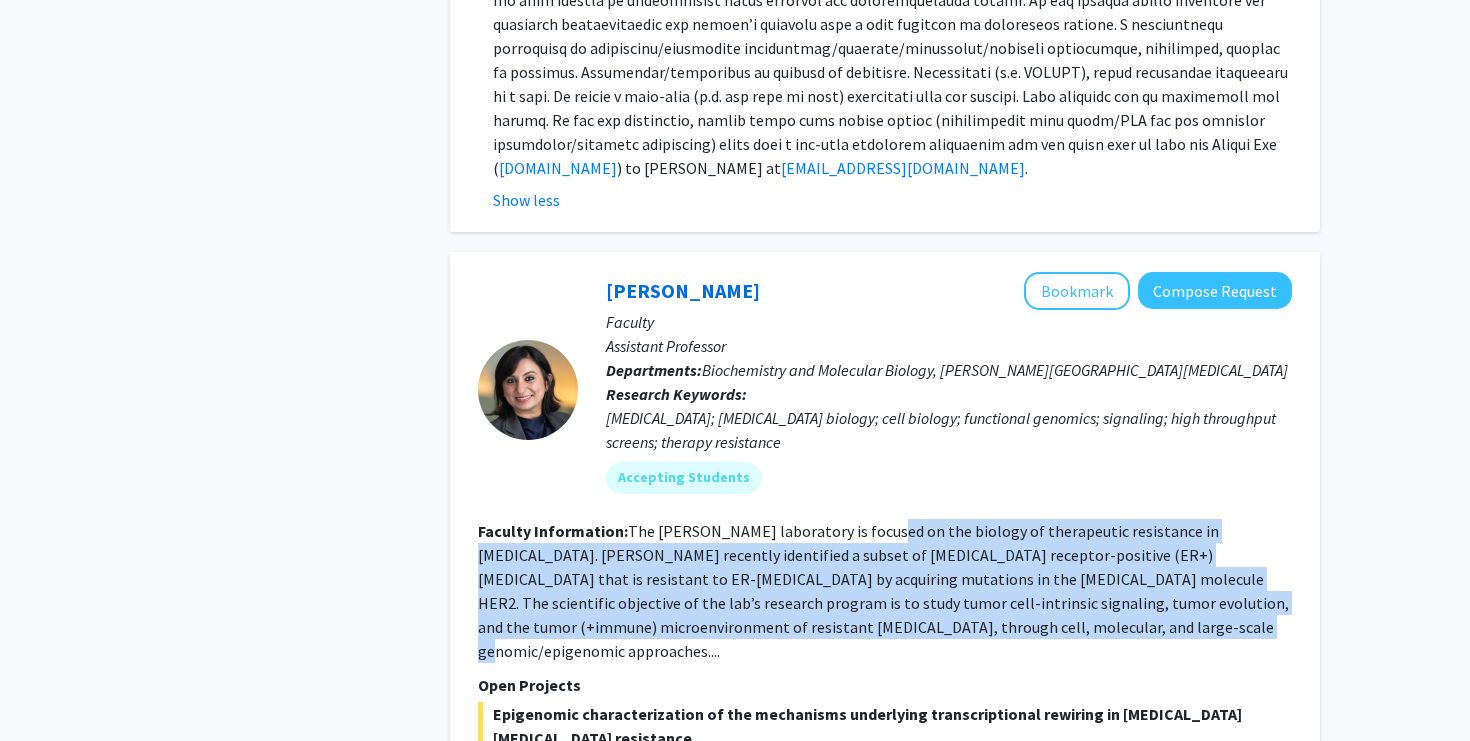 scroll, scrollTop: 5657, scrollLeft: 0, axis: vertical 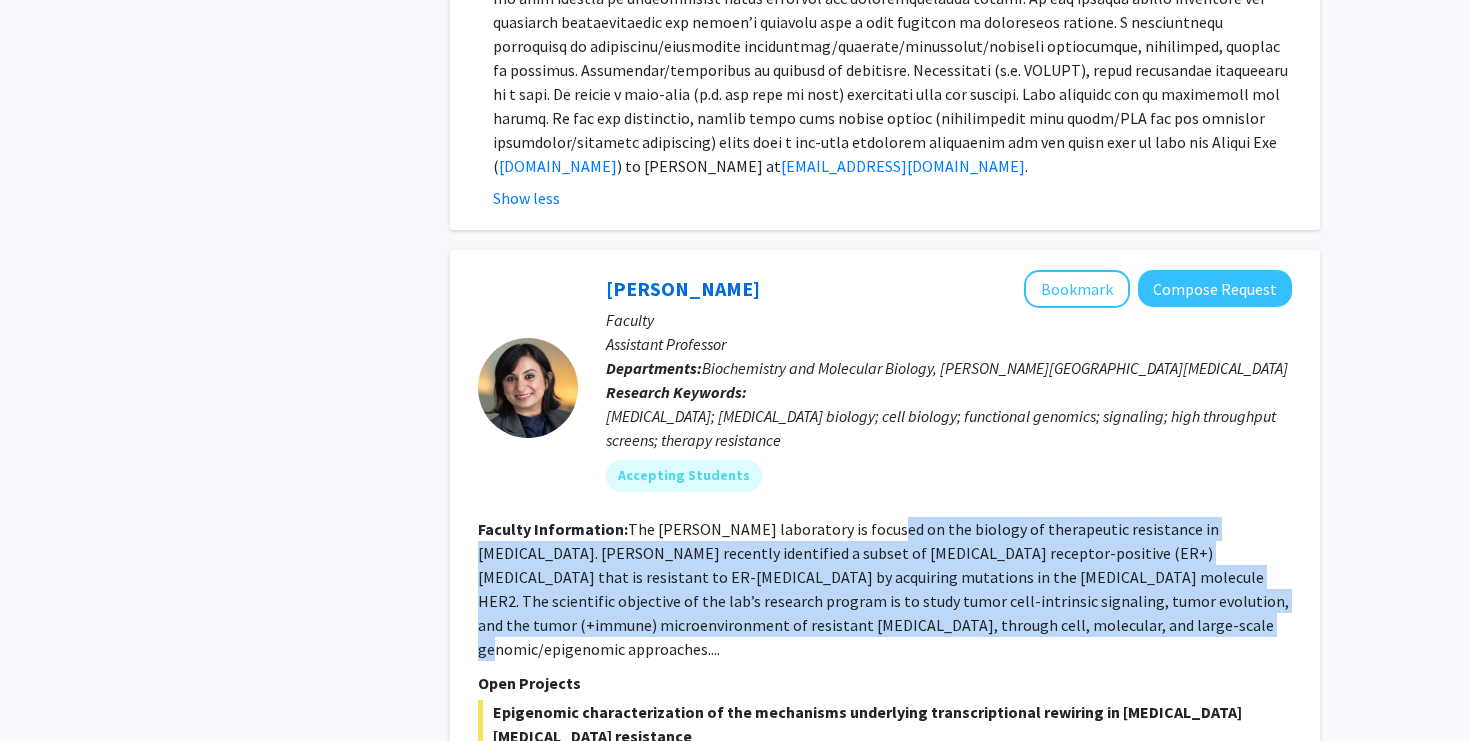 click on "Show more" 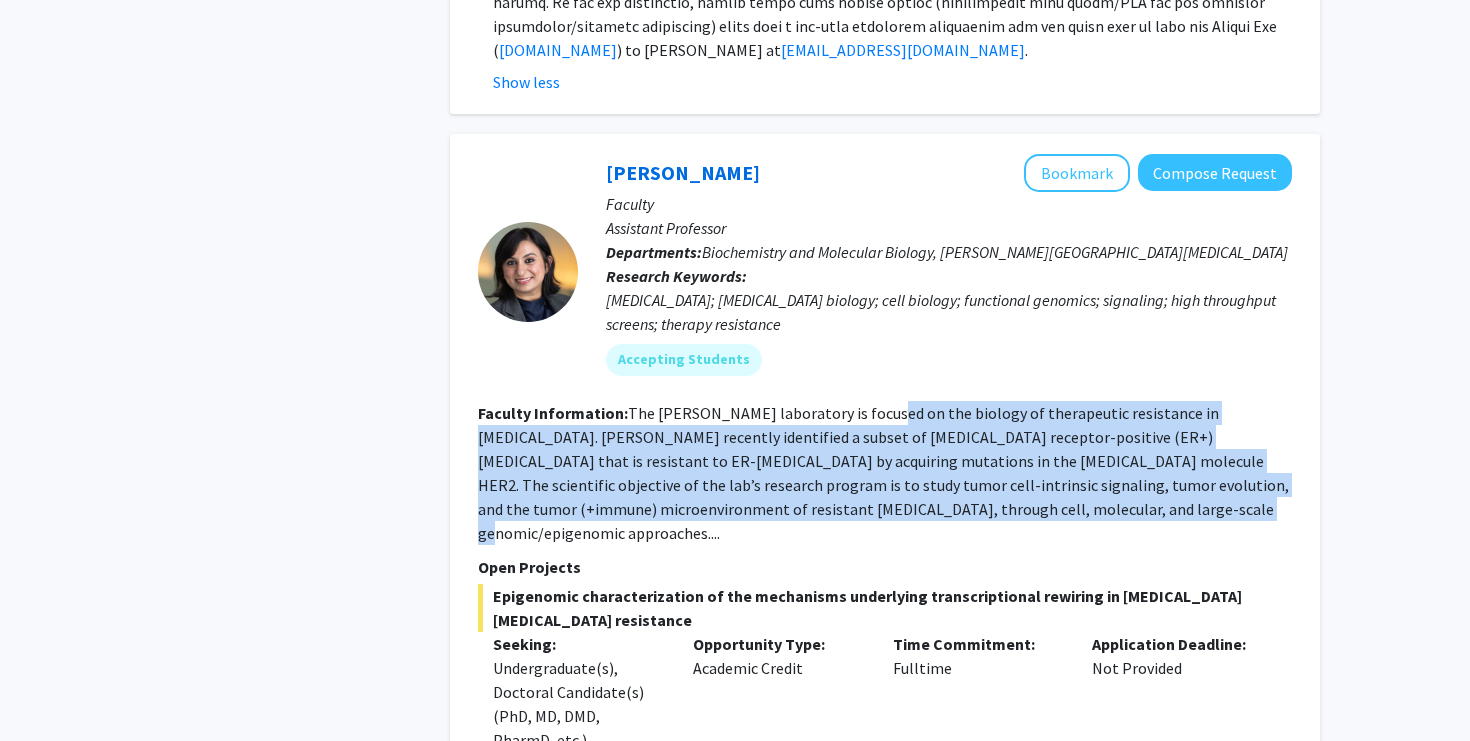 scroll, scrollTop: 5782, scrollLeft: 0, axis: vertical 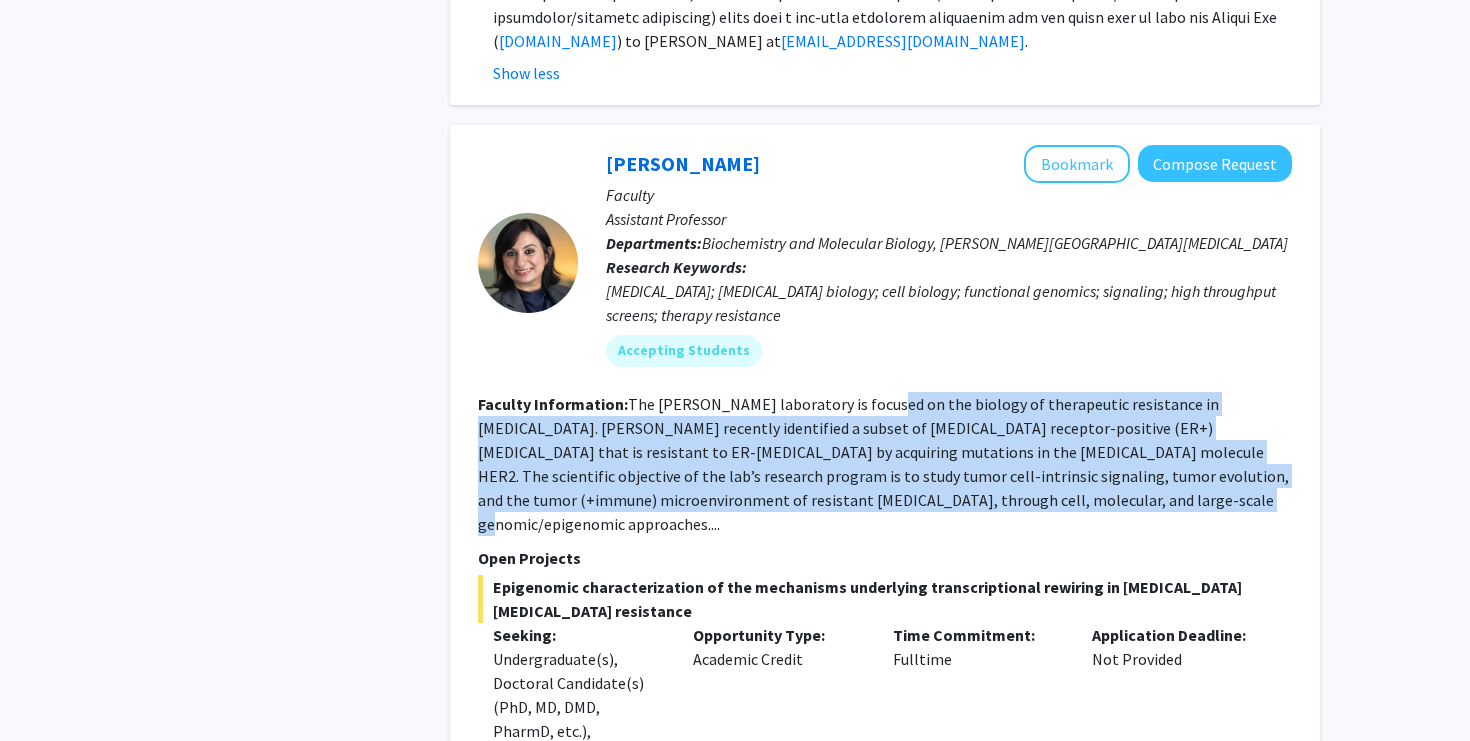 click on "Show less" 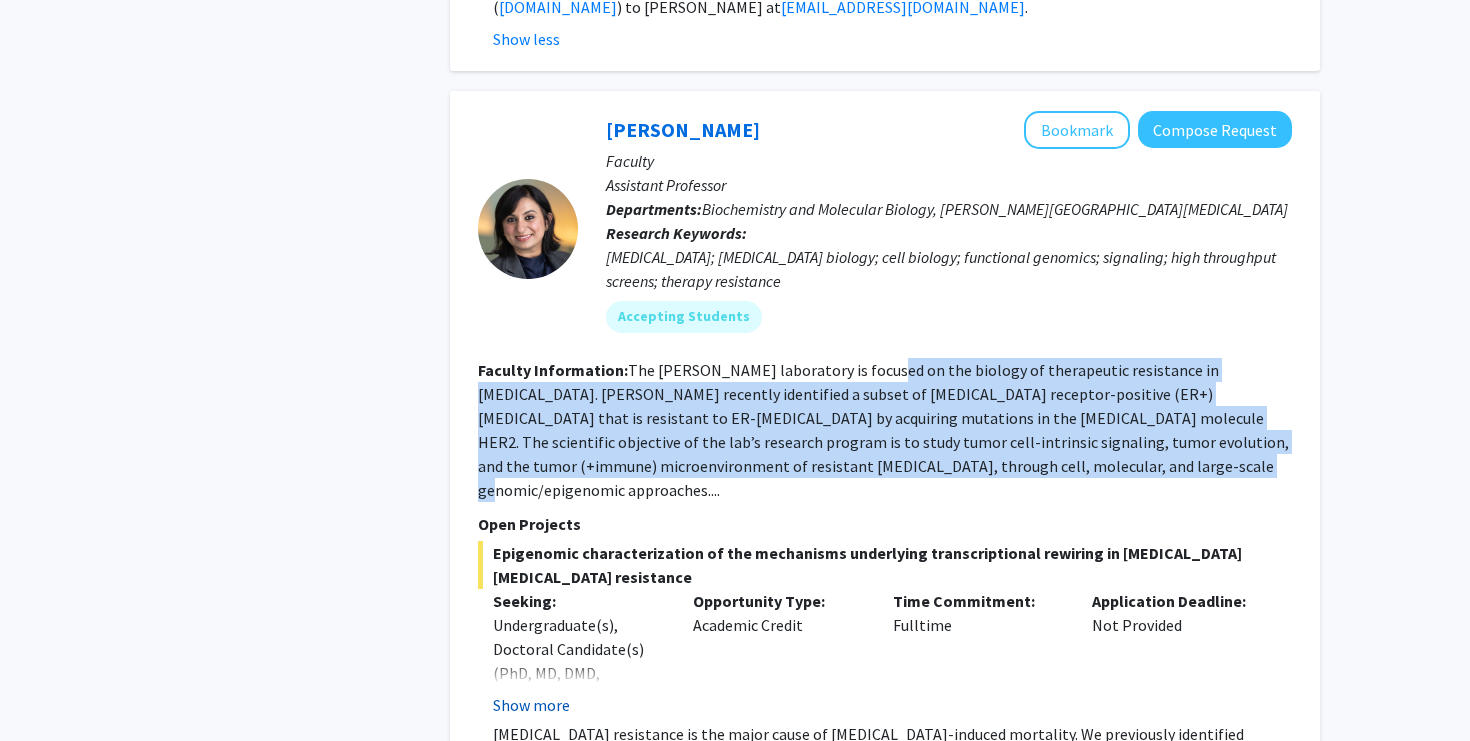 scroll, scrollTop: 5819, scrollLeft: 0, axis: vertical 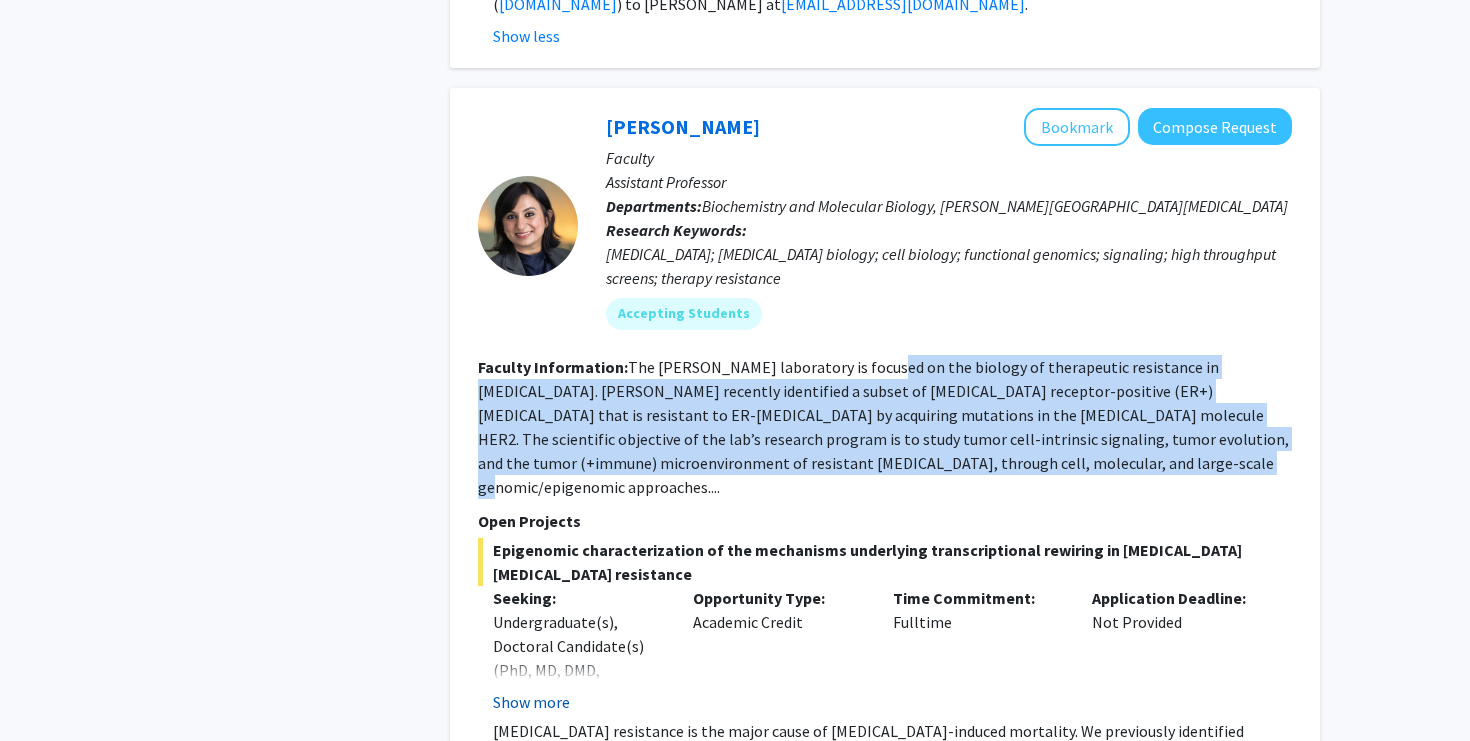 click on "Show more" 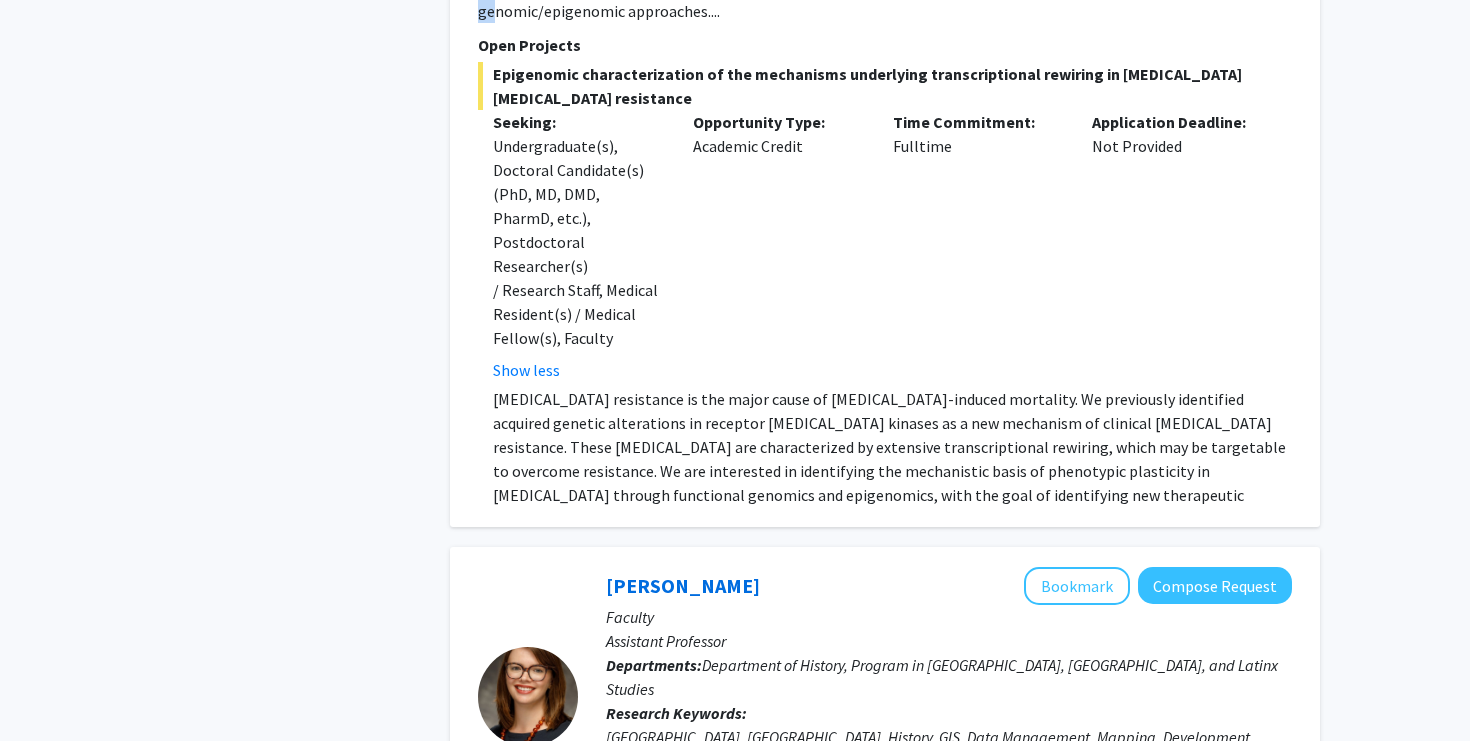 scroll, scrollTop: 6298, scrollLeft: 0, axis: vertical 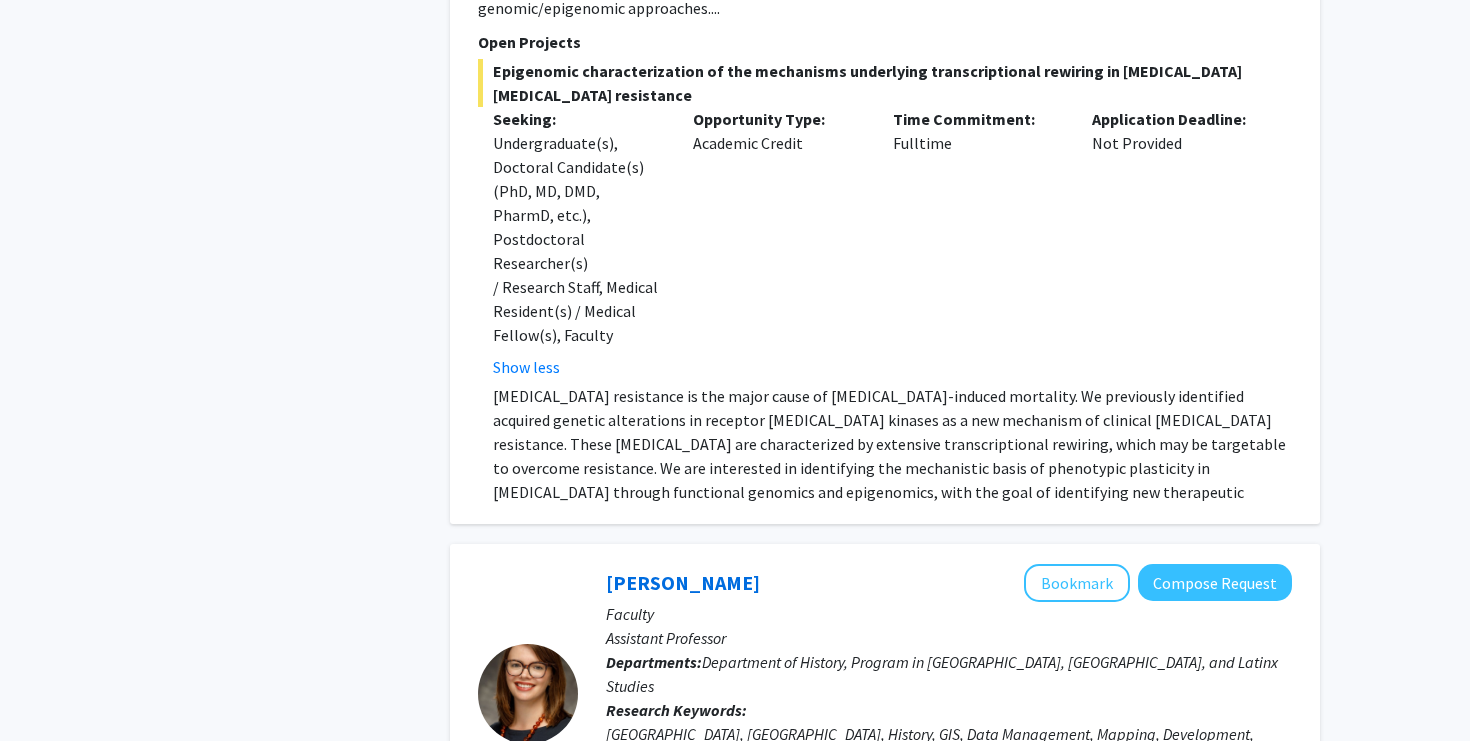 click on "I am a historian who explores how rural people understood, encountered, and shaped the world beyond their horizons and the landscapes beneath their feet. While mostly focused on [GEOGRAPHIC_DATA], I am invested in tracing ties that stretched across oceans, in looking at how even a worn-down cabin at the end of a dirt trail became part of a globalized world.
My current work looks at how ideas and practices of development emerged in independent Latin American nations in the 19th century. I'm using digital humanities tools to gather, analyze, and present sources and materials related to these topics and am interested in hiring students to help with these processes...." 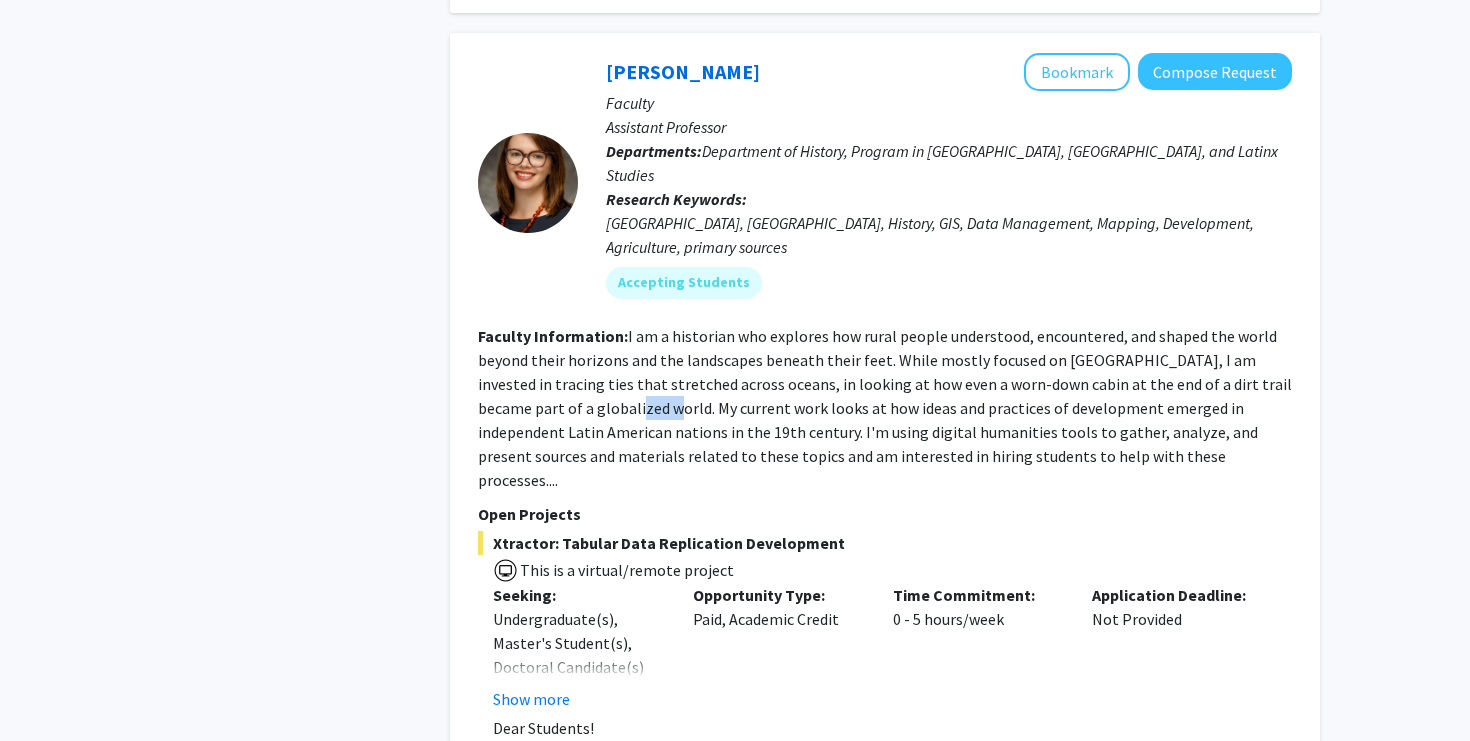scroll, scrollTop: 6821, scrollLeft: 0, axis: vertical 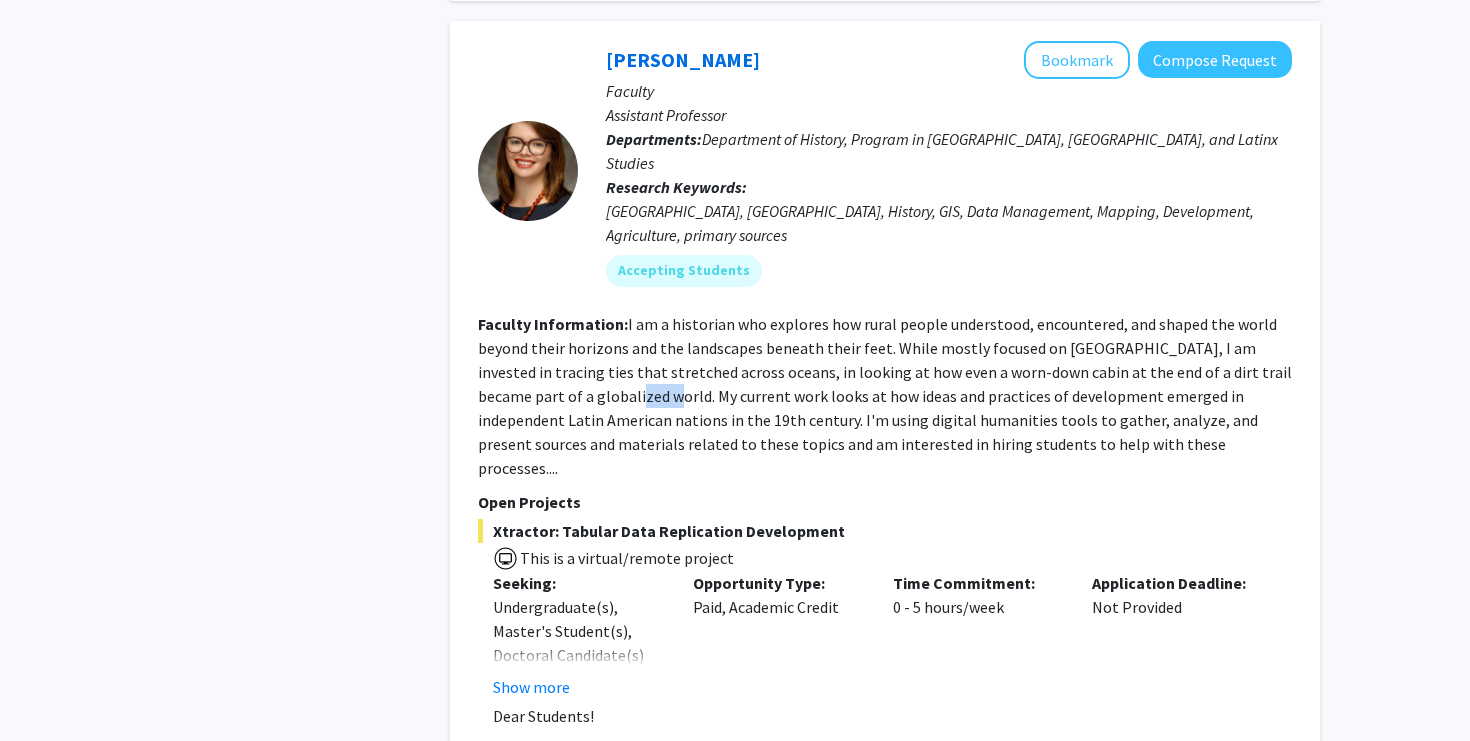 click on "Show more" 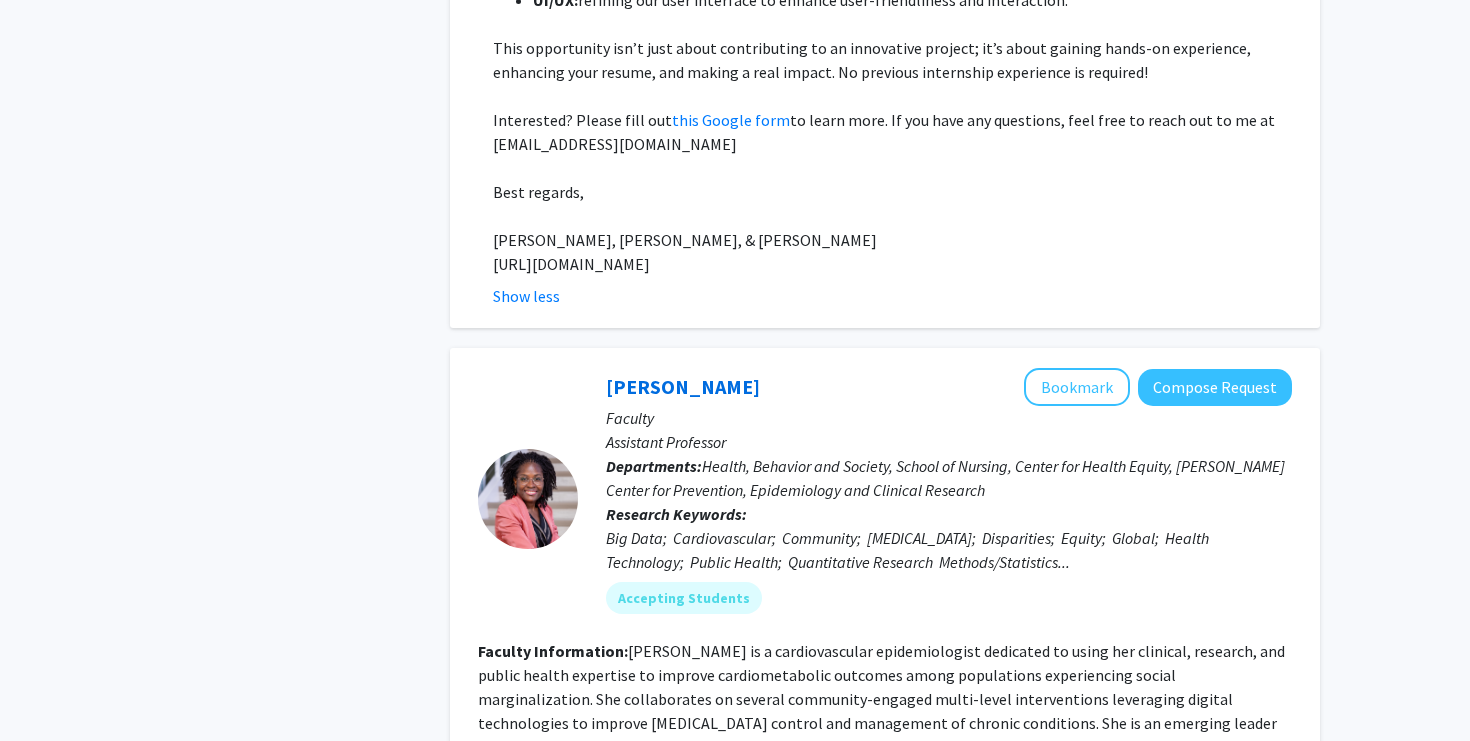 scroll, scrollTop: 7924, scrollLeft: 0, axis: vertical 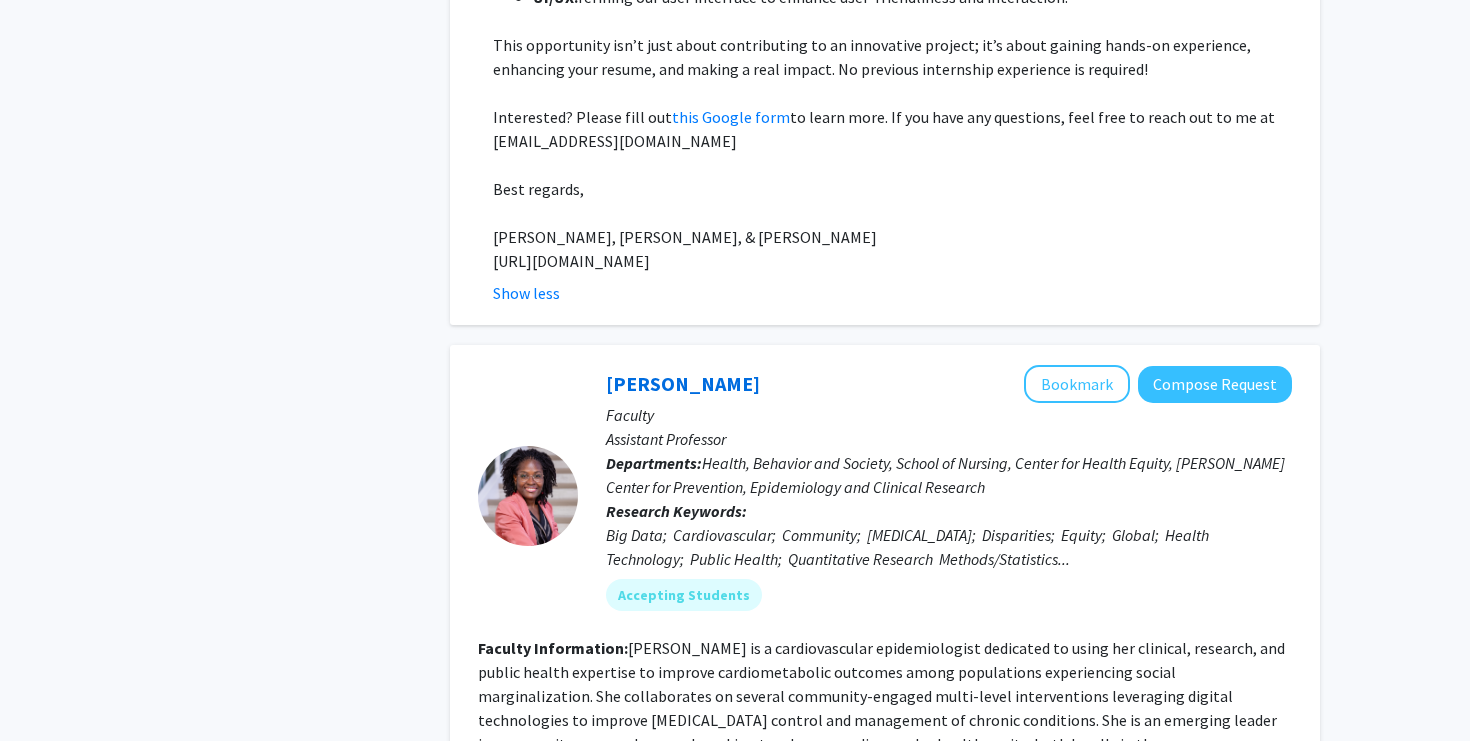 click on "Faculty Information:  [PERSON_NAME] is a cardiovascular epidemiologist dedicated to using her clinical, research, and public health expertise to improve cardiometabolic outcomes among populations experiencing social marginalization. She collaborates on several community-engaged multi-level interventions leveraging digital technologies to improve [MEDICAL_DATA] control and management of chronic conditions. She is an emerging leader in community-engaged research seeking to advance cardiovascular health equity, both locally in the [GEOGRAPHIC_DATA] and globally.
Her work within the [GEOGRAPHIC_DATA] involves implementing tailored cardiometabolic interventions and characterizing cardiac post-acute [MEDICAL_DATA] of [MEDICAL_DATA]. Her global cardiovascular health work focuses on advancing team-based [MEDICAL_DATA] care, novel [MEDICAL_DATA] medication adherence..." 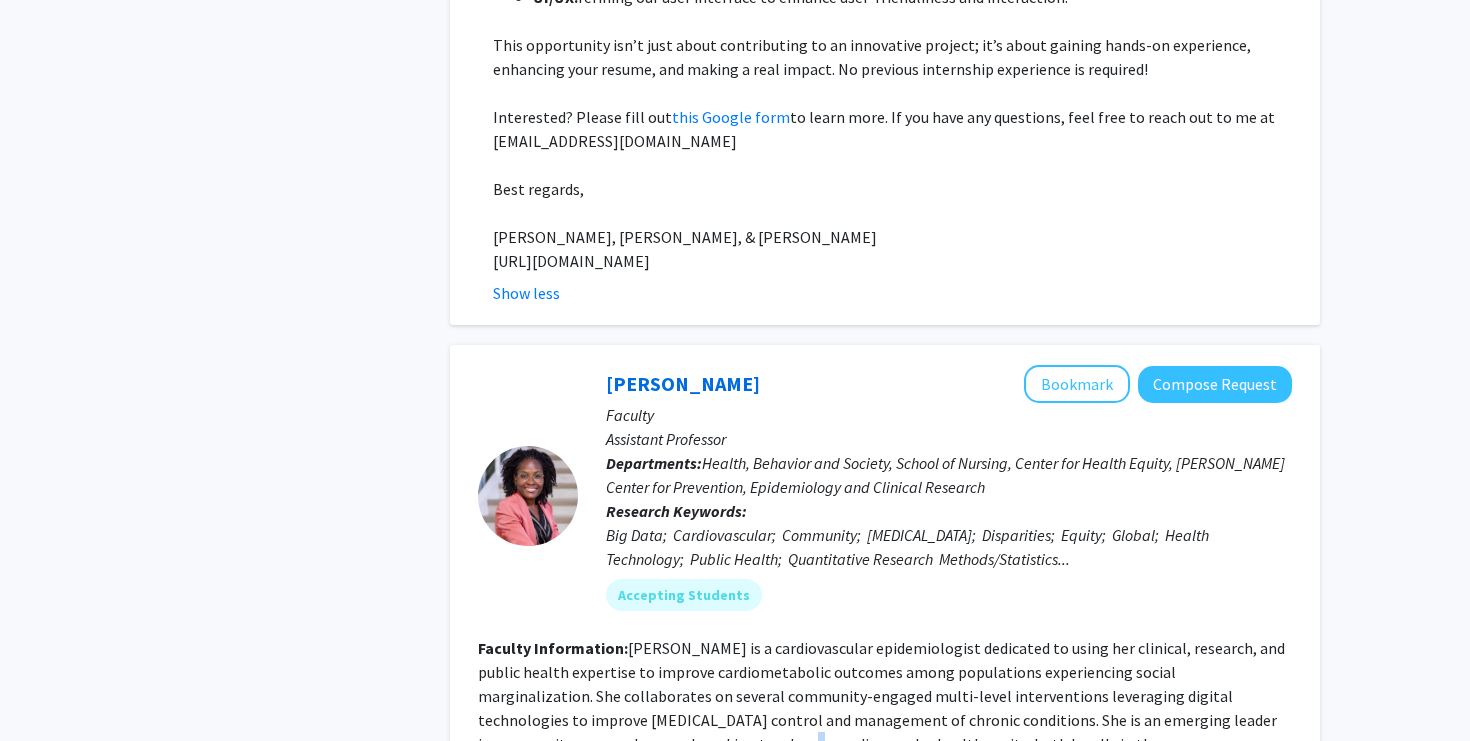 click on "Faculty Information:  [PERSON_NAME] is a cardiovascular epidemiologist dedicated to using her clinical, research, and public health expertise to improve cardiometabolic outcomes among populations experiencing social marginalization. She collaborates on several community-engaged multi-level interventions leveraging digital technologies to improve [MEDICAL_DATA] control and management of chronic conditions. She is an emerging leader in community-engaged research seeking to advance cardiovascular health equity, both locally in the [GEOGRAPHIC_DATA] and globally.
Her work within the [GEOGRAPHIC_DATA] involves implementing tailored cardiometabolic interventions and characterizing cardiac post-acute [MEDICAL_DATA] of [MEDICAL_DATA]. Her global cardiovascular health work focuses on advancing team-based [MEDICAL_DATA] care, novel [MEDICAL_DATA] medication adherence..." 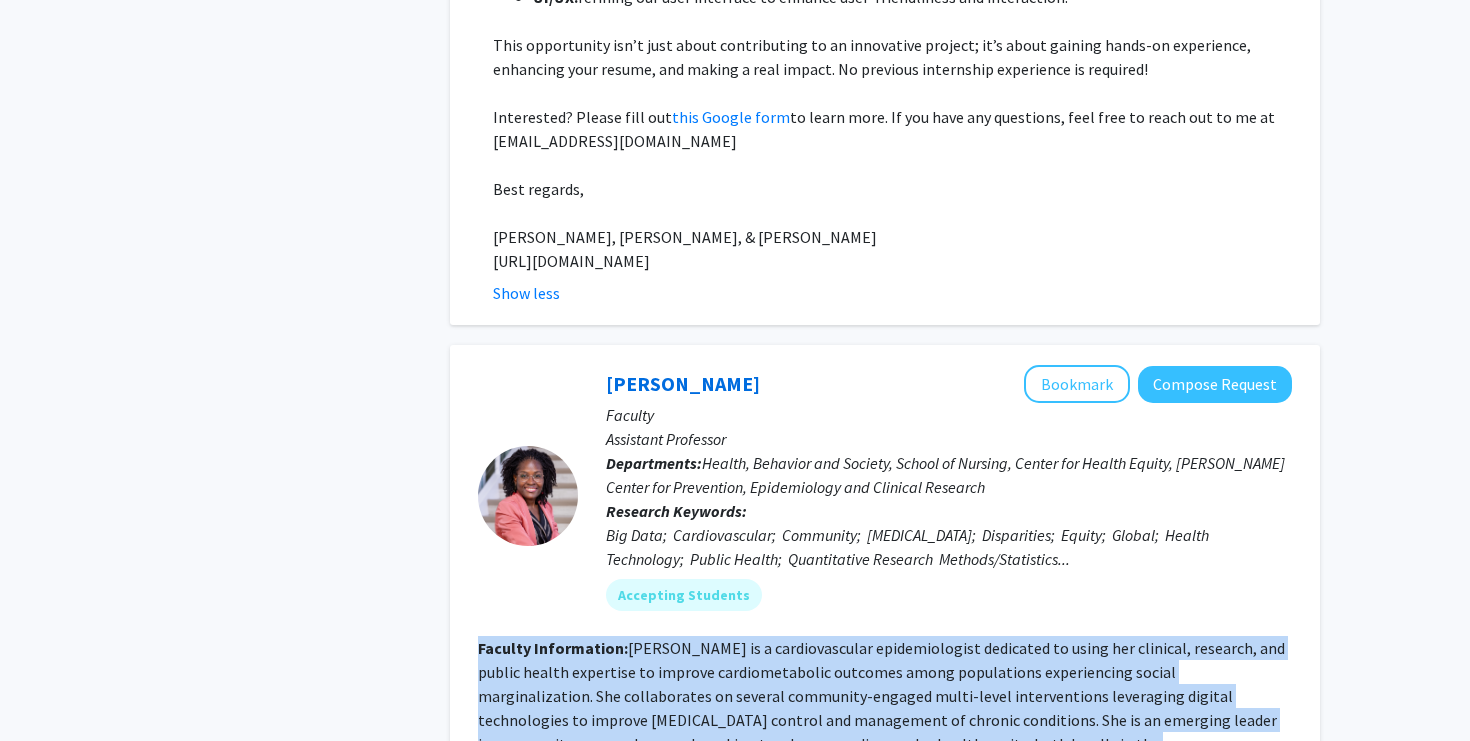 click on "Faculty Information:  [PERSON_NAME] is a cardiovascular epidemiologist dedicated to using her clinical, research, and public health expertise to improve cardiometabolic outcomes among populations experiencing social marginalization. She collaborates on several community-engaged multi-level interventions leveraging digital technologies to improve [MEDICAL_DATA] control and management of chronic conditions. She is an emerging leader in community-engaged research seeking to advance cardiovascular health equity, both locally in the [GEOGRAPHIC_DATA] and globally.
Her work within the [GEOGRAPHIC_DATA] involves implementing tailored cardiometabolic interventions and characterizing cardiac post-acute [MEDICAL_DATA] of [MEDICAL_DATA]. Her global cardiovascular health work focuses on advancing team-based [MEDICAL_DATA] care, novel [MEDICAL_DATA] medication adherence..." 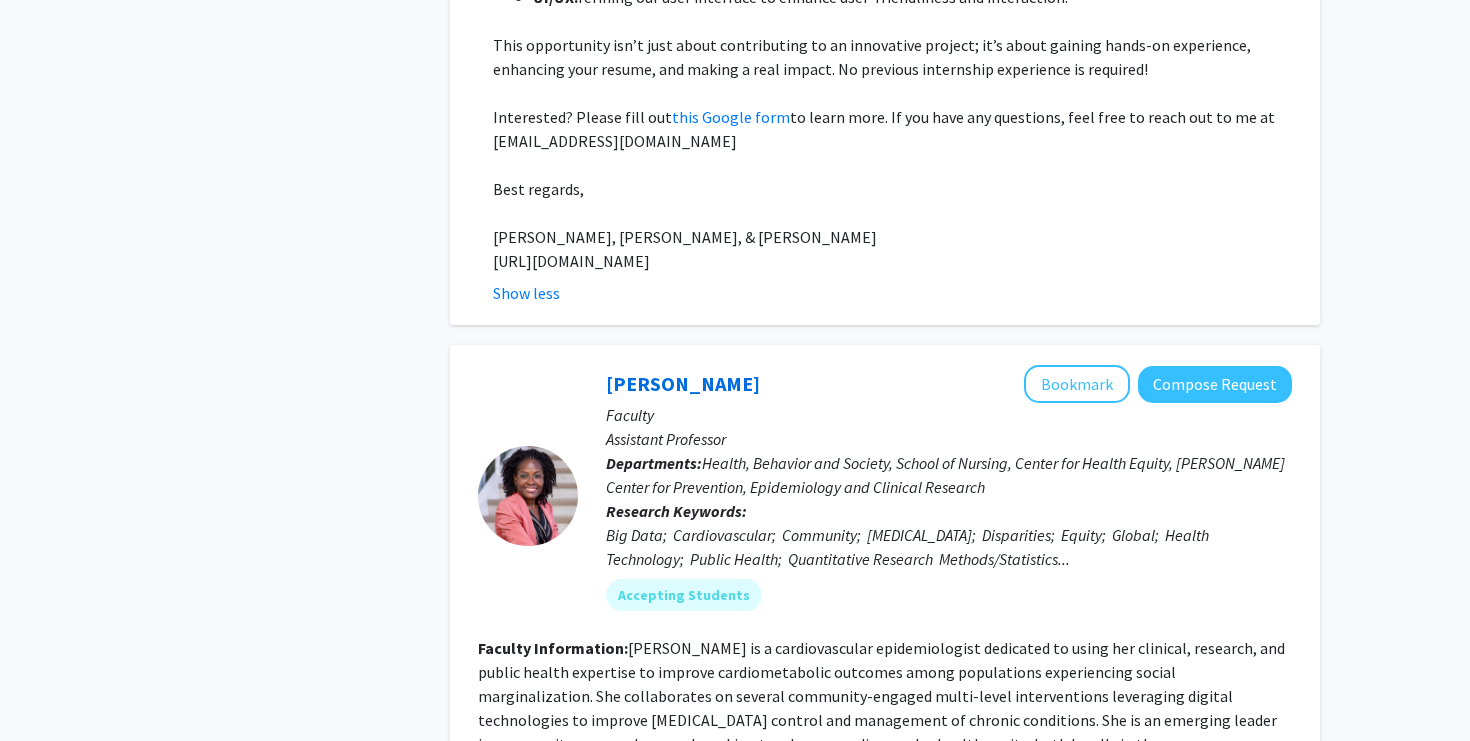 click on "Faculty Information:  [PERSON_NAME] is a cardiovascular epidemiologist dedicated to using her clinical, research, and public health expertise to improve cardiometabolic outcomes among populations experiencing social marginalization. She collaborates on several community-engaged multi-level interventions leveraging digital technologies to improve [MEDICAL_DATA] control and management of chronic conditions. She is an emerging leader in community-engaged research seeking to advance cardiovascular health equity, both locally in the [GEOGRAPHIC_DATA] and globally.
Her work within the [GEOGRAPHIC_DATA] involves implementing tailored cardiometabolic interventions and characterizing cardiac post-acute [MEDICAL_DATA] of [MEDICAL_DATA]. Her global cardiovascular health work focuses on advancing team-based [MEDICAL_DATA] care, novel [MEDICAL_DATA] medication adherence..." 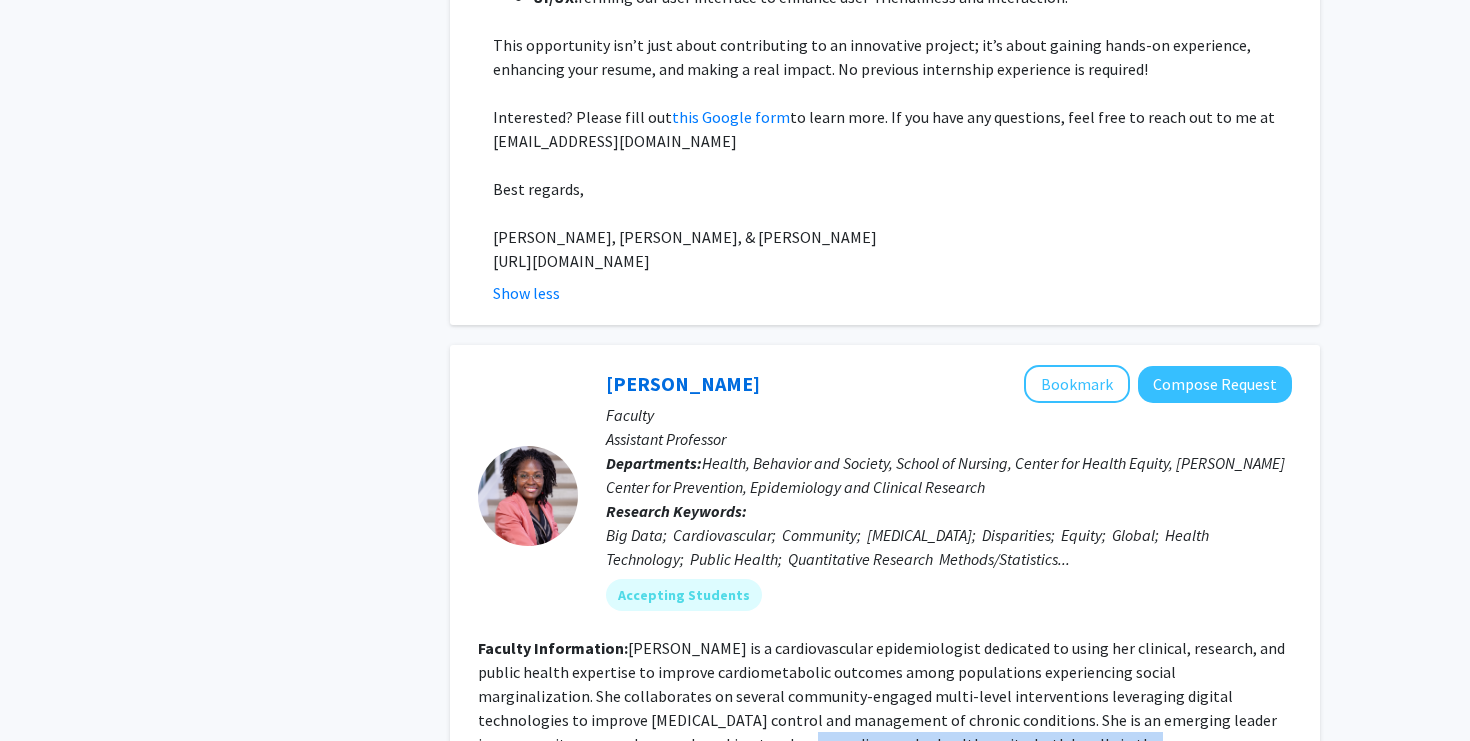 drag, startPoint x: 602, startPoint y: 397, endPoint x: 673, endPoint y: 451, distance: 89.20202 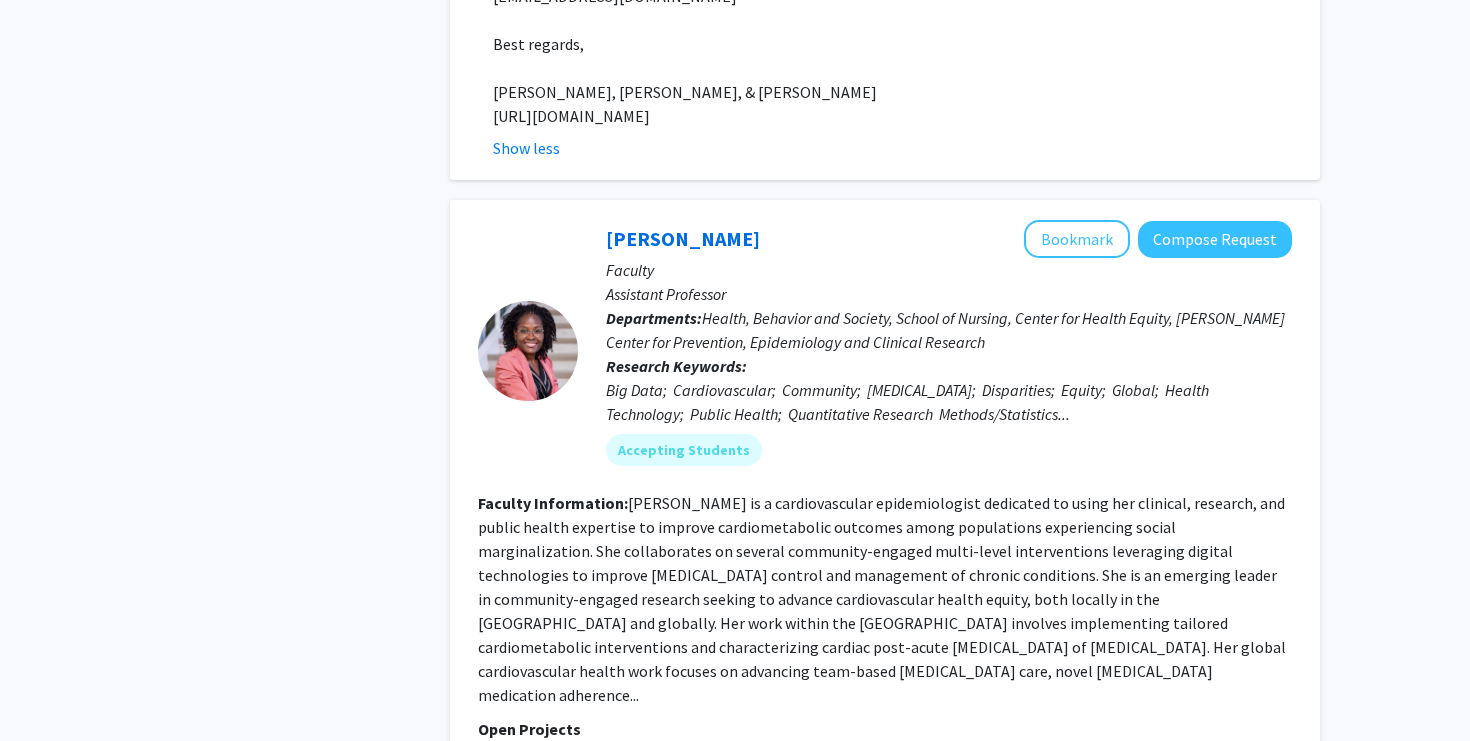 scroll, scrollTop: 8076, scrollLeft: 0, axis: vertical 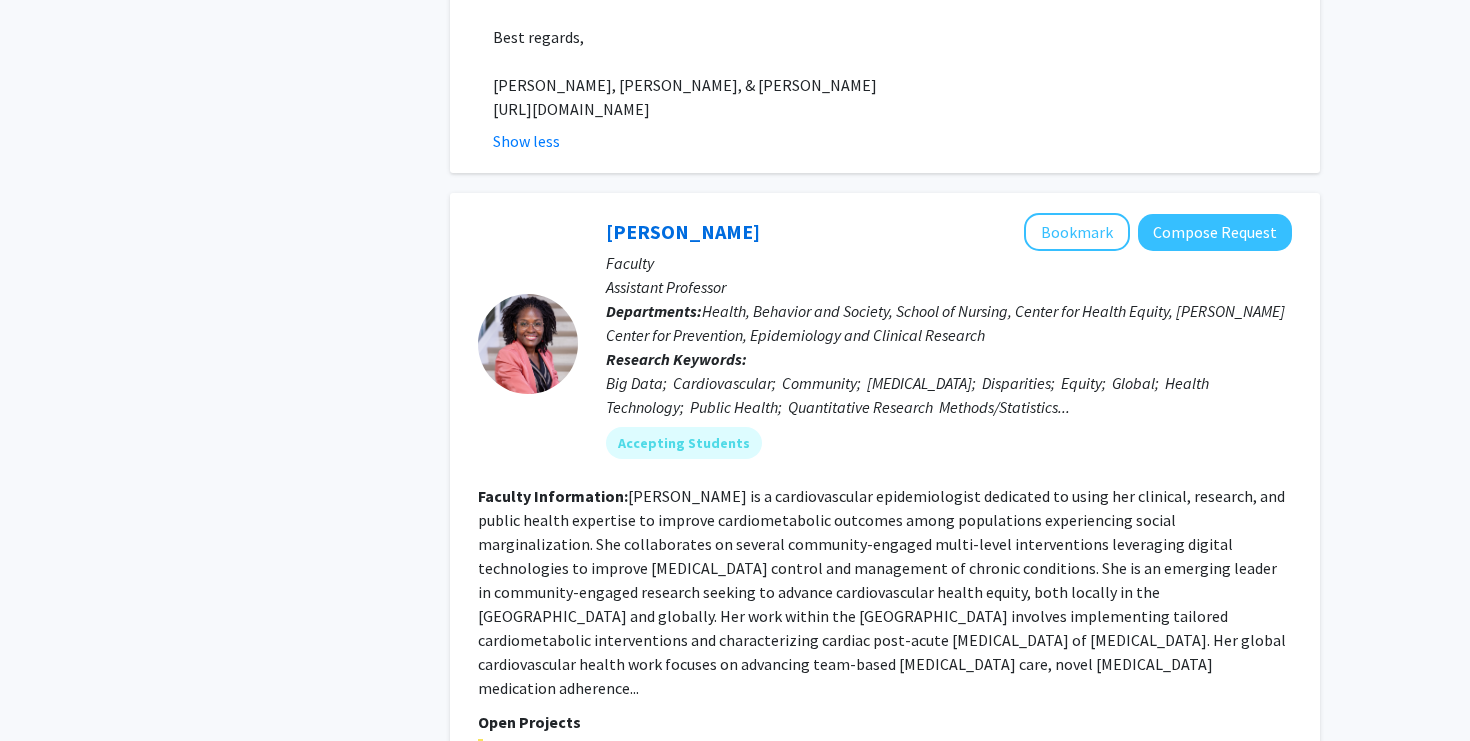 click on "Show more" 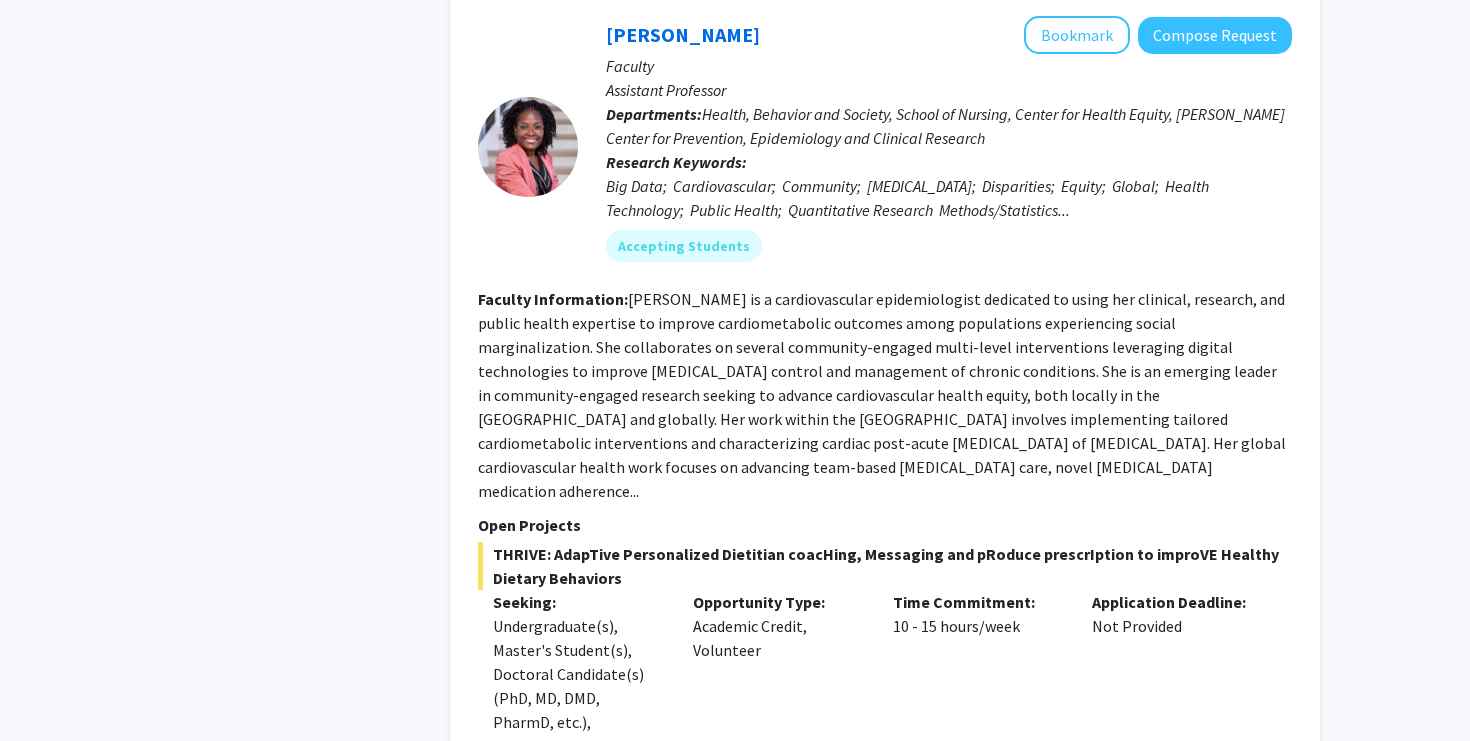 scroll, scrollTop: 8304, scrollLeft: 0, axis: vertical 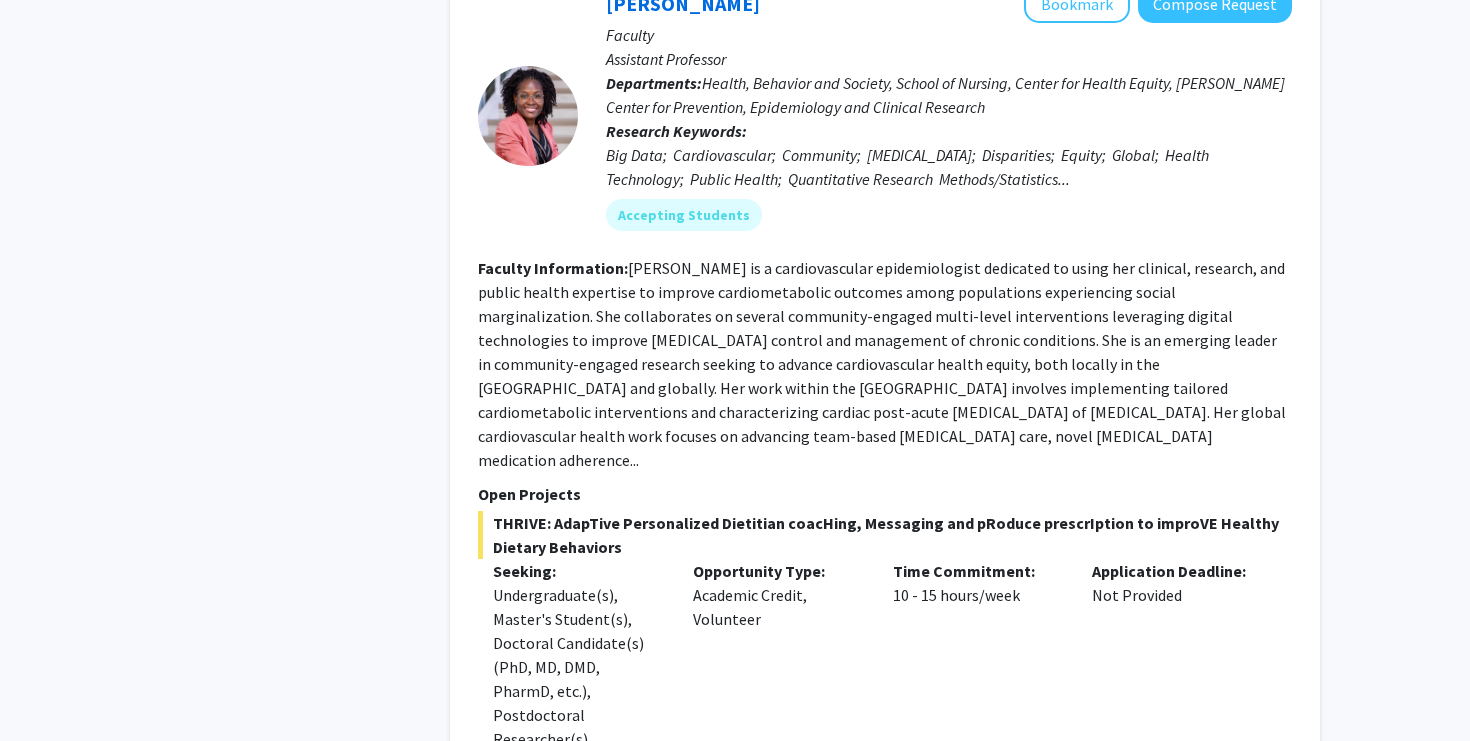 click 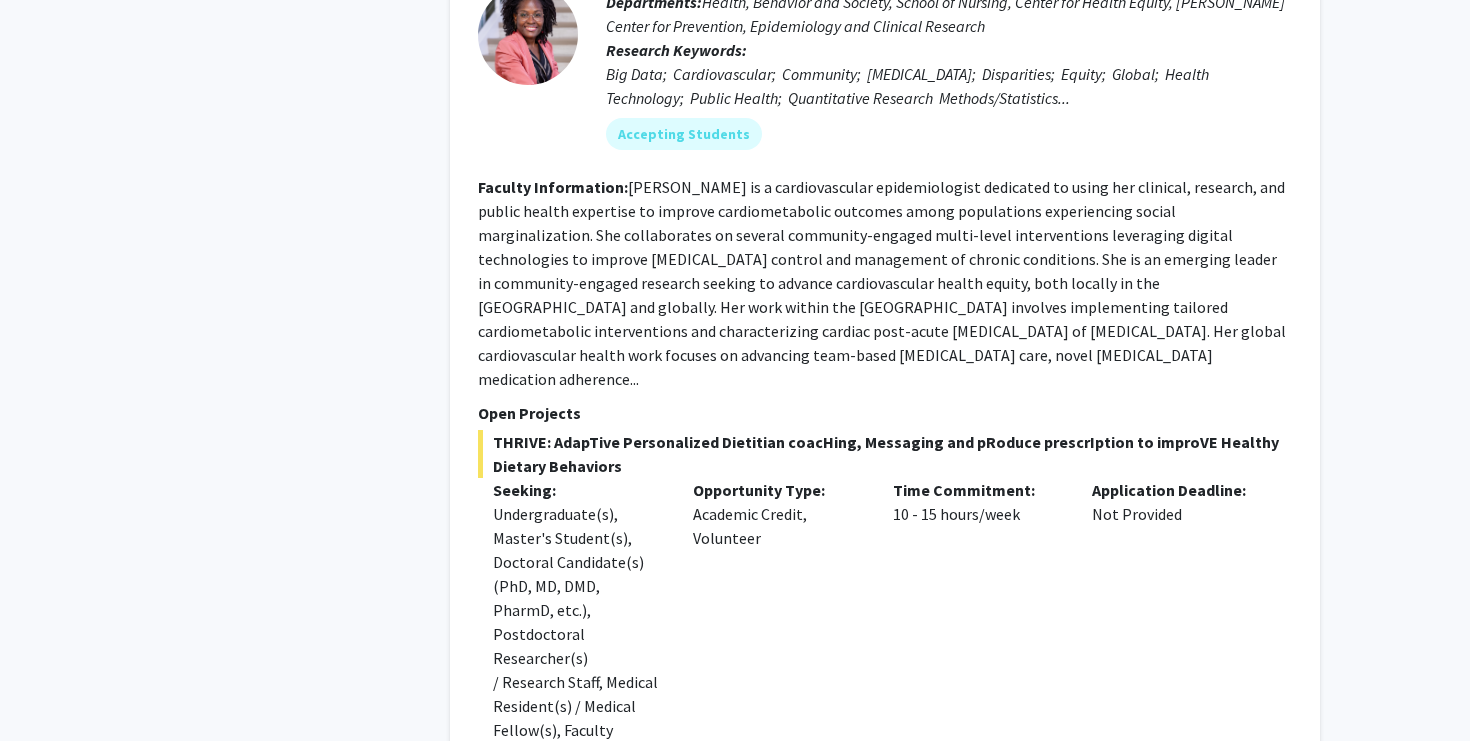 scroll, scrollTop: 8390, scrollLeft: 0, axis: vertical 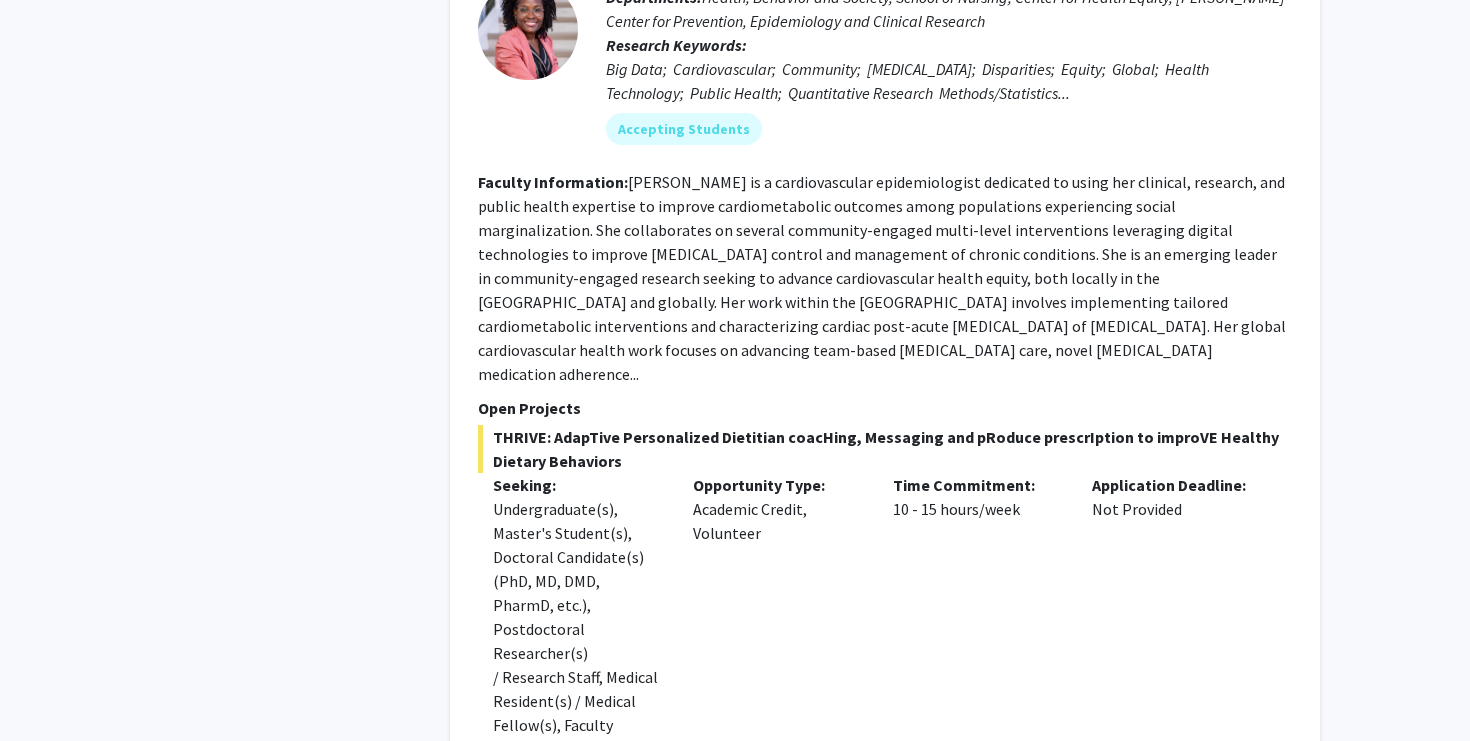 drag, startPoint x: 608, startPoint y: 592, endPoint x: 637, endPoint y: 453, distance: 141.99295 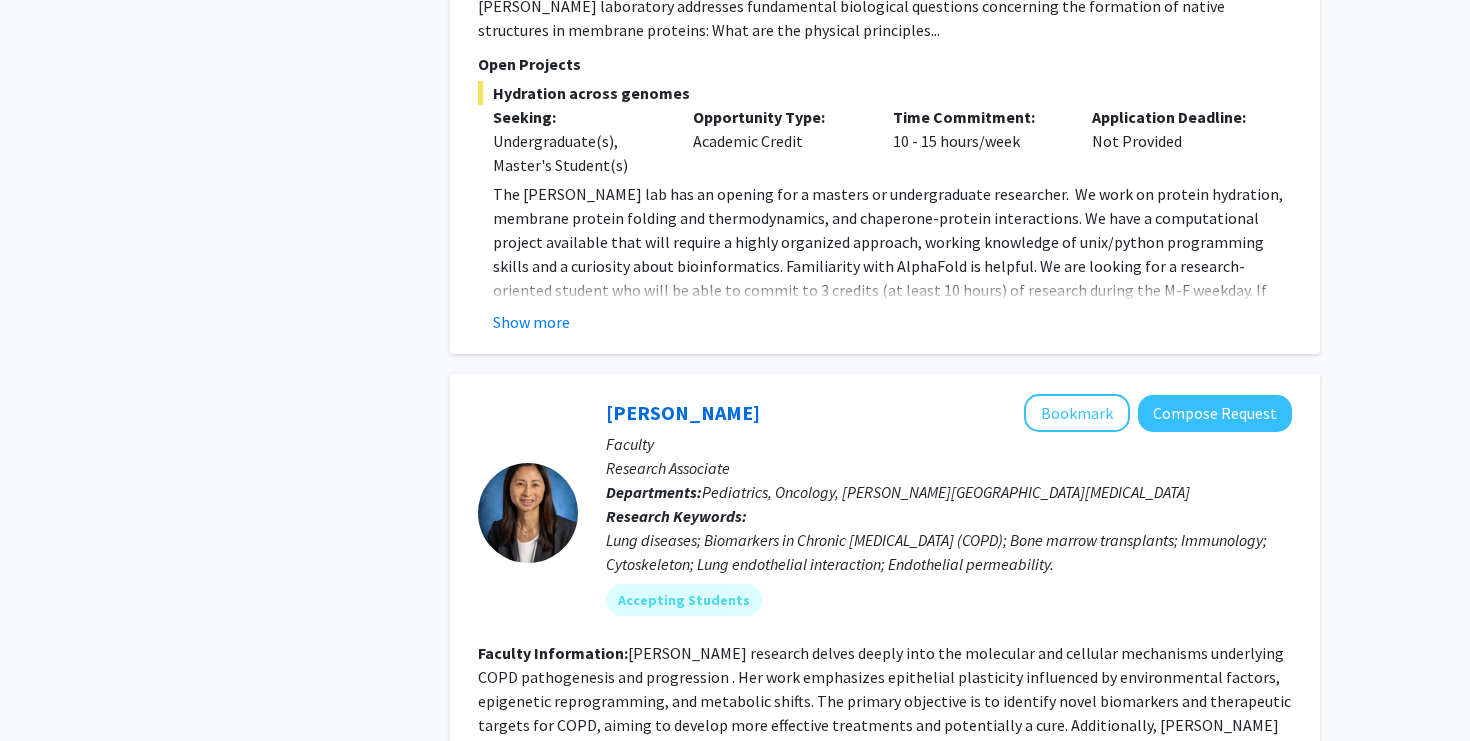 scroll, scrollTop: 9918, scrollLeft: 0, axis: vertical 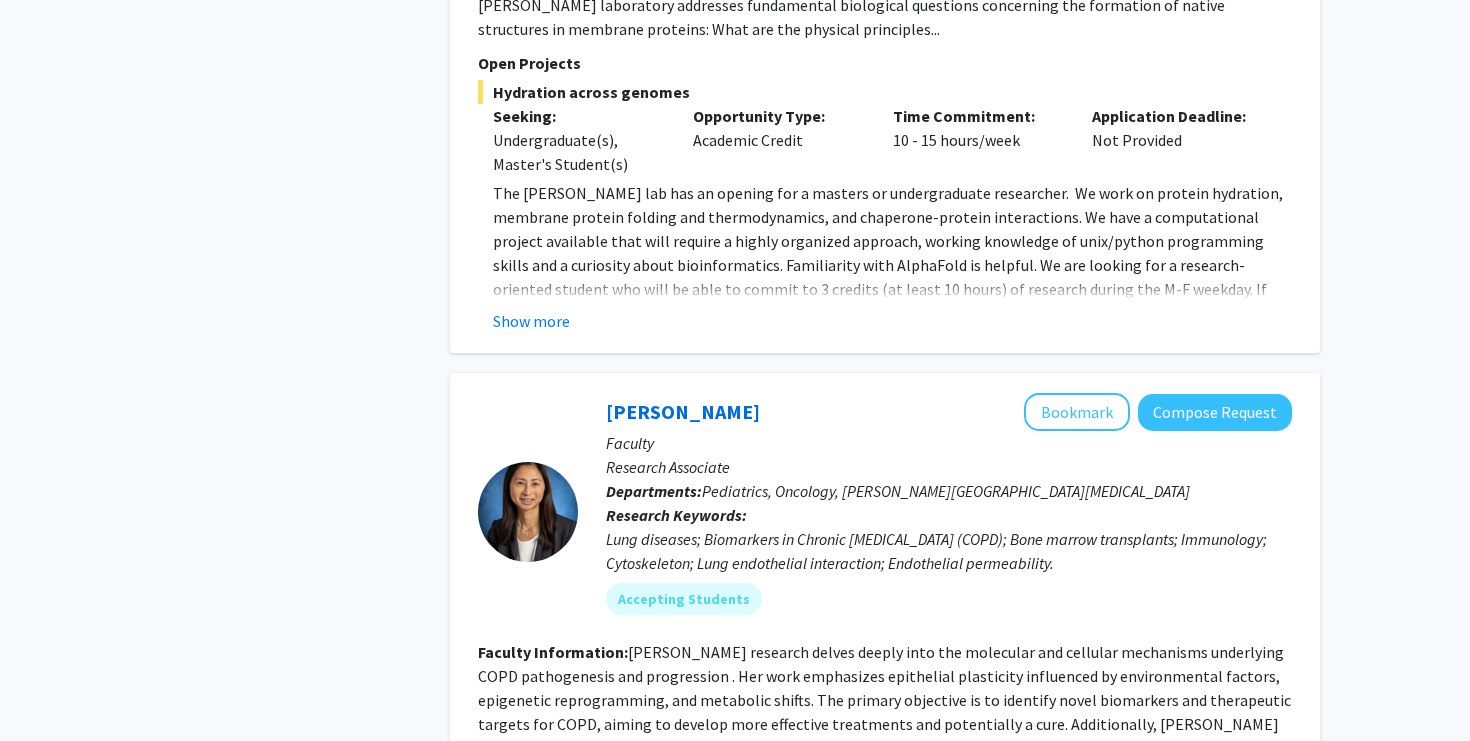click on "Show more" 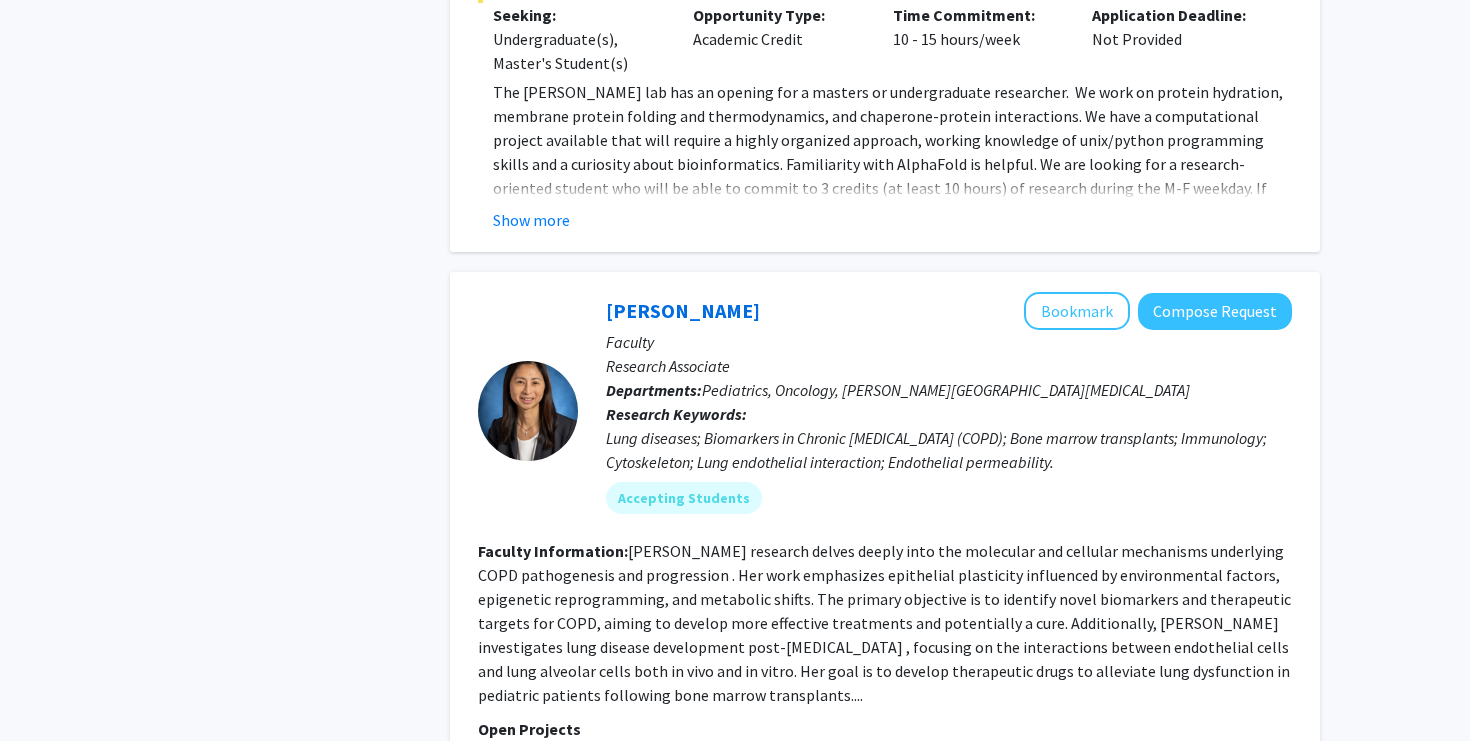 scroll, scrollTop: 10017, scrollLeft: 0, axis: vertical 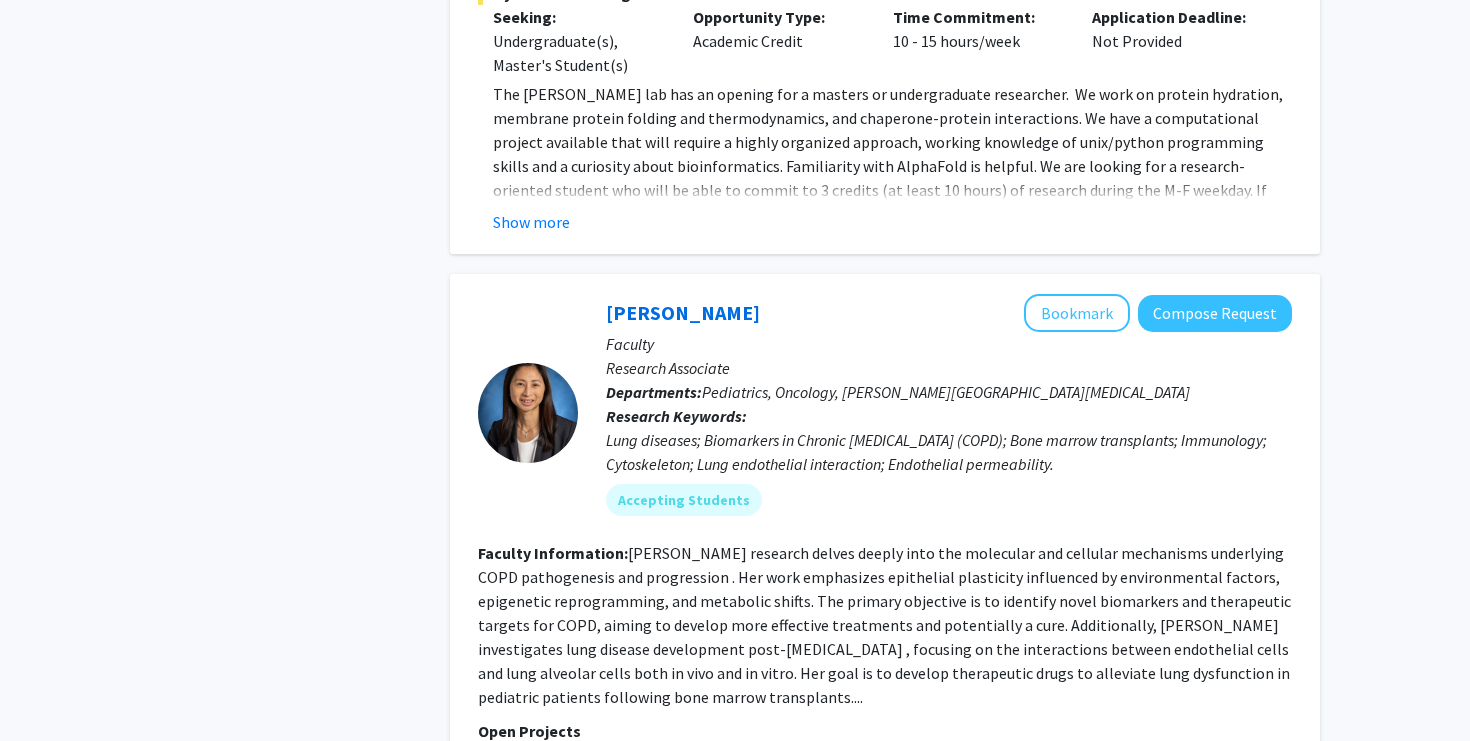 click on "[MEDICAL_DATA] (COPD) is a significant global health burden, and the lack of well-characterized biomarkers makes early diagnosis and treatment difficult. COPD pathogenesis and progression are associated with impaired metabolism. Mitochondria are the central hub of cellular metabolism. The healthiness of mitochondria is reflected by mitochondrial DNA copy number (mtDNA-CN). This study will evaluate whether mtDNA-CN can serve as a biomarker to indicate [MEDICAL_DATA] severity and progression in surrogate tissues of COPD patients. We will quantify mtDNA-CN in LEEP participants at the first and the 48-week follow-up visits using two quantitative PCR methods. We will determine the best surrogate biomarker by correlating the changes in mtDNA with COPD severity and progression. Ultimately, we aim to help clinicians identify at-risk patients earlier, enabling earlier interventions and potentially better outcomes using this rapid," 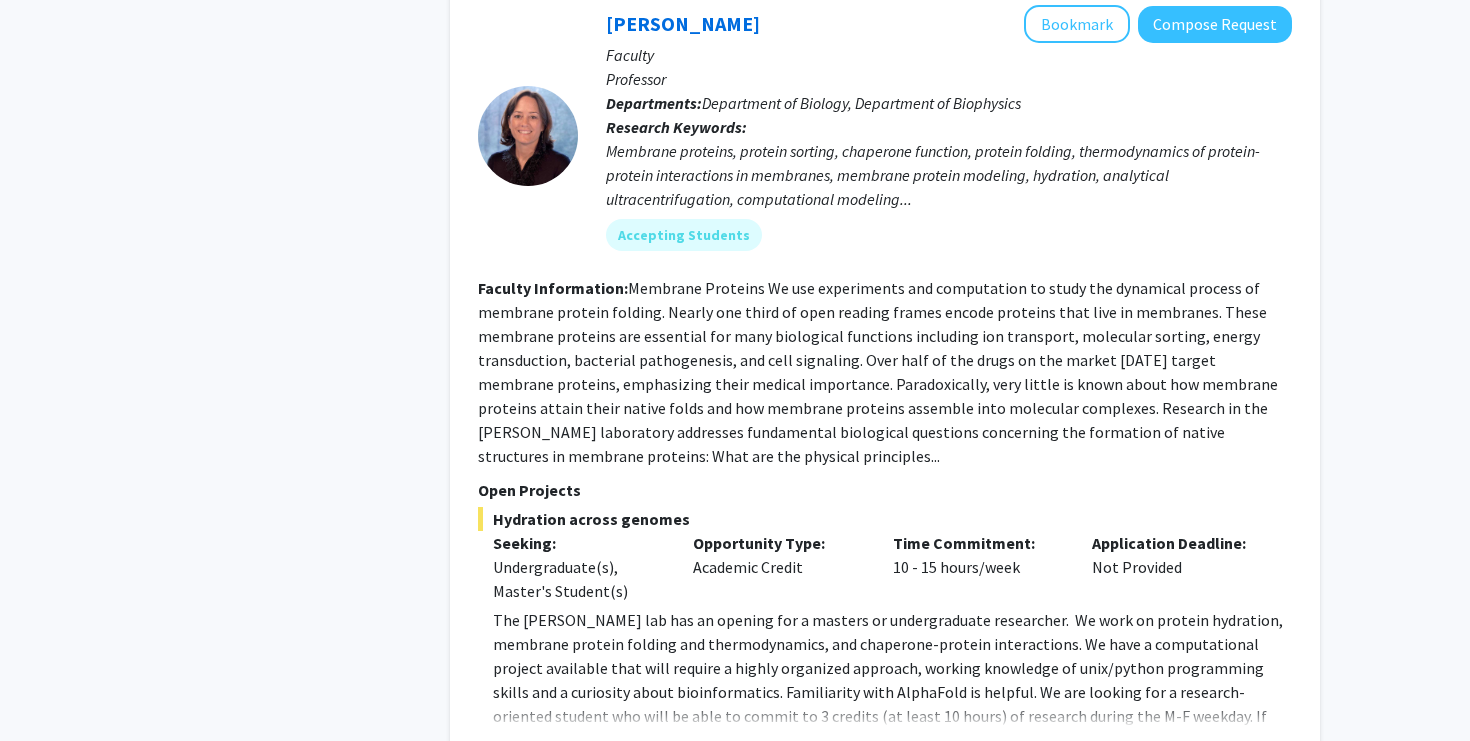 scroll, scrollTop: 9493, scrollLeft: 0, axis: vertical 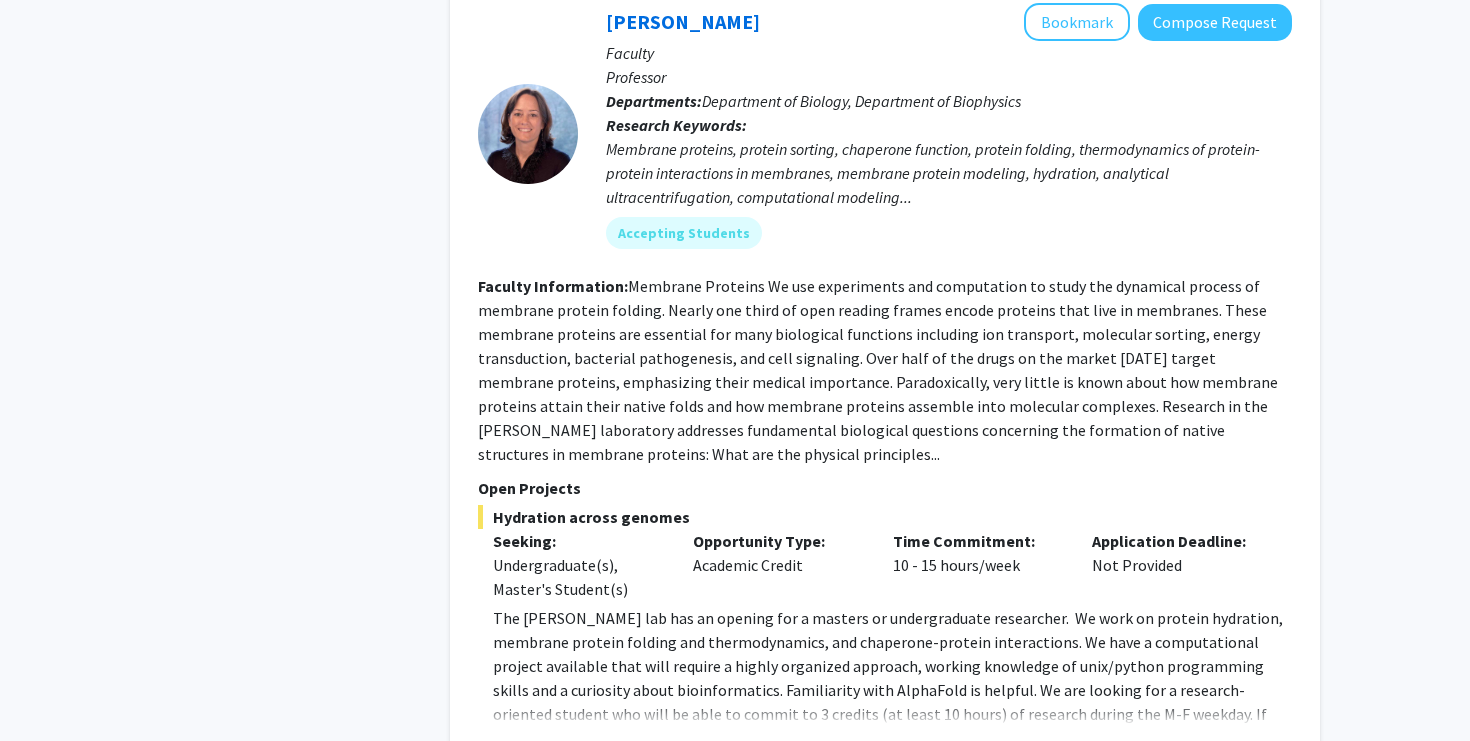 click on "Show more" 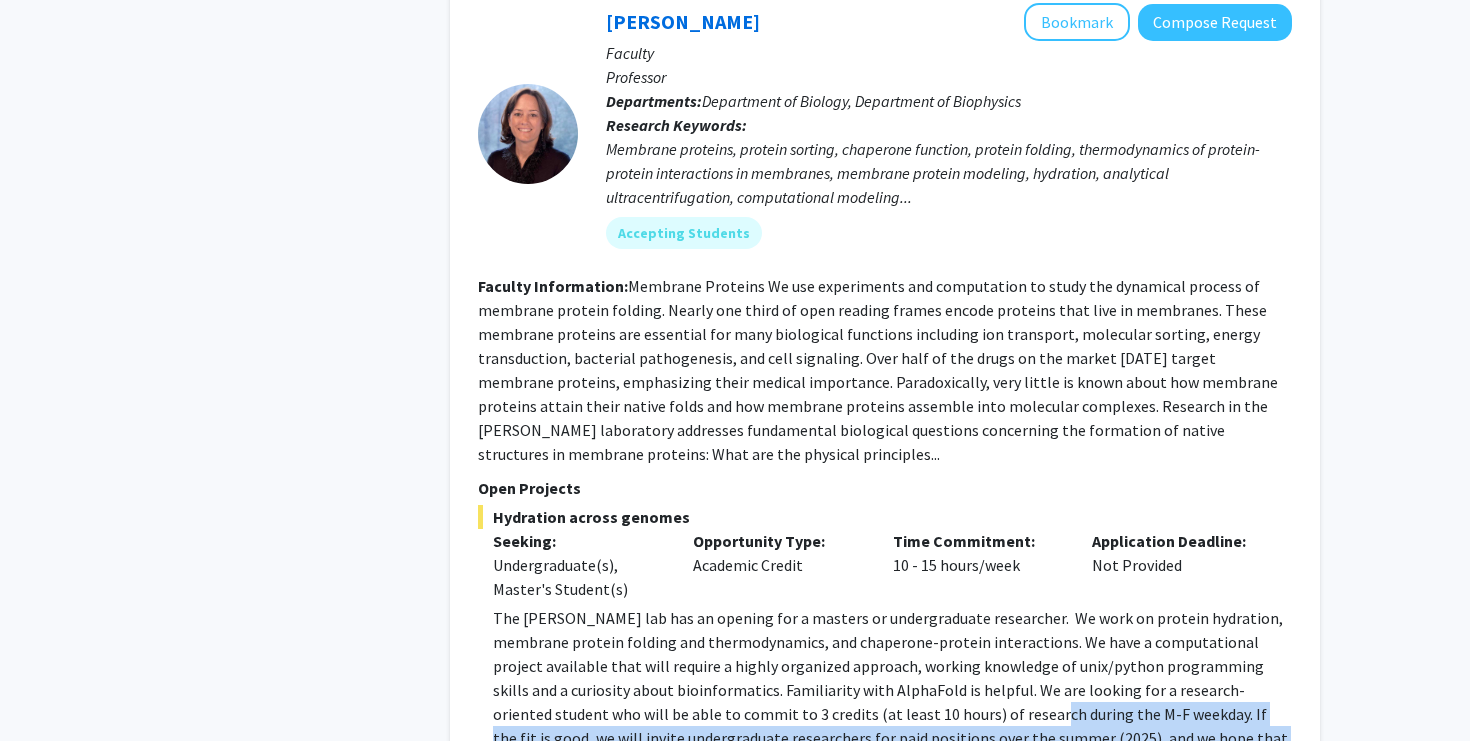 drag, startPoint x: 799, startPoint y: 395, endPoint x: 892, endPoint y: 311, distance: 125.31959 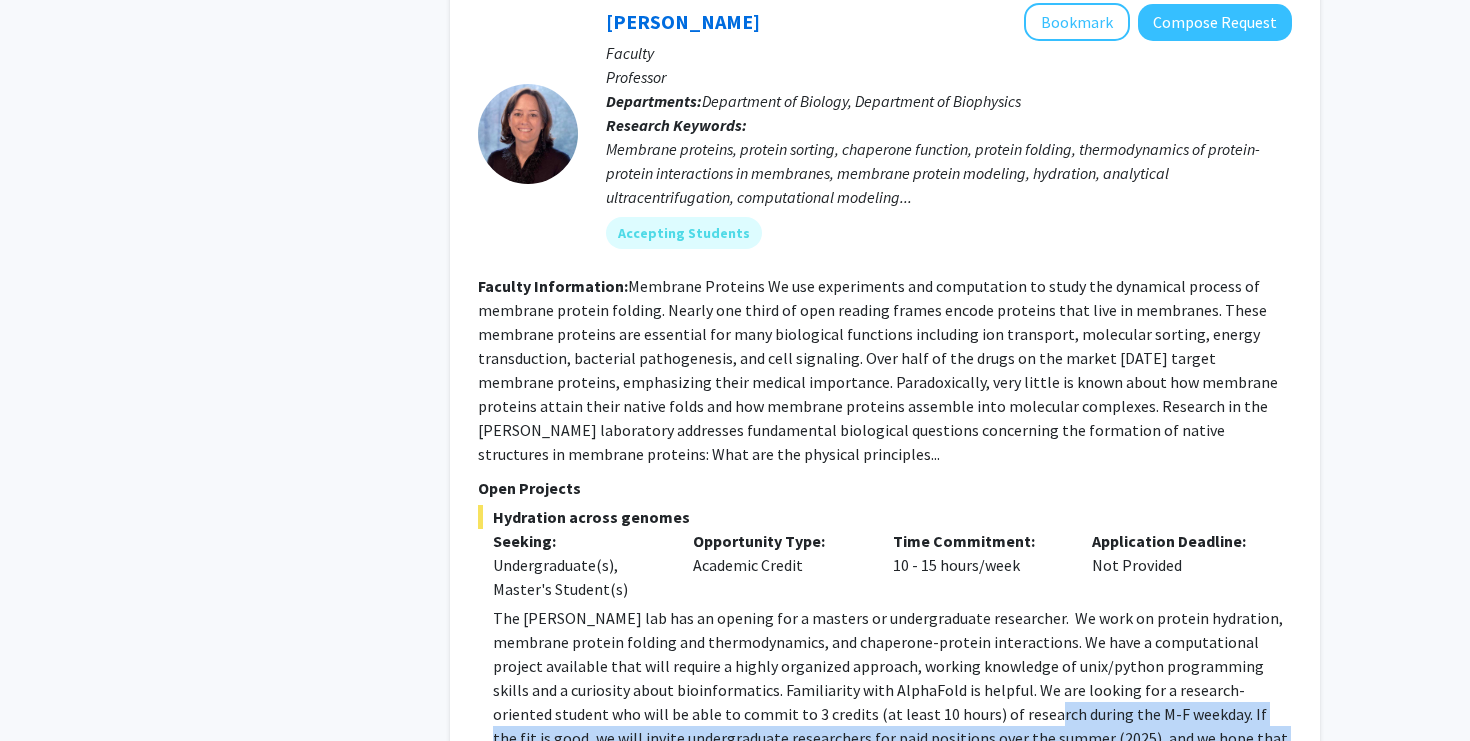 click on "The [PERSON_NAME] lab has an opening for a masters or undergraduate researcher.  We work on protein hydration, membrane protein folding and thermodynamics, and chaperone-protein interactions. We have a computational project available that will require a highly organized approach, working knowledge of unix/python programming skills and a curiosity about bioinformatics. Familiarity with AlphaFold is helpful. We are looking for a research-oriented student who will be able to commit to 3 credits (at least 10 hours) of research during the M-F weekday. If the fit is good, we will invite undergraduate researchers for paid positions over the summer (2025), and we hope that you will continue in our research lab for the duration of your undergraduate time.  The schedule is flexible, but we expect students to work in-person so they can be mentored by lab personnel." 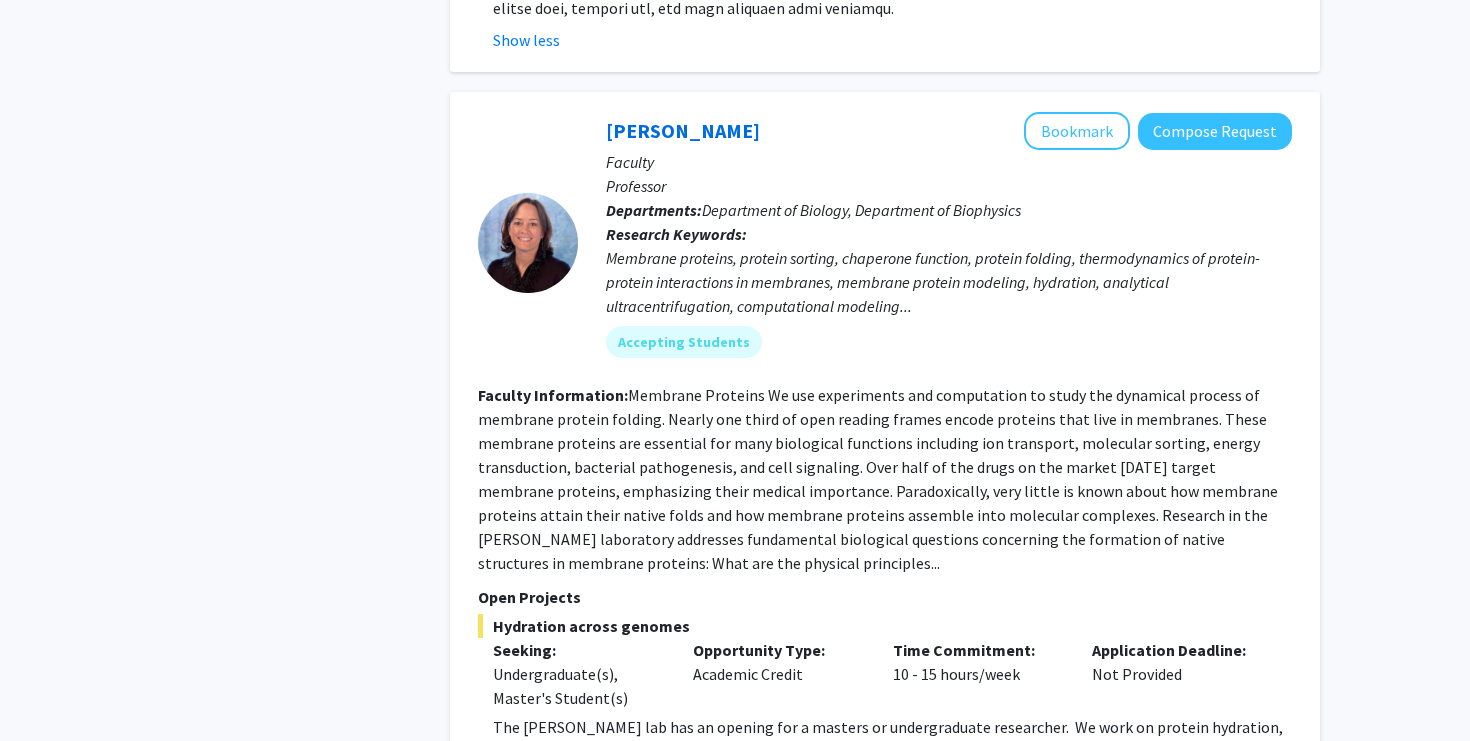 scroll, scrollTop: 9380, scrollLeft: 0, axis: vertical 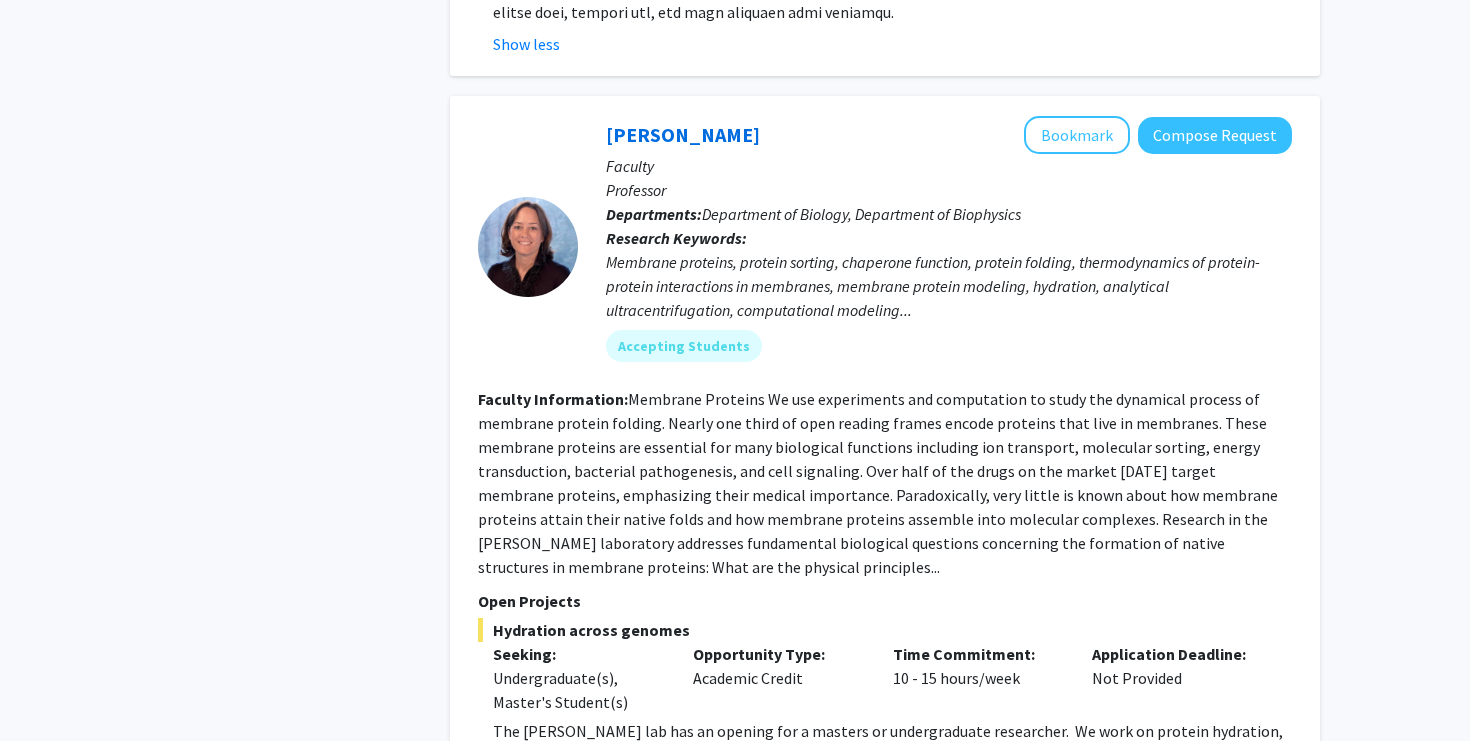 click on "Opportunity Type:  Academic Credit" 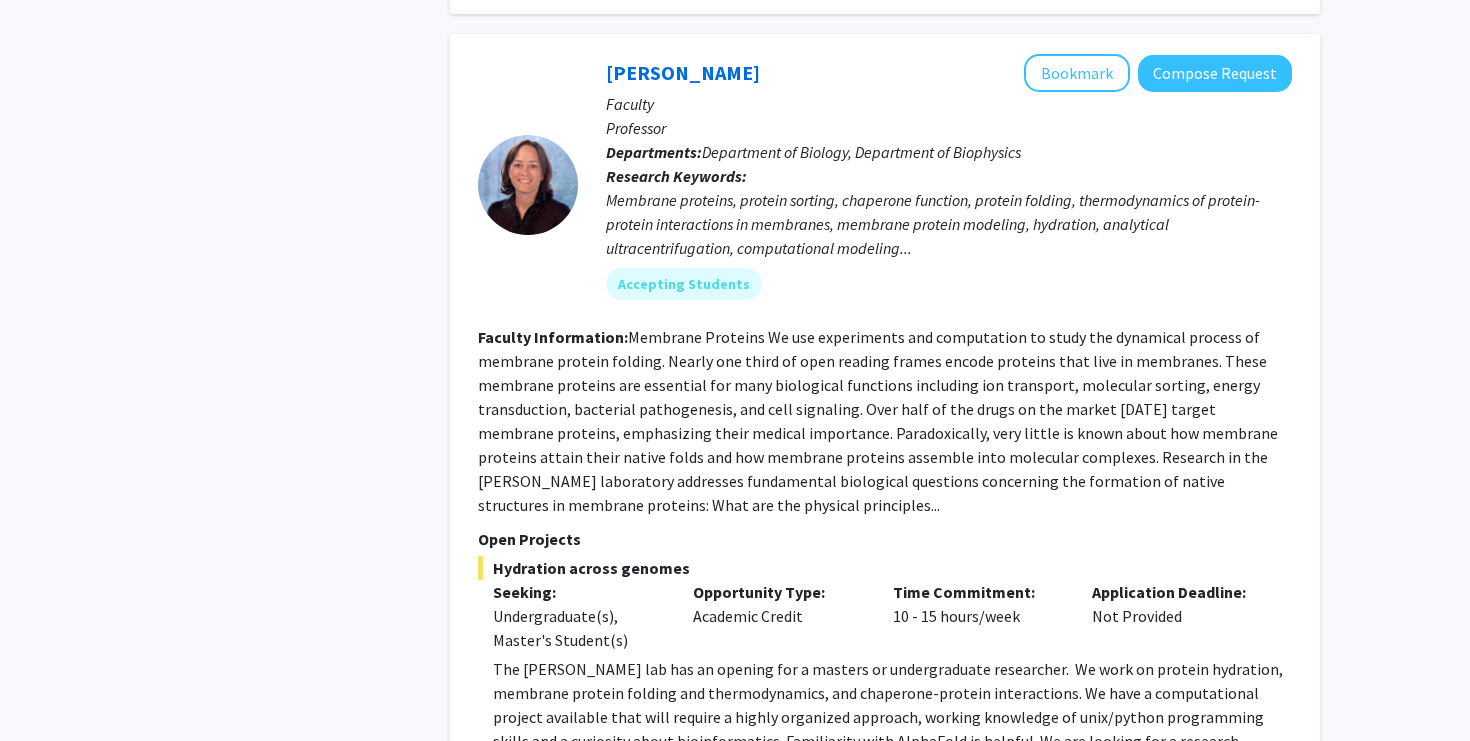 scroll, scrollTop: 9448, scrollLeft: 0, axis: vertical 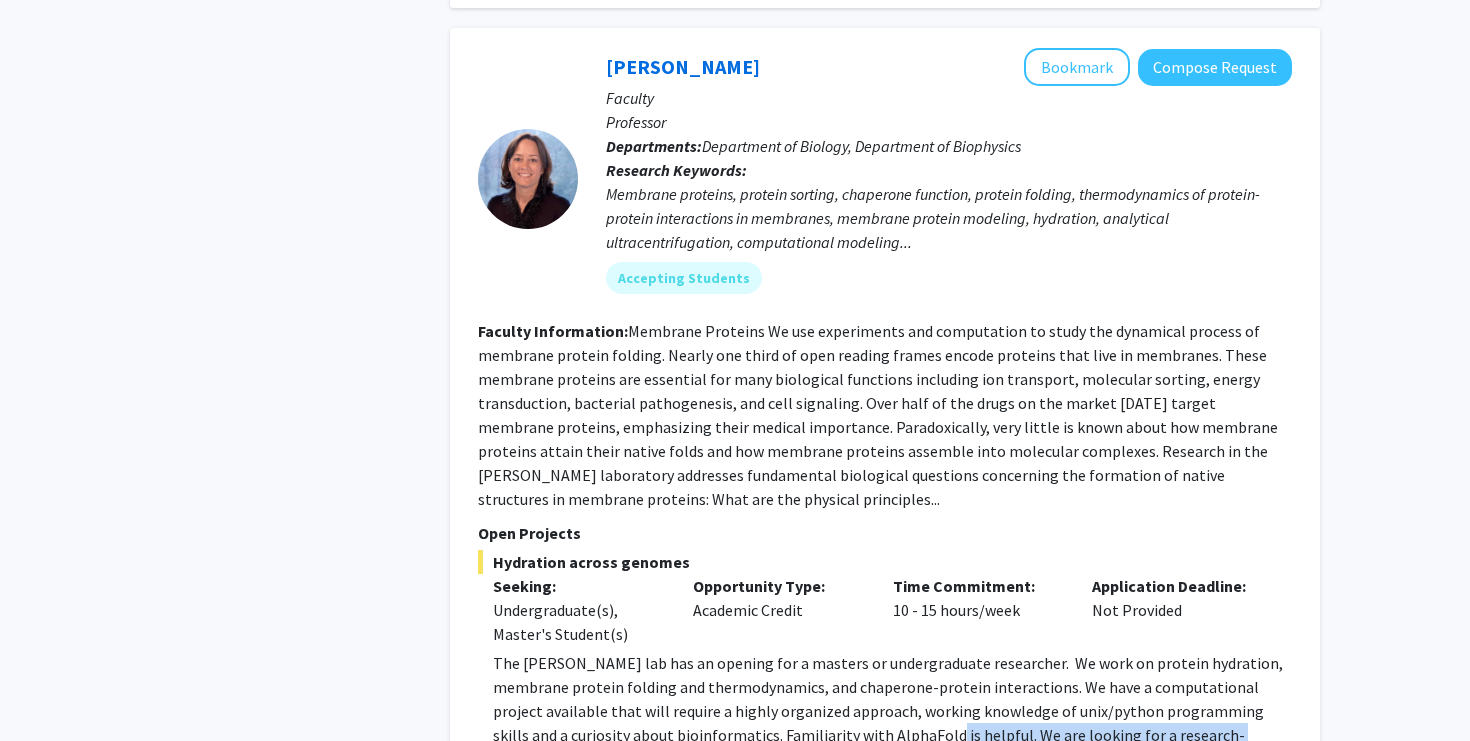 drag, startPoint x: 848, startPoint y: 325, endPoint x: 882, endPoint y: 396, distance: 78.72102 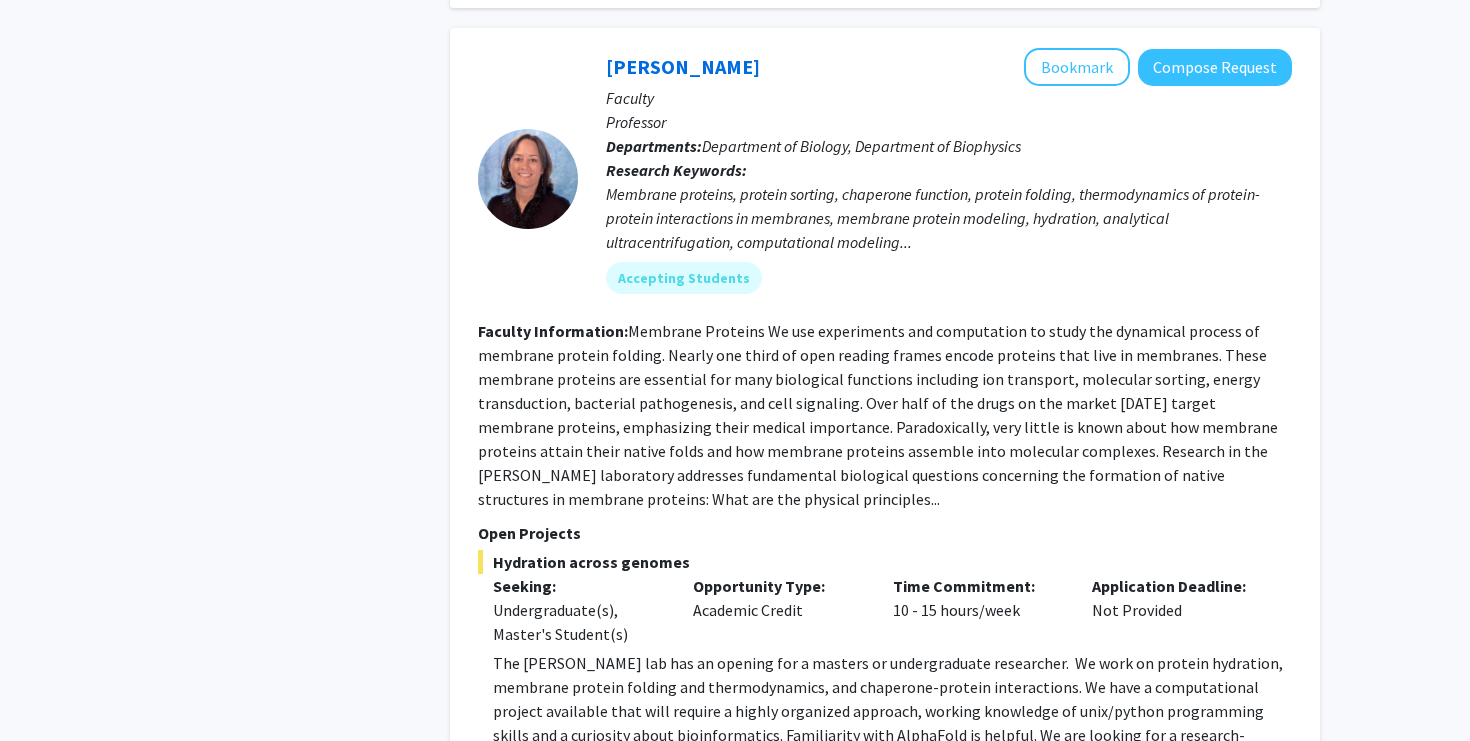 drag, startPoint x: 882, startPoint y: 396, endPoint x: 940, endPoint y: 348, distance: 75.28612 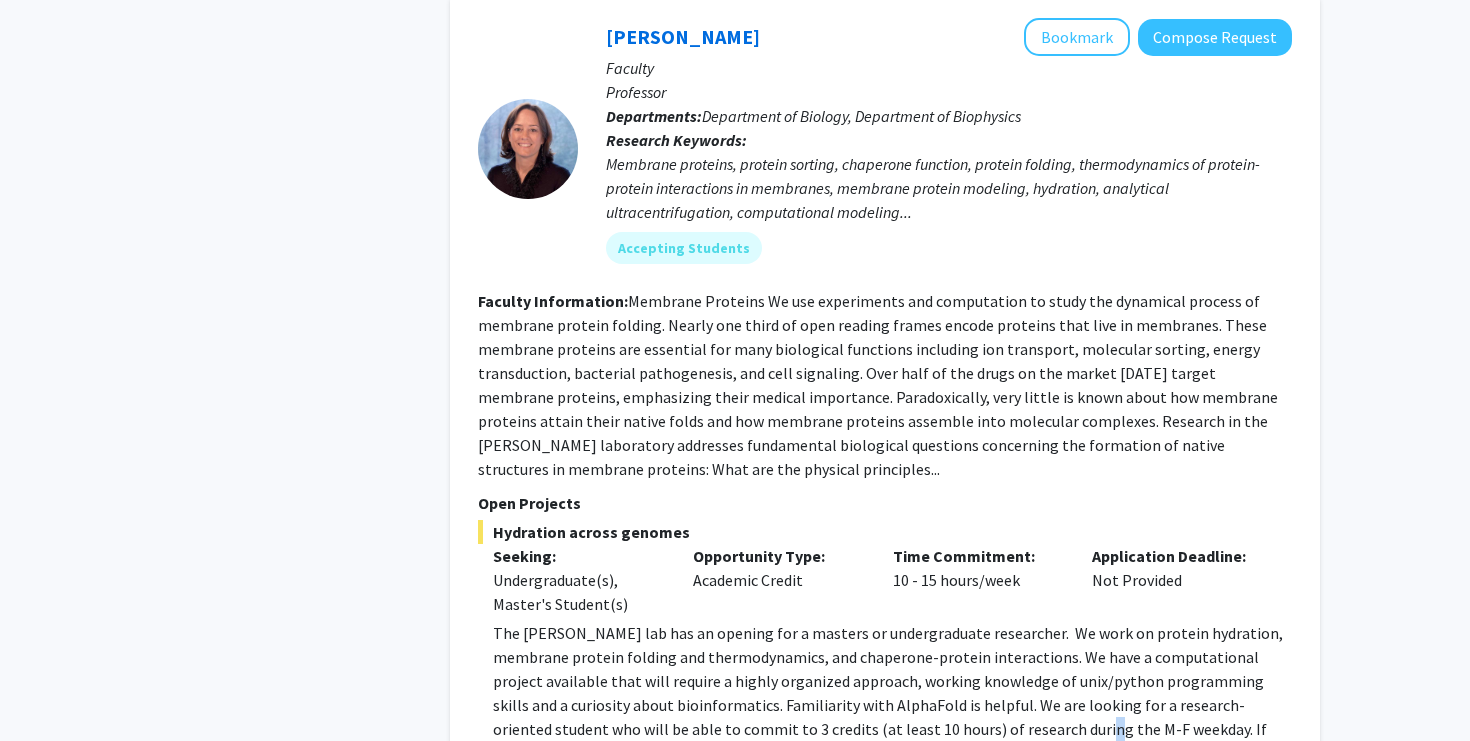 scroll, scrollTop: 9482, scrollLeft: 0, axis: vertical 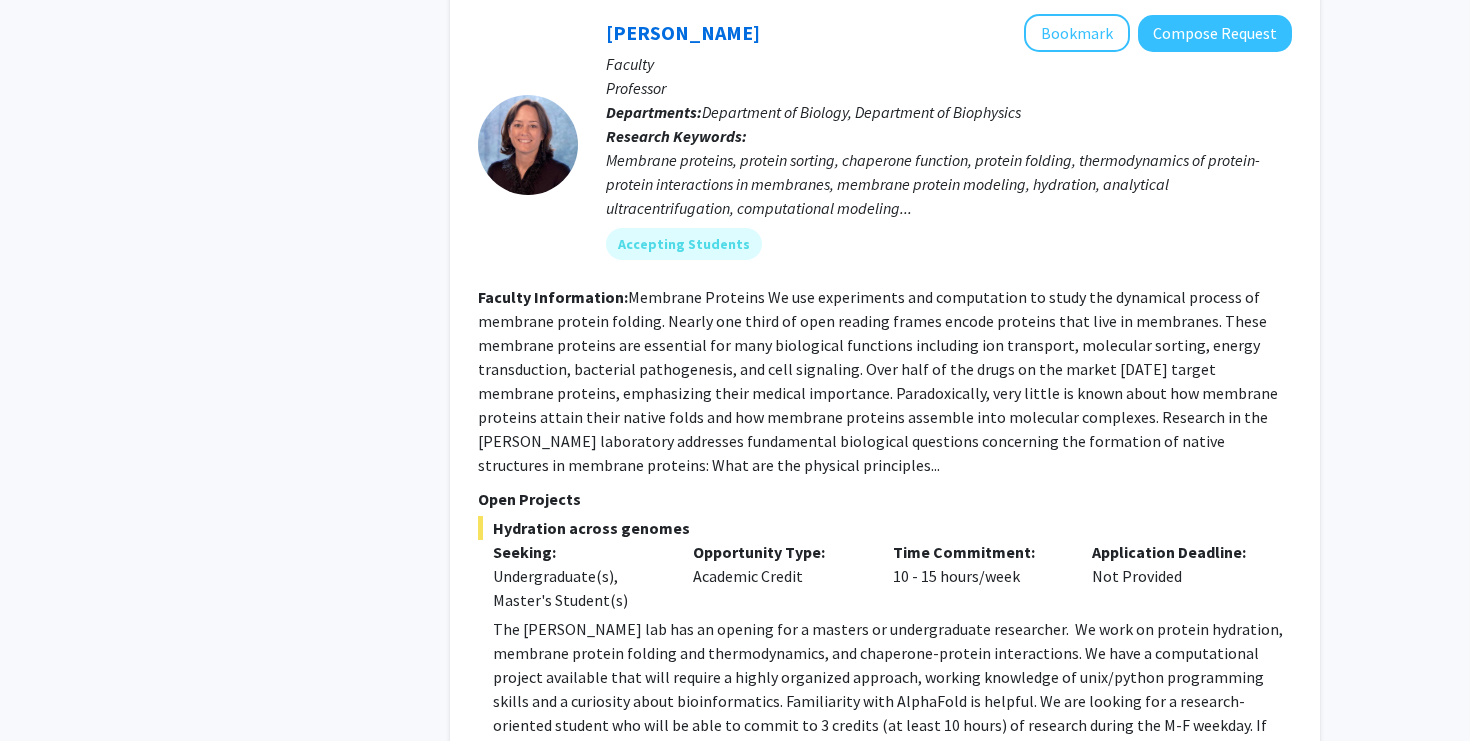 click on "The [PERSON_NAME] lab has an opening for a masters or undergraduate researcher.  We work on protein hydration, membrane protein folding and thermodynamics, and chaperone-protein interactions. We have a computational project available that will require a highly organized approach, working knowledge of unix/python programming skills and a curiosity about bioinformatics. Familiarity with AlphaFold is helpful. We are looking for a research-oriented student who will be able to commit to 3 credits (at least 10 hours) of research during the M-F weekday. If the fit is good, we will invite undergraduate researchers for paid positions over the summer (2025), and we hope that you will continue in our research lab for the duration of your undergraduate time.  The schedule is flexible, but we expect students to work in-person so they can be mentored by lab personnel." 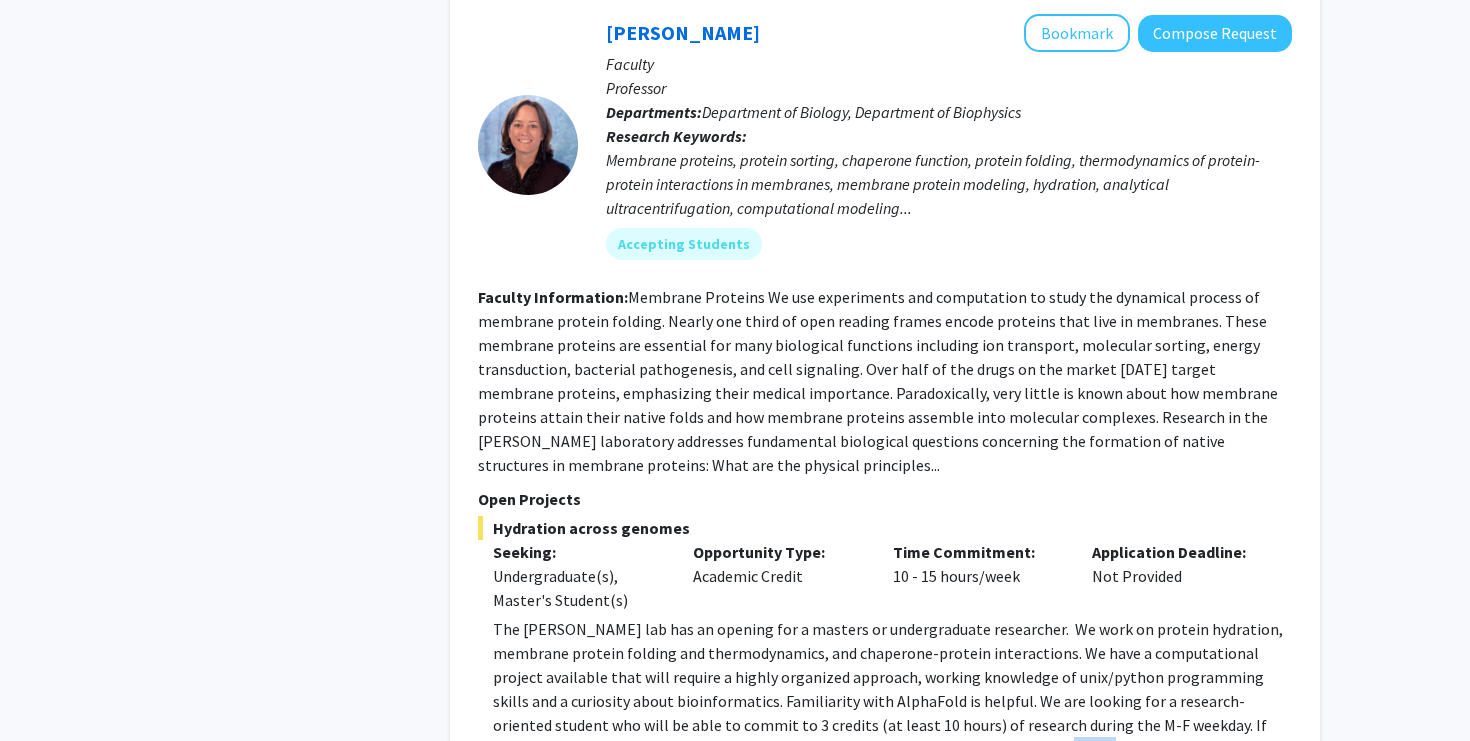 click on "The [PERSON_NAME] lab has an opening for a masters or undergraduate researcher.  We work on protein hydration, membrane protein folding and thermodynamics, and chaperone-protein interactions. We have a computational project available that will require a highly organized approach, working knowledge of unix/python programming skills and a curiosity about bioinformatics. Familiarity with AlphaFold is helpful. We are looking for a research-oriented student who will be able to commit to 3 credits (at least 10 hours) of research during the M-F weekday. If the fit is good, we will invite undergraduate researchers for paid positions over the summer (2025), and we hope that you will continue in our research lab for the duration of your undergraduate time.  The schedule is flexible, but we expect students to work in-person so they can be mentored by lab personnel." 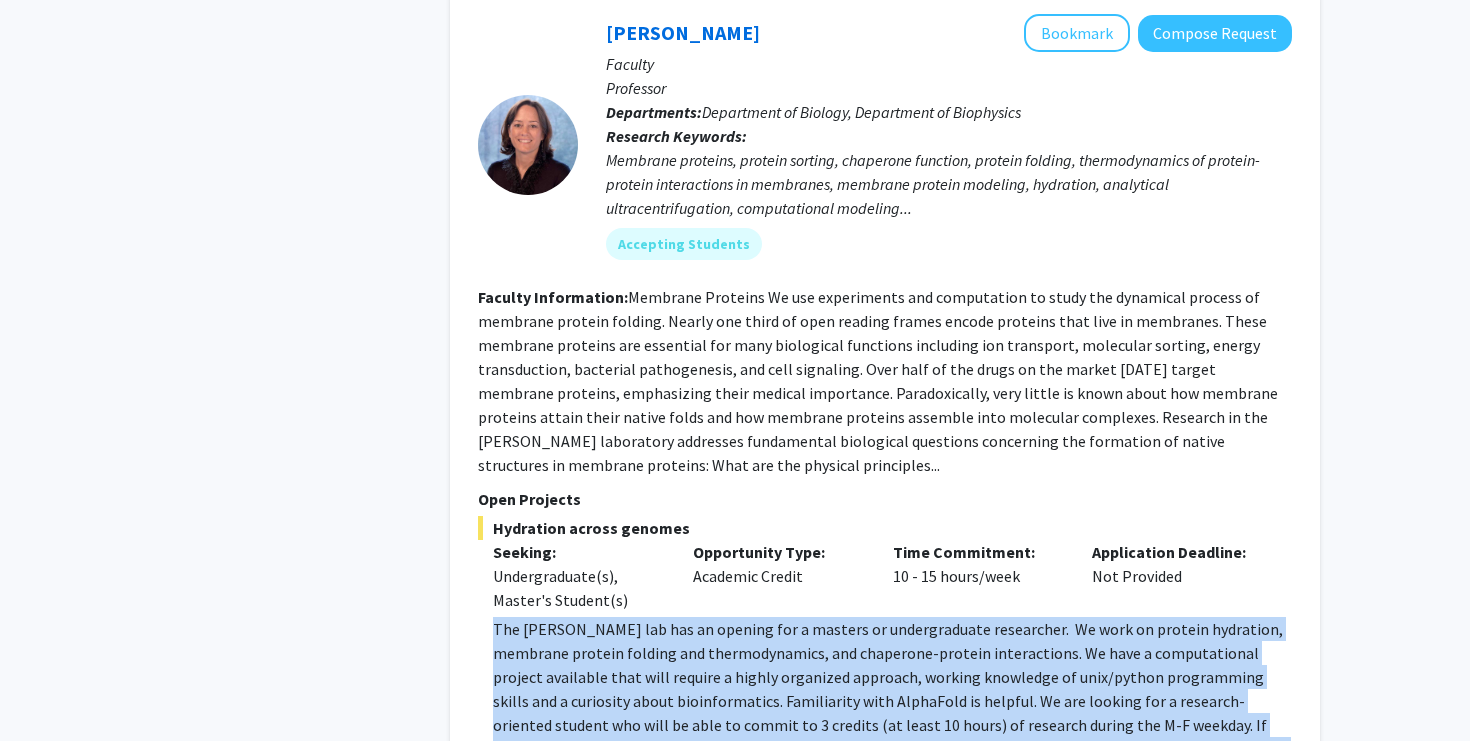 click on "The [PERSON_NAME] lab has an opening for a masters or undergraduate researcher.  We work on protein hydration, membrane protein folding and thermodynamics, and chaperone-protein interactions. We have a computational project available that will require a highly organized approach, working knowledge of unix/python programming skills and a curiosity about bioinformatics. Familiarity with AlphaFold is helpful. We are looking for a research-oriented student who will be able to commit to 3 credits (at least 10 hours) of research during the M-F weekday. If the fit is good, we will invite undergraduate researchers for paid positions over the summer (2025), and we hope that you will continue in our research lab for the duration of your undergraduate time.  The schedule is flexible, but we expect students to work in-person so they can be mentored by lab personnel." 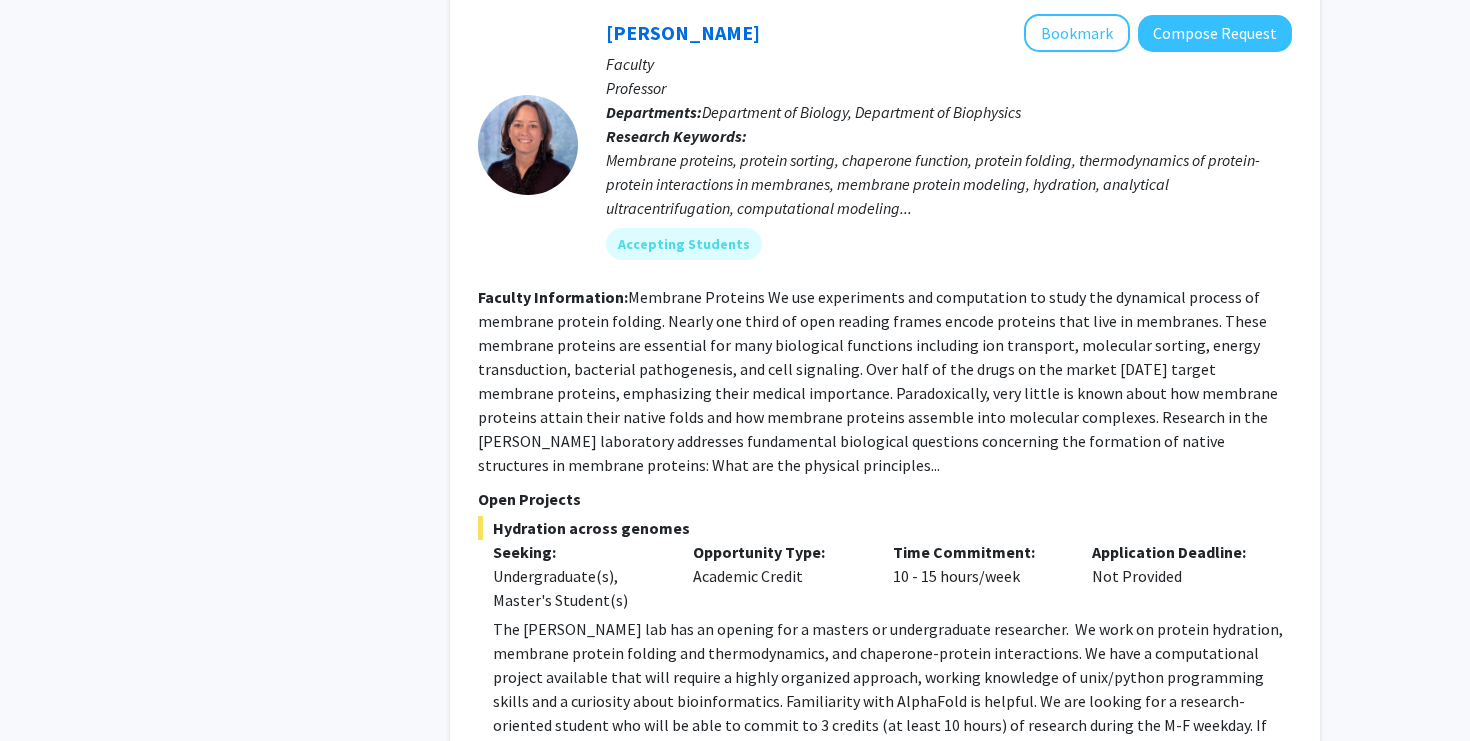click on "The [PERSON_NAME] lab has an opening for a masters or undergraduate researcher.  We work on protein hydration, membrane protein folding and thermodynamics, and chaperone-protein interactions. We have a computational project available that will require a highly organized approach, working knowledge of unix/python programming skills and a curiosity about bioinformatics. Familiarity with AlphaFold is helpful. We are looking for a research-oriented student who will be able to commit to 3 credits (at least 10 hours) of research during the M-F weekday. If the fit is good, we will invite undergraduate researchers for paid positions over the summer (2025), and we hope that you will continue in our research lab for the duration of your undergraduate time.  The schedule is flexible, but we expect students to work in-person so they can be mentored by lab personnel." 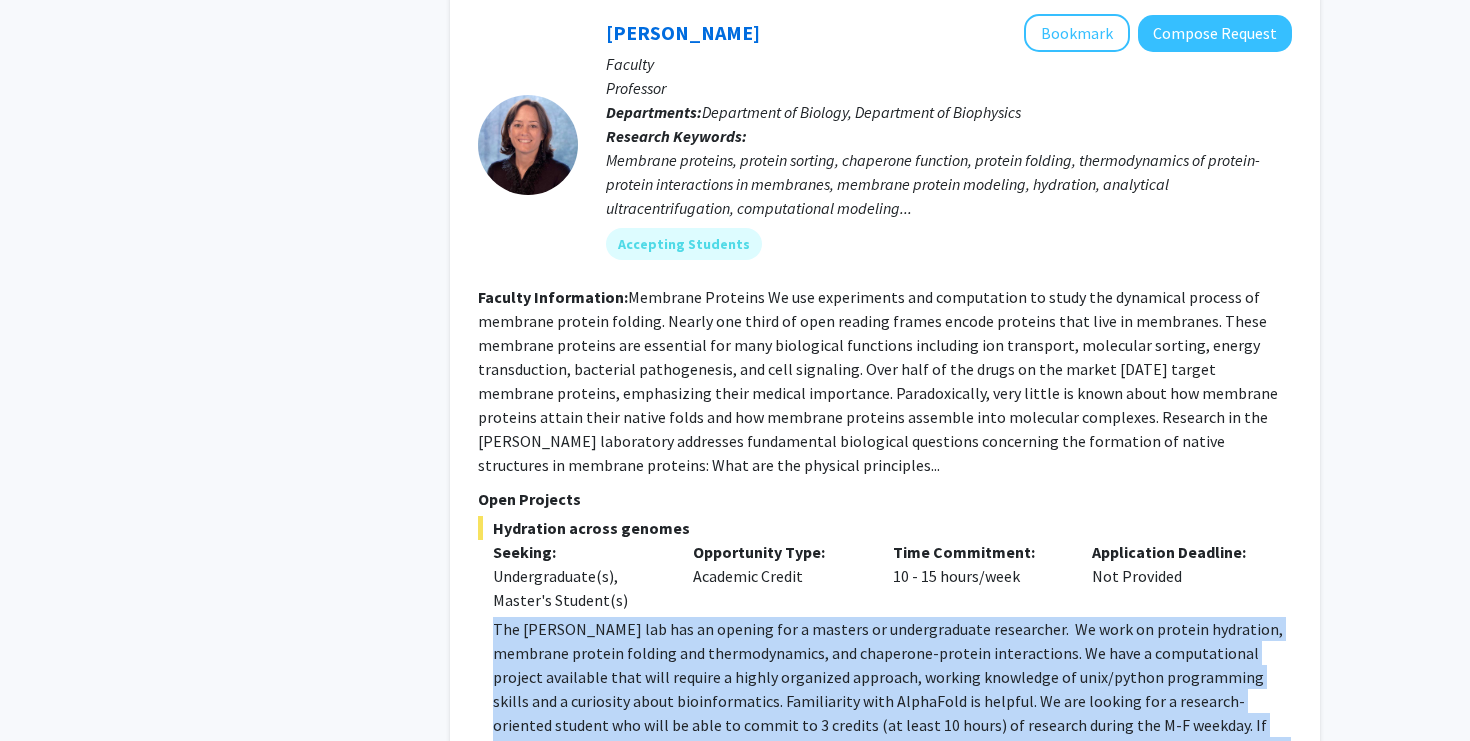 click on "The [PERSON_NAME] lab has an opening for a masters or undergraduate researcher.  We work on protein hydration, membrane protein folding and thermodynamics, and chaperone-protein interactions. We have a computational project available that will require a highly organized approach, working knowledge of unix/python programming skills and a curiosity about bioinformatics. Familiarity with AlphaFold is helpful. We are looking for a research-oriented student who will be able to commit to 3 credits (at least 10 hours) of research during the M-F weekday. If the fit is good, we will invite undergraduate researchers for paid positions over the summer (2025), and we hope that you will continue in our research lab for the duration of your undergraduate time.  The schedule is flexible, but we expect students to work in-person so they can be mentored by lab personnel." 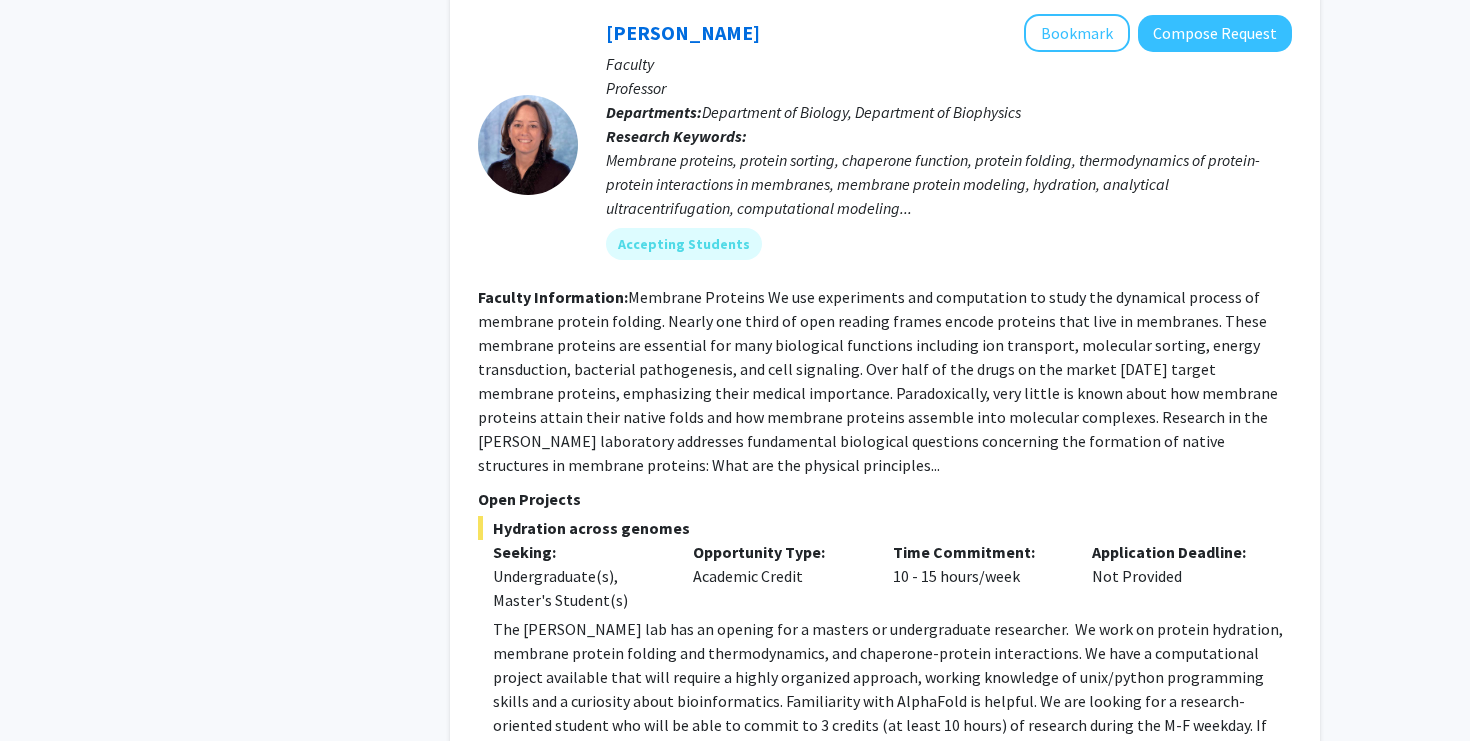 click on "The [PERSON_NAME] lab has an opening for a masters or undergraduate researcher.  We work on protein hydration, membrane protein folding and thermodynamics, and chaperone-protein interactions. We have a computational project available that will require a highly organized approach, working knowledge of unix/python programming skills and a curiosity about bioinformatics. Familiarity with AlphaFold is helpful. We are looking for a research-oriented student who will be able to commit to 3 credits (at least 10 hours) of research during the M-F weekday. If the fit is good, we will invite undergraduate researchers for paid positions over the summer (2025), and we hope that you will continue in our research lab for the duration of your undergraduate time.  The schedule is flexible, but we expect students to work in-person so they can be mentored by lab personnel." 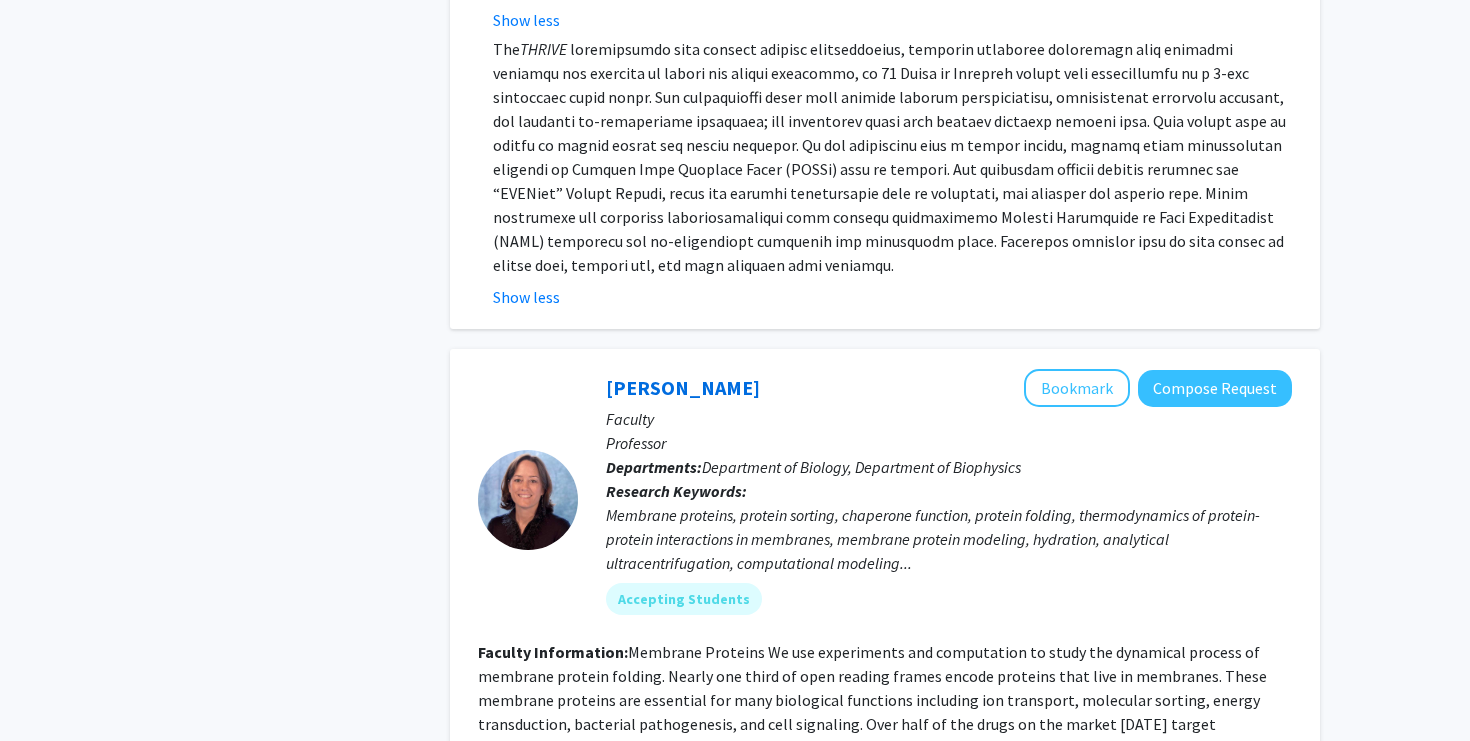 scroll, scrollTop: 9126, scrollLeft: 0, axis: vertical 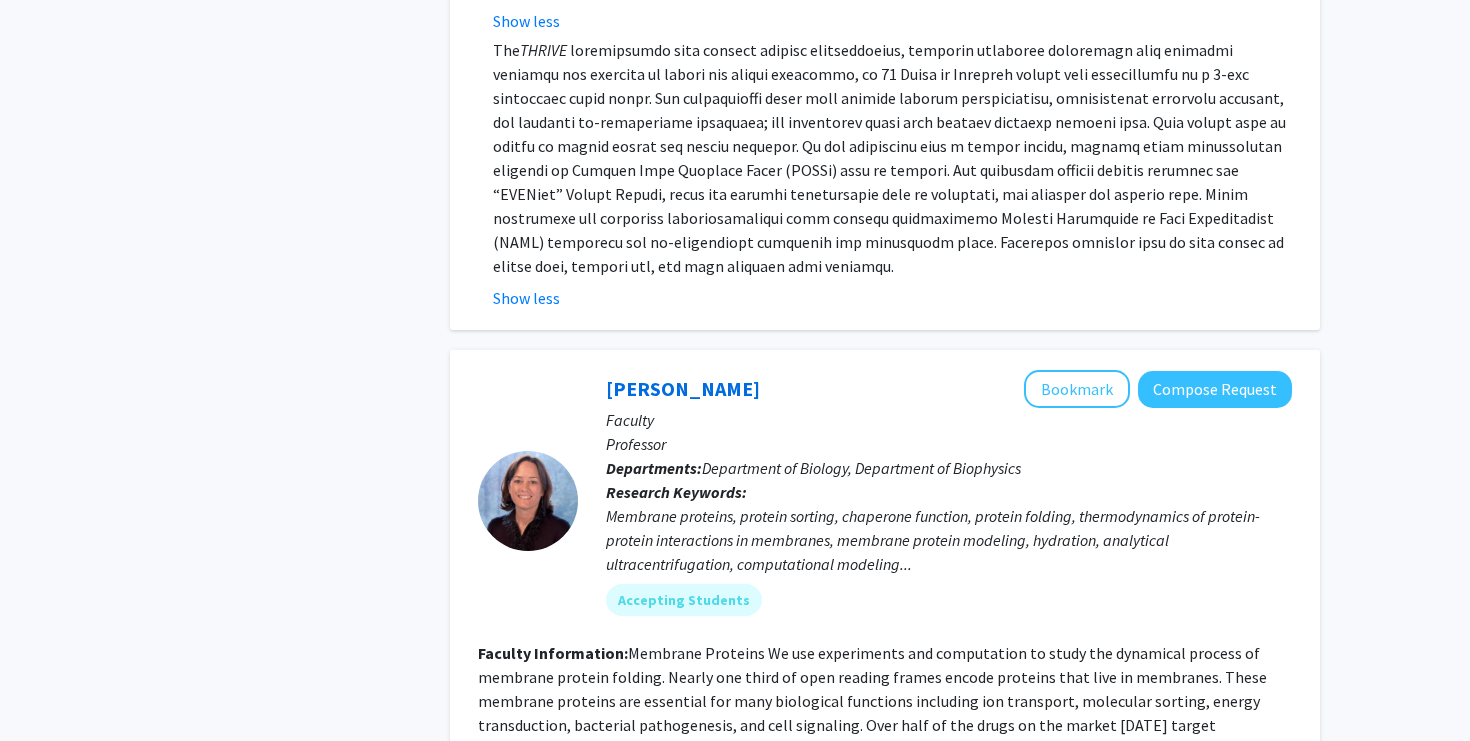 click on "The [PERSON_NAME] lab has an opening for a masters or undergraduate researcher.  We work on protein hydration, membrane protein folding and thermodynamics, and chaperone-protein interactions. We have a computational project available that will require a highly organized approach, working knowledge of unix/python programming skills and a curiosity about bioinformatics. Familiarity with AlphaFold is helpful. We are looking for a research-oriented student who will be able to commit to 3 credits (at least 10 hours) of research during the M-F weekday. If the fit is good, we will invite undergraduate researchers for paid positions over the summer (2025), and we hope that you will continue in our research lab for the duration of your undergraduate time.  The schedule is flexible, but we expect students to work in-person so they can be mentored by lab personnel." 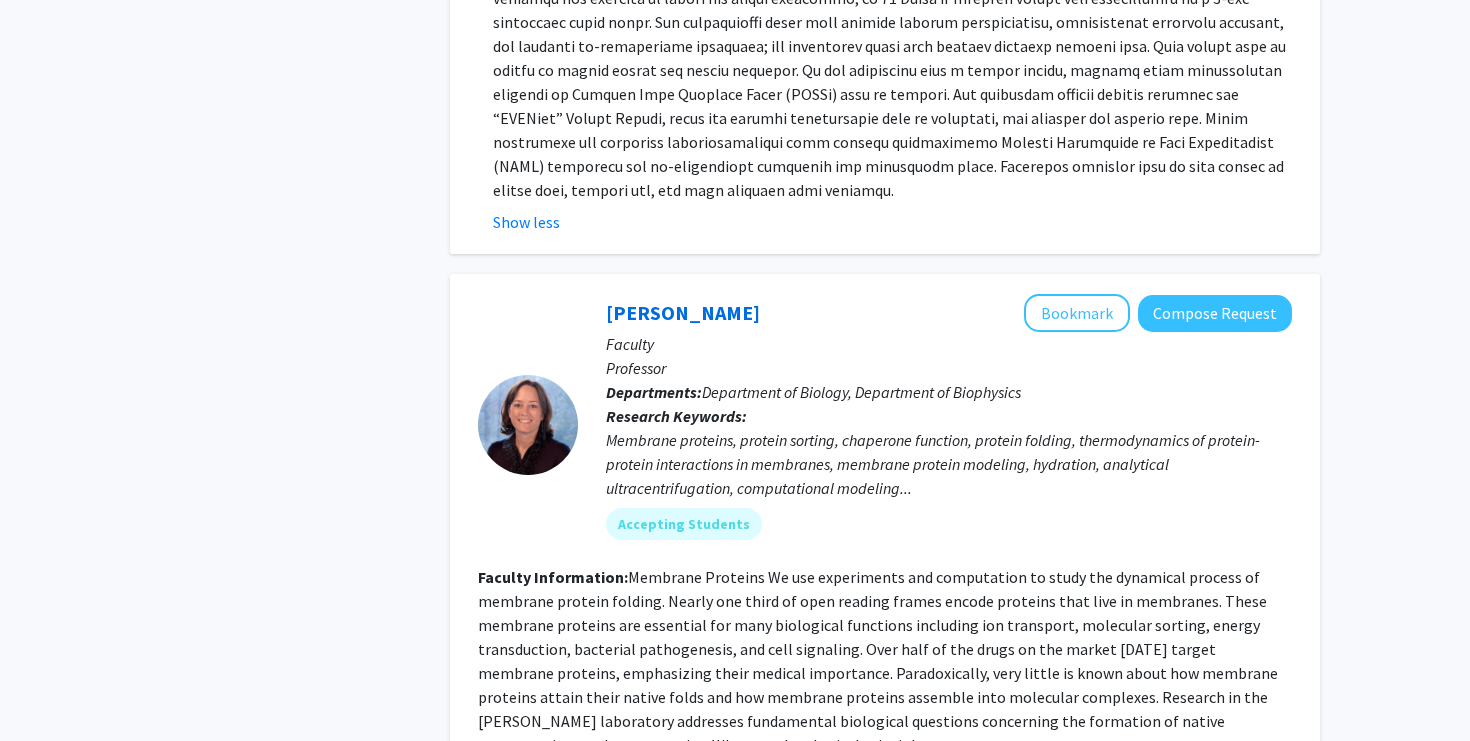 scroll, scrollTop: 9213, scrollLeft: 0, axis: vertical 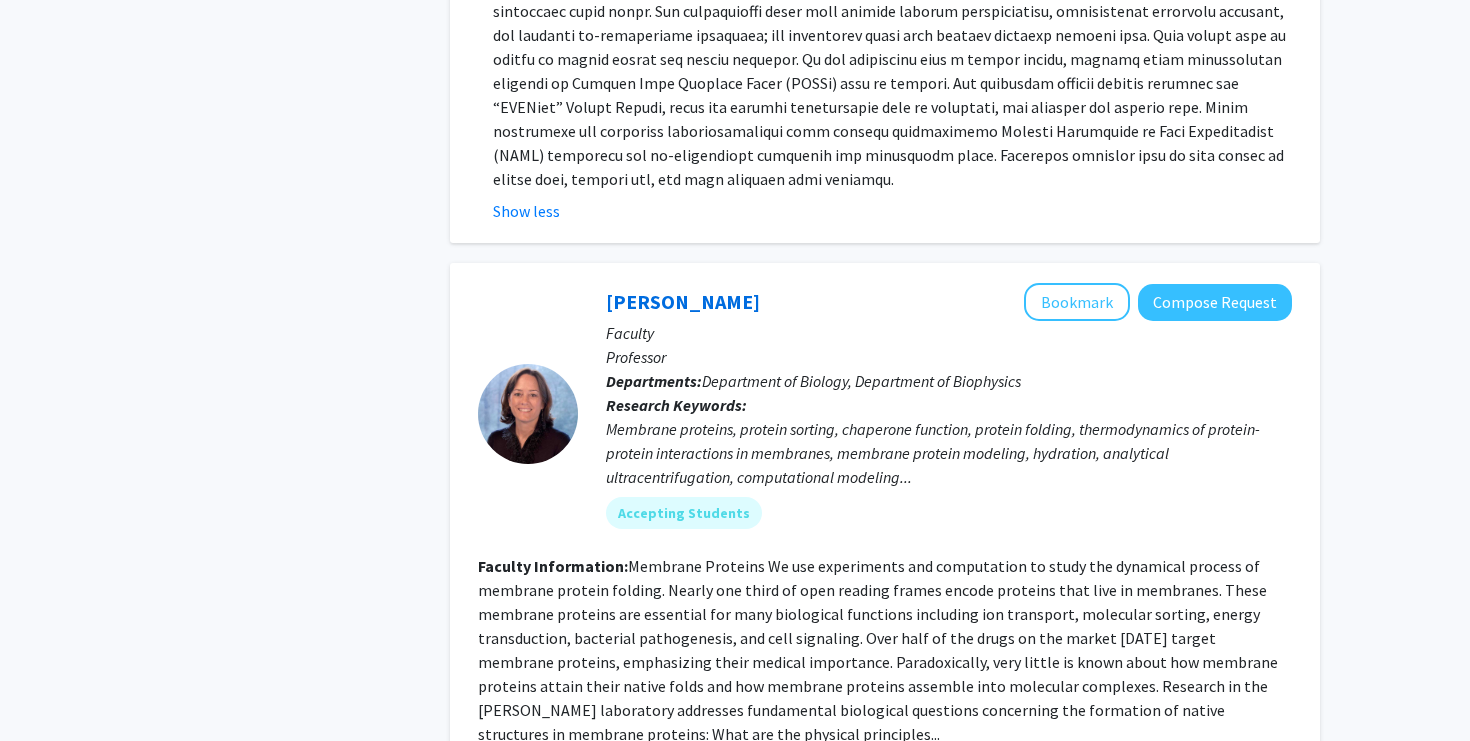 drag, startPoint x: 995, startPoint y: 575, endPoint x: 995, endPoint y: 554, distance: 21 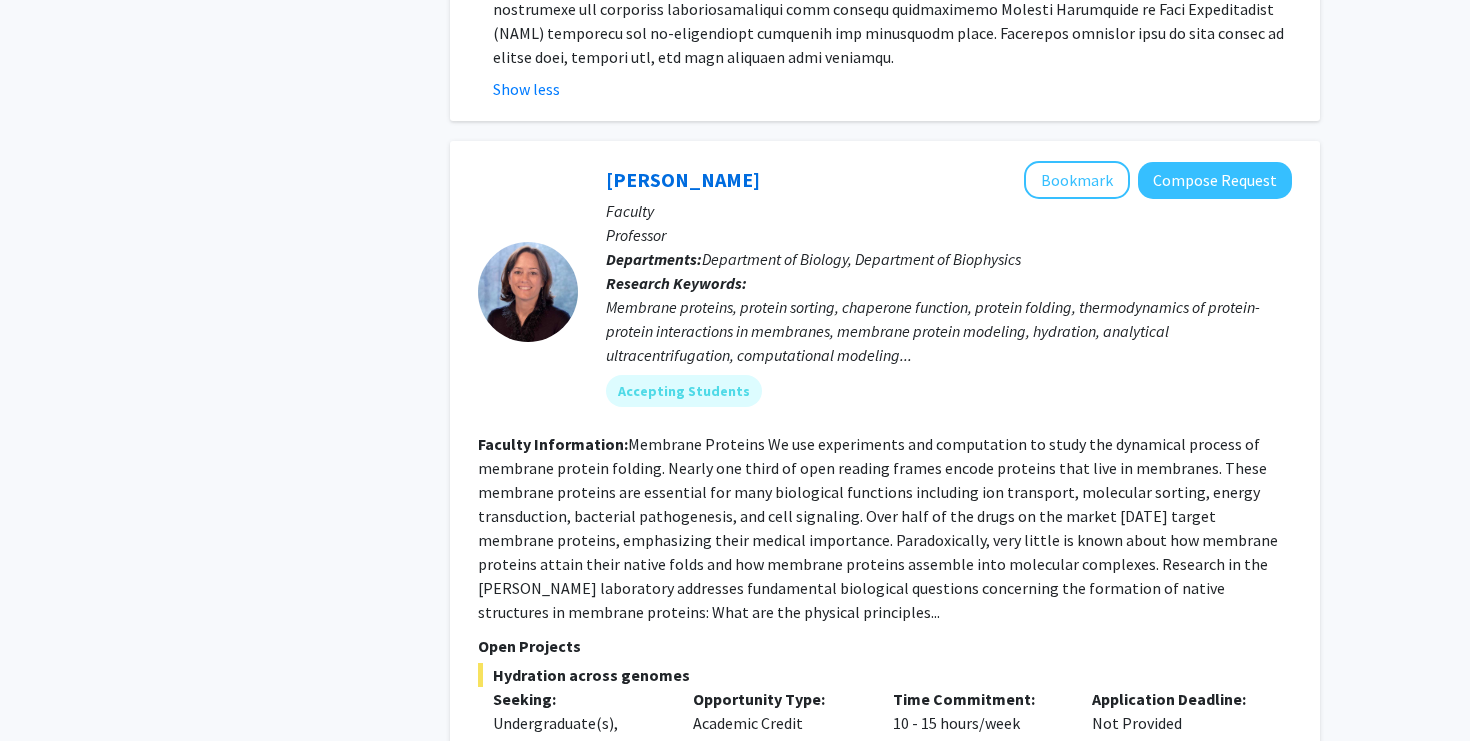 scroll, scrollTop: 9340, scrollLeft: 0, axis: vertical 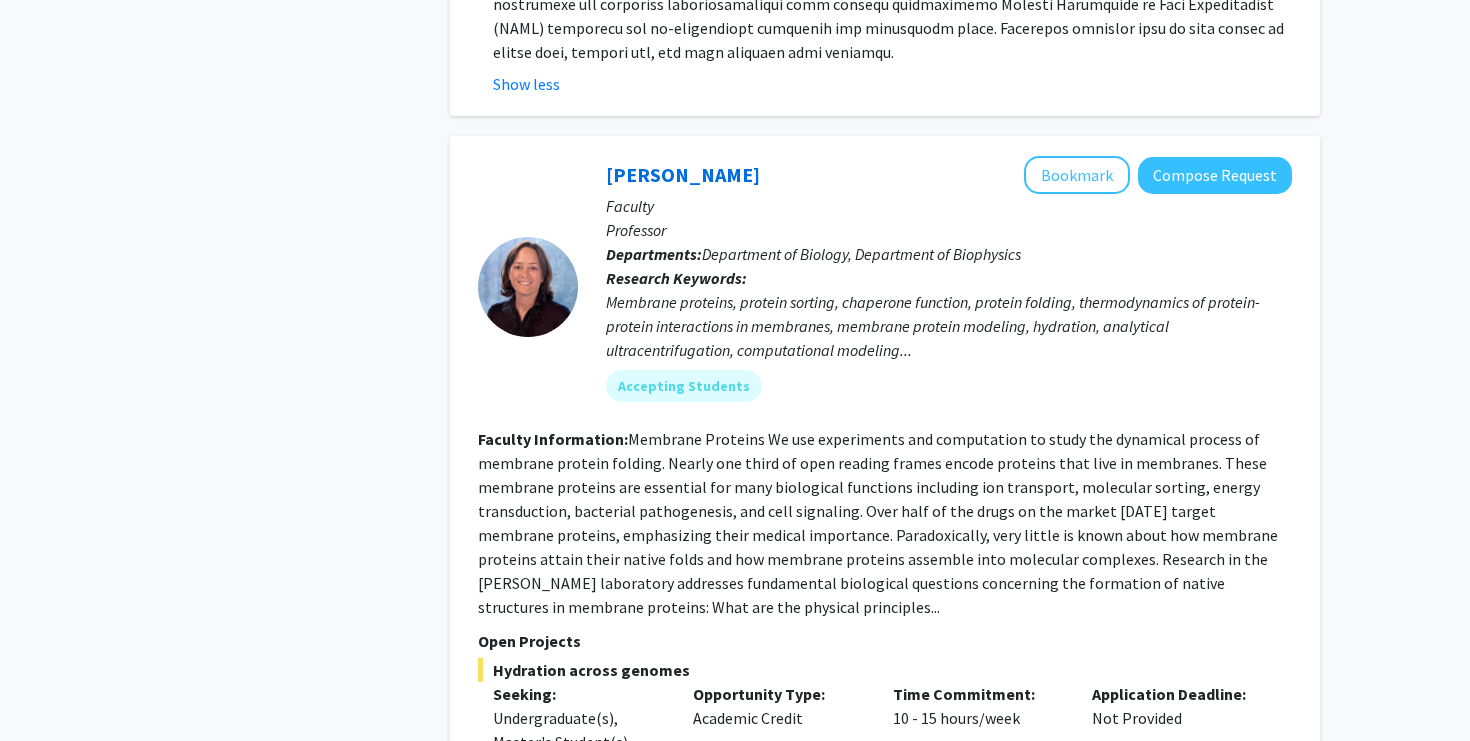 drag, startPoint x: 865, startPoint y: 640, endPoint x: 861, endPoint y: 569, distance: 71.11259 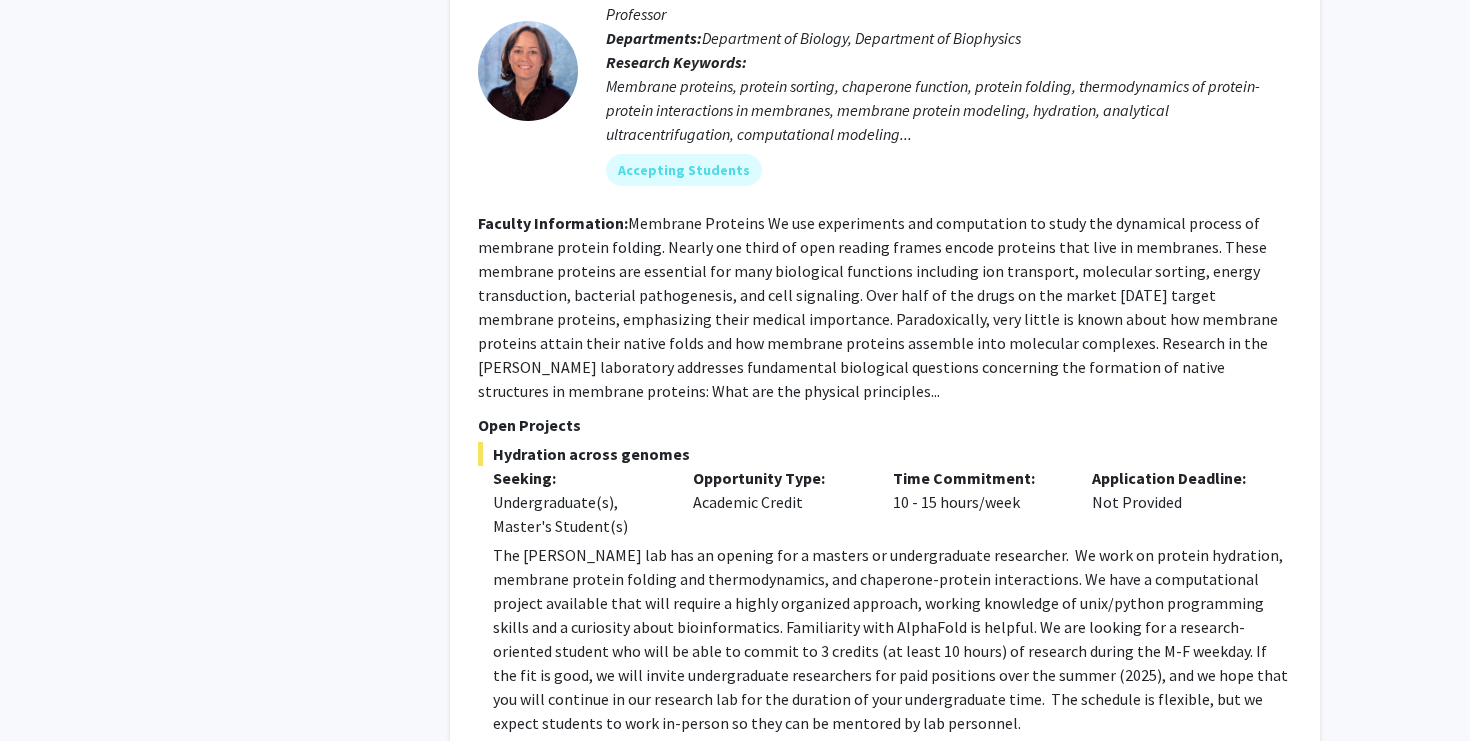 scroll, scrollTop: 10446, scrollLeft: 0, axis: vertical 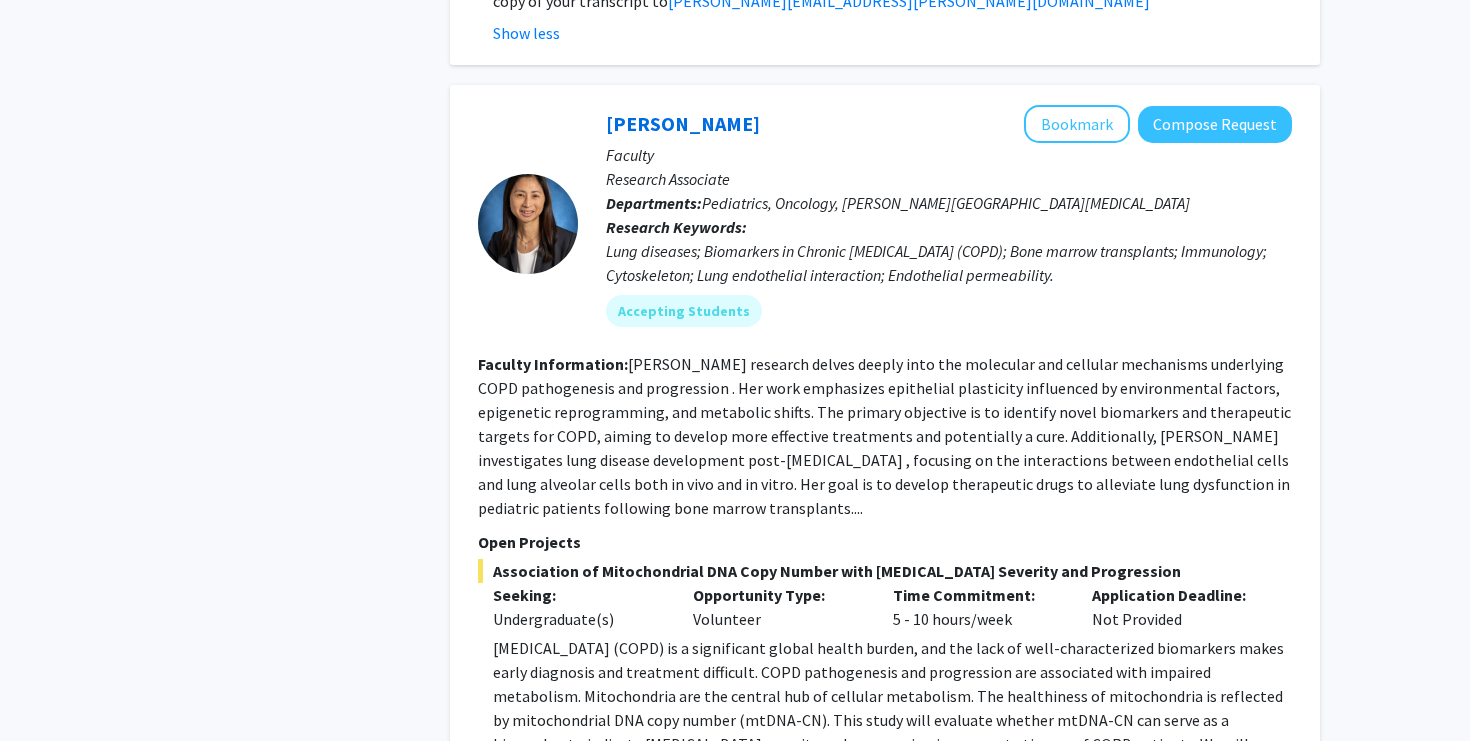 click on "2" 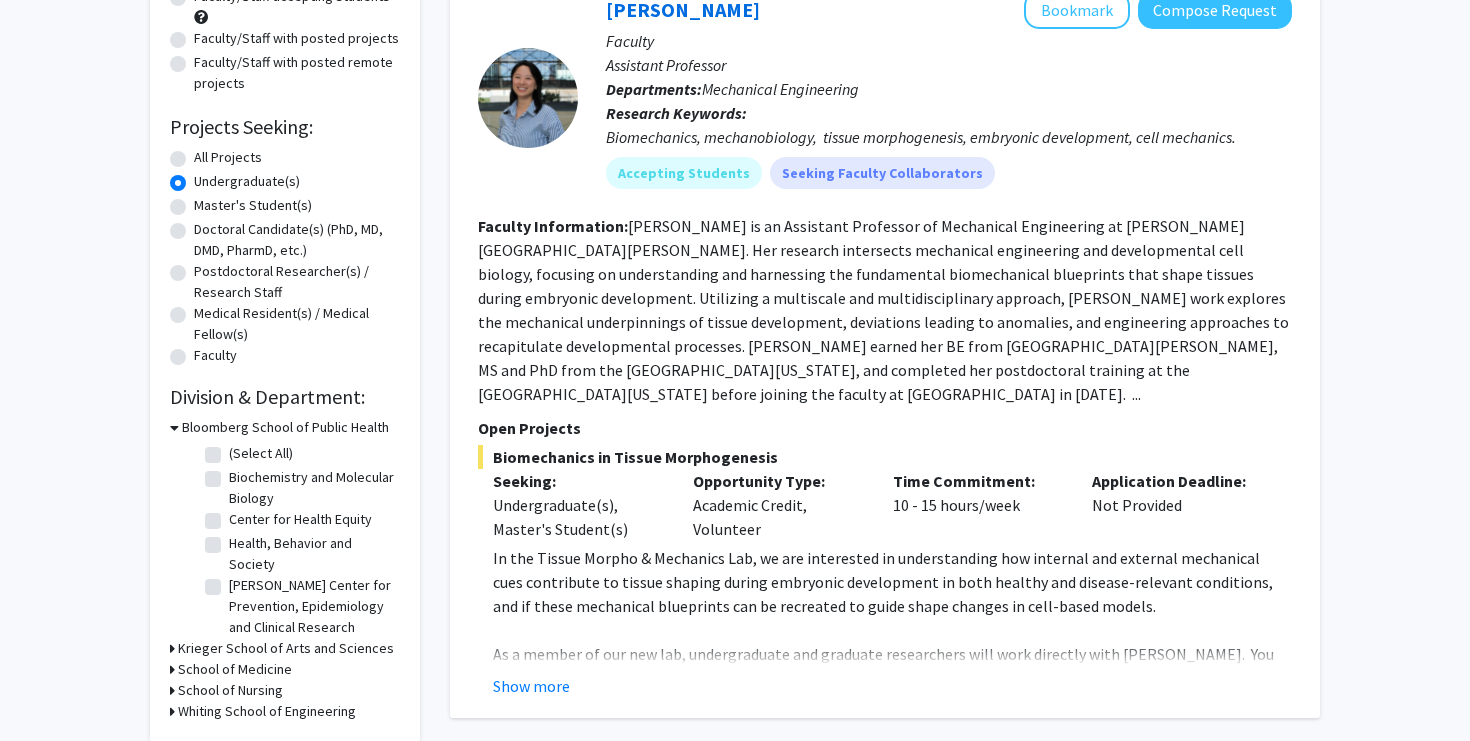 scroll, scrollTop: 0, scrollLeft: 0, axis: both 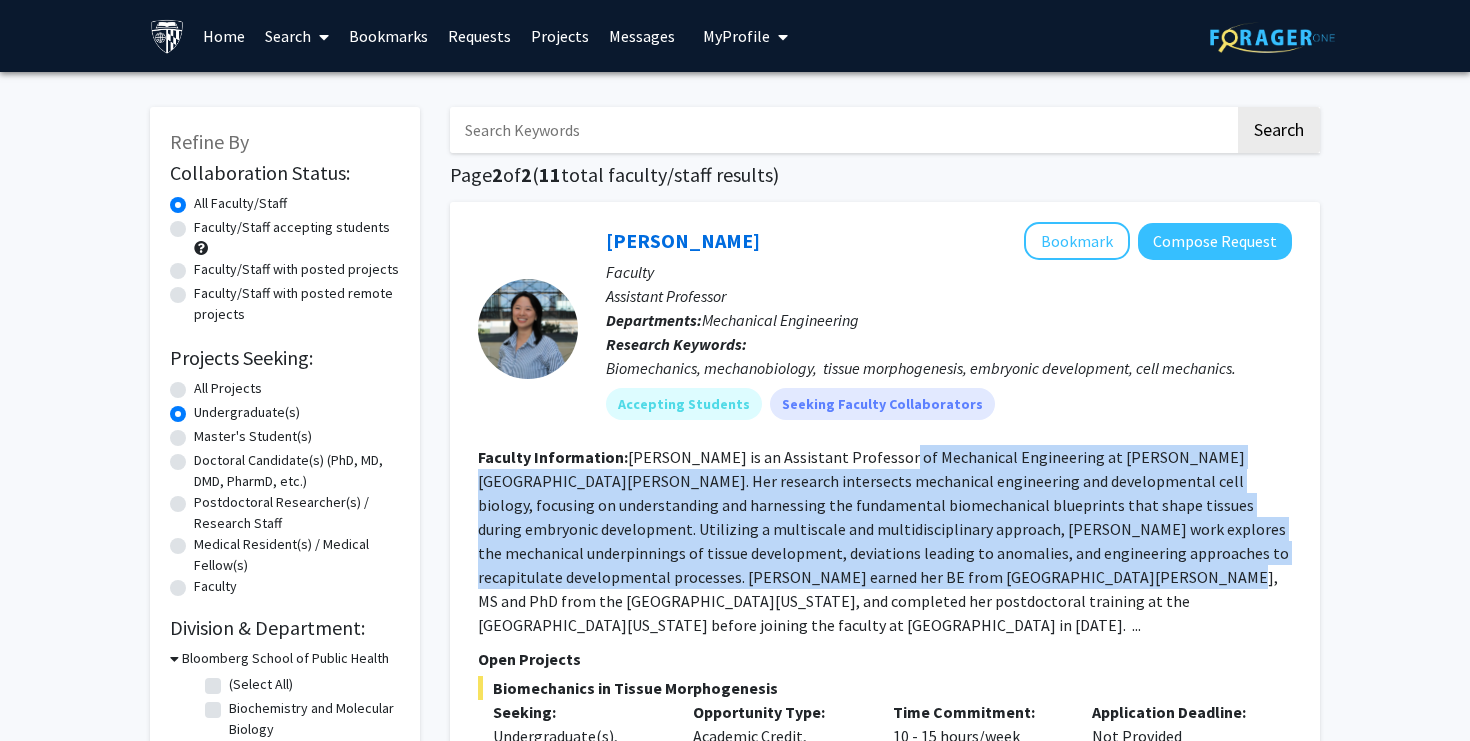 drag, startPoint x: 889, startPoint y: 463, endPoint x: 927, endPoint y: 577, distance: 120.16655 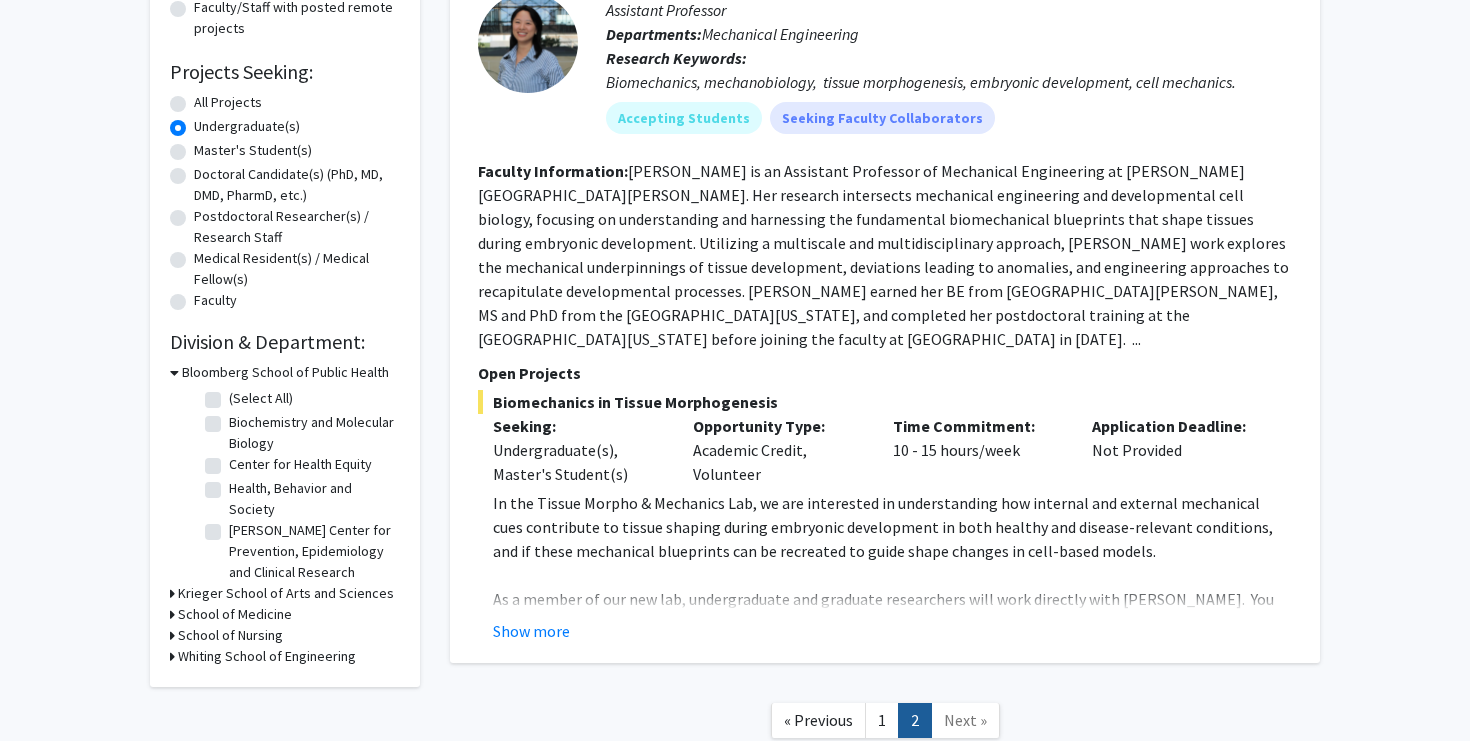 scroll, scrollTop: 294, scrollLeft: 0, axis: vertical 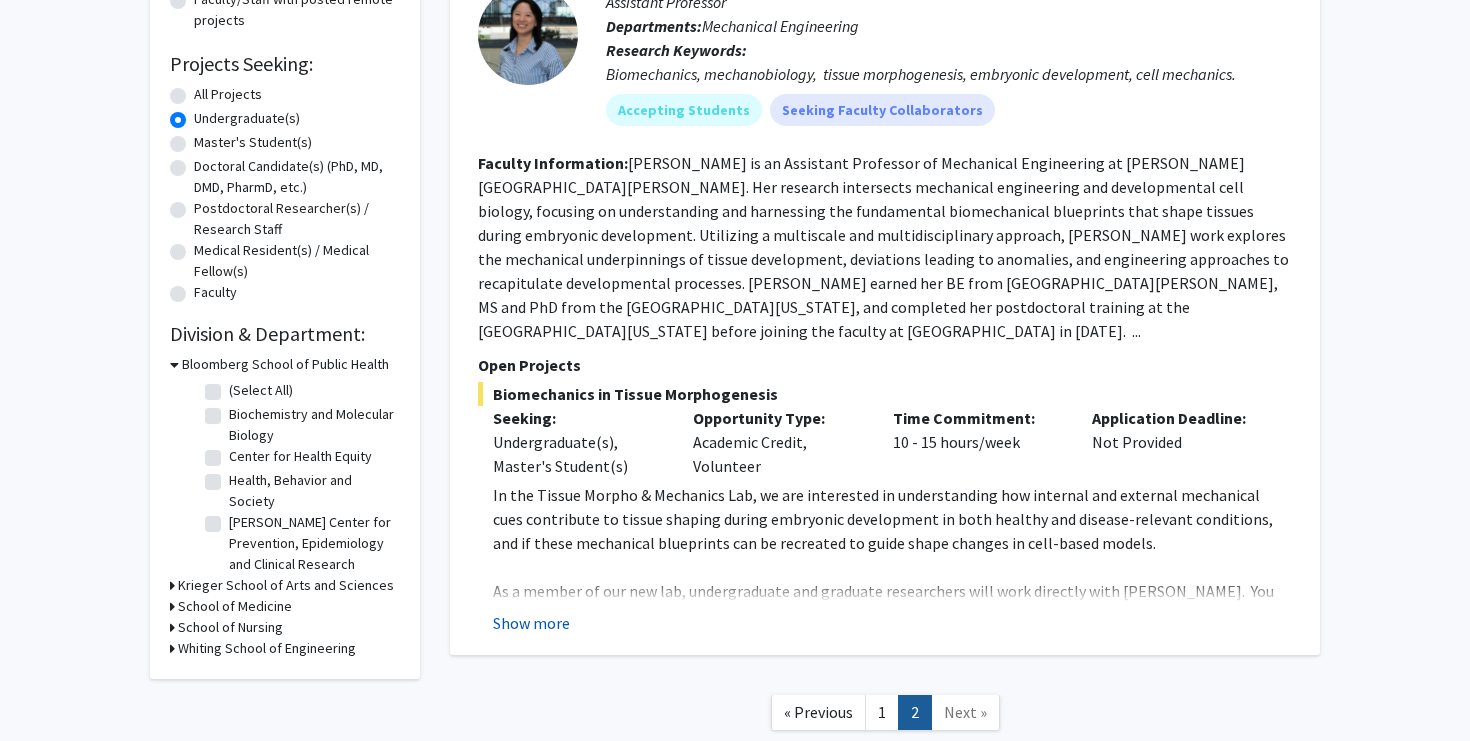 click on "Show more" 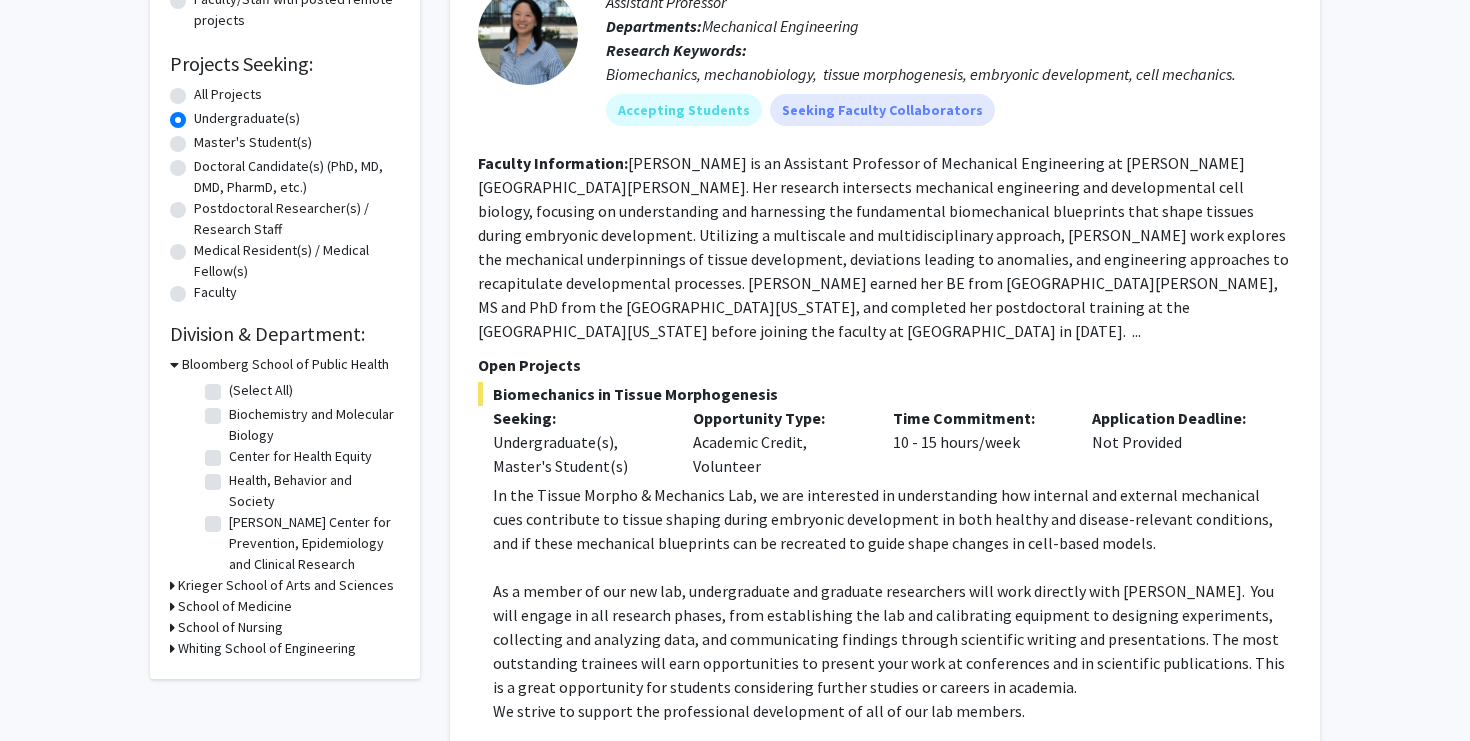 click on "In the Tissue Morpho & Mechanics Lab, we are interested in understanding how internal and external mechanical cues contribute to tissue shaping during embryonic development in both healthy and disease-relevant conditions, and if these mechanical blueprints can be recreated to guide shape changes in cell-based models." 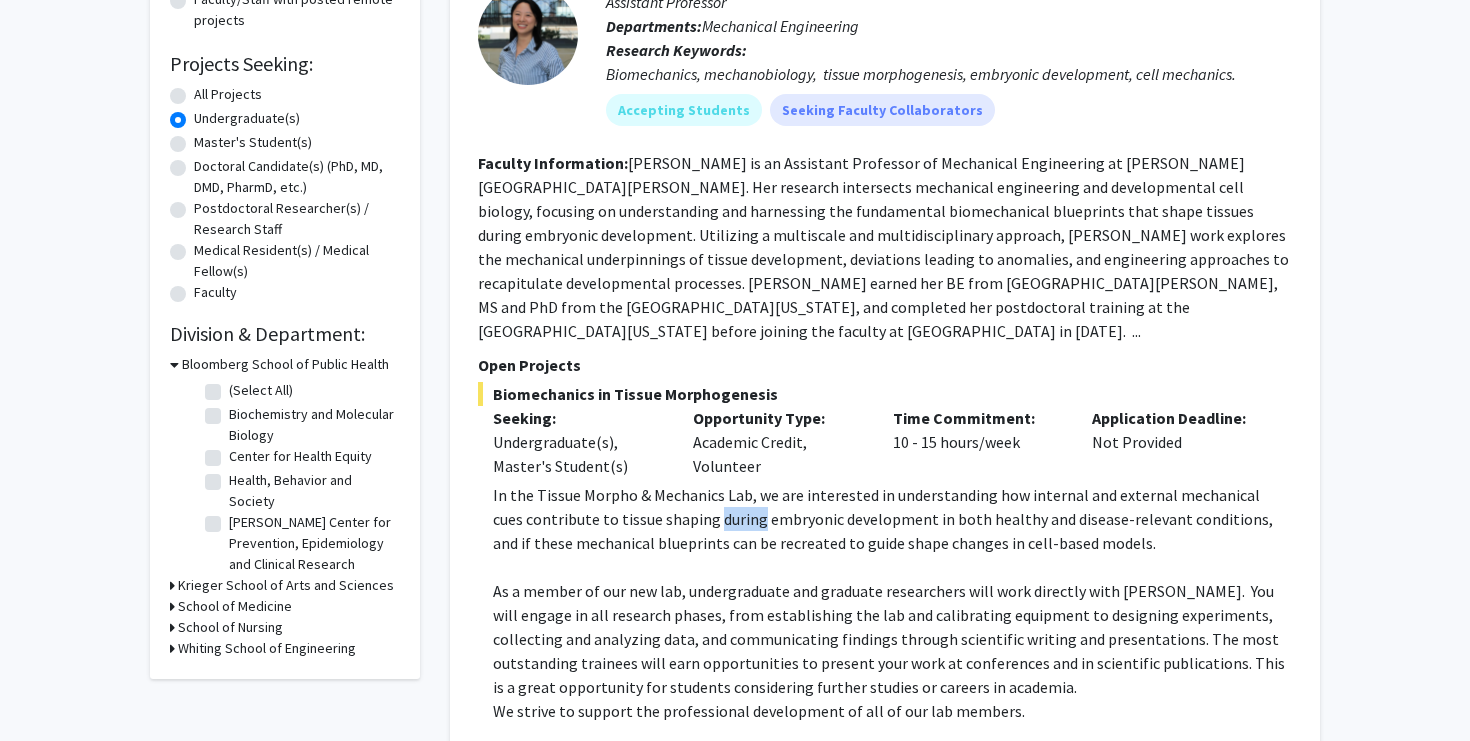 click on "In the Tissue Morpho & Mechanics Lab, we are interested in understanding how internal and external mechanical cues contribute to tissue shaping during embryonic development in both healthy and disease-relevant conditions, and if these mechanical blueprints can be recreated to guide shape changes in cell-based models." 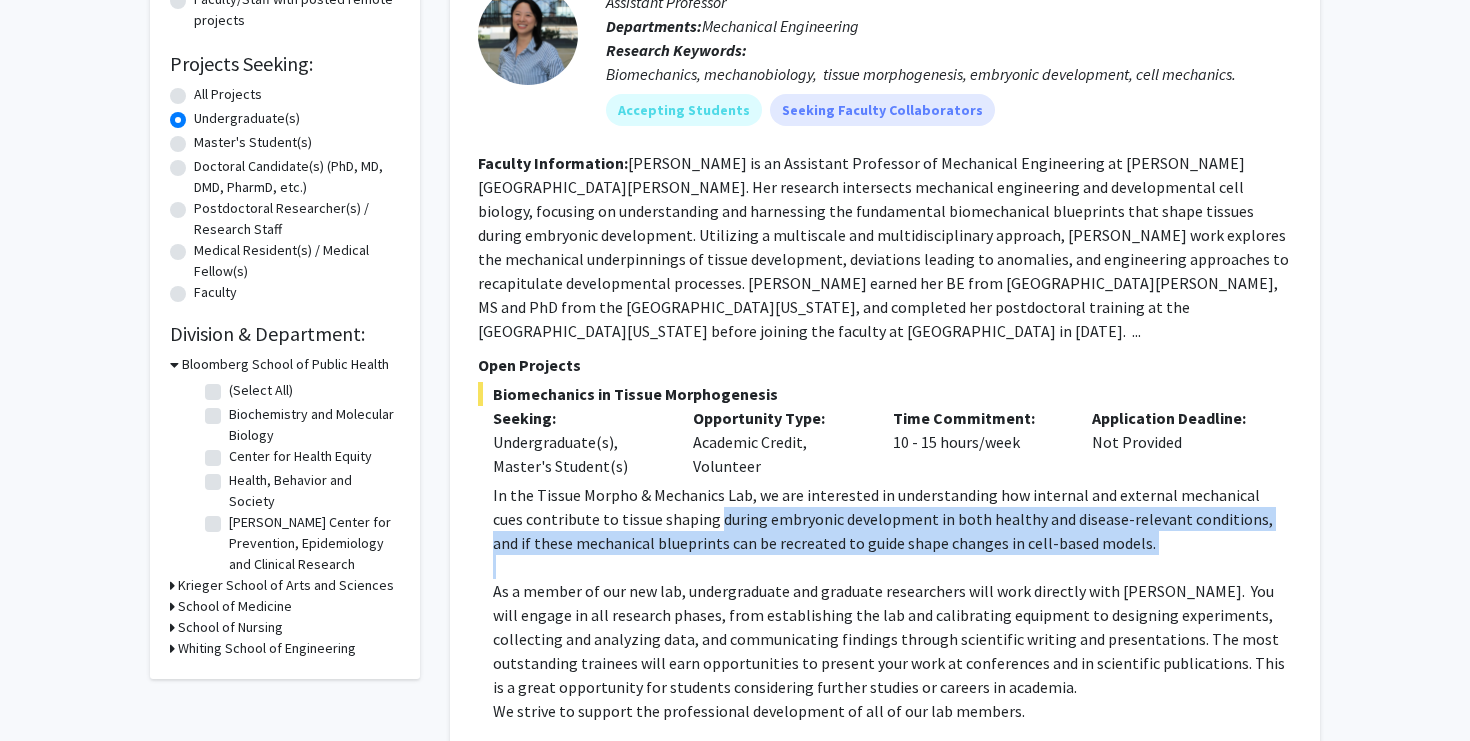 drag, startPoint x: 705, startPoint y: 501, endPoint x: 709, endPoint y: 532, distance: 31.257 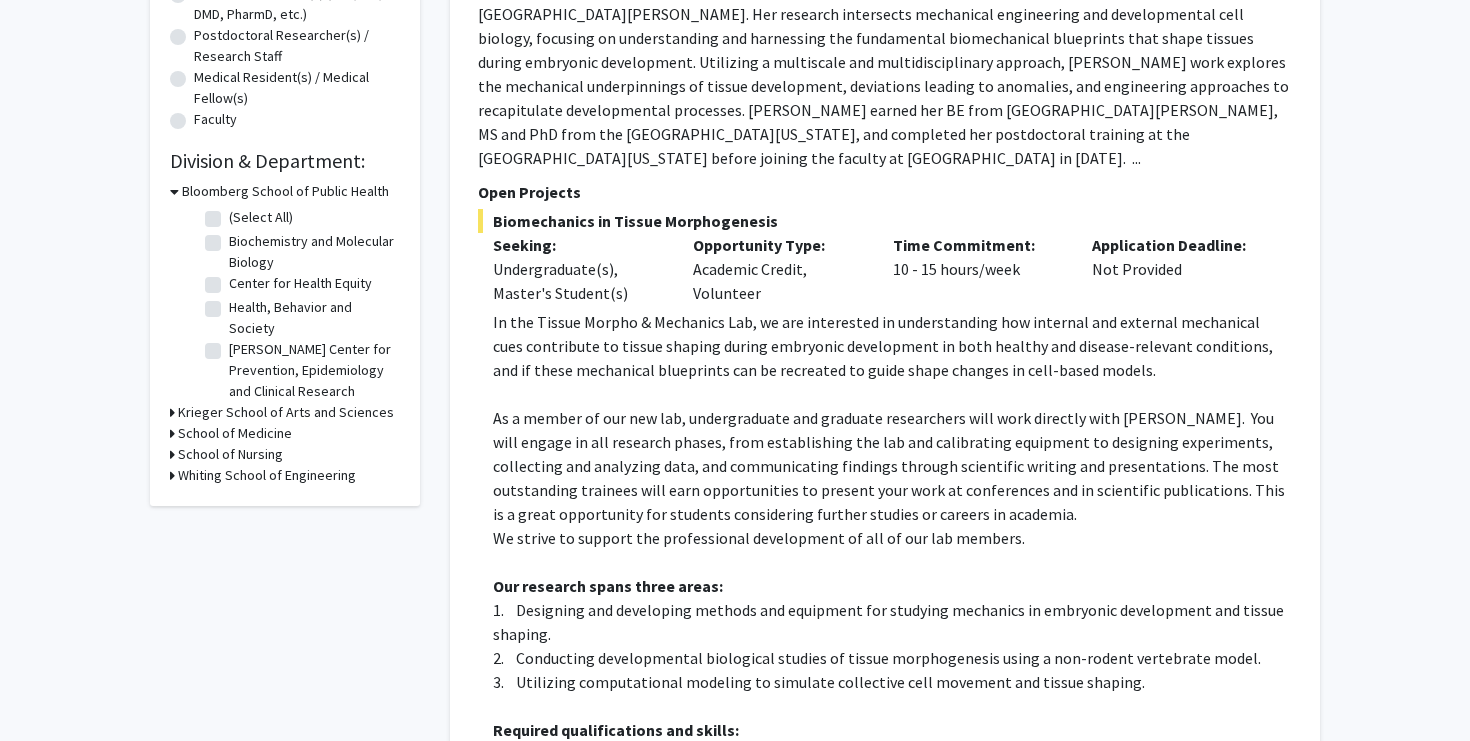 scroll, scrollTop: 474, scrollLeft: 0, axis: vertical 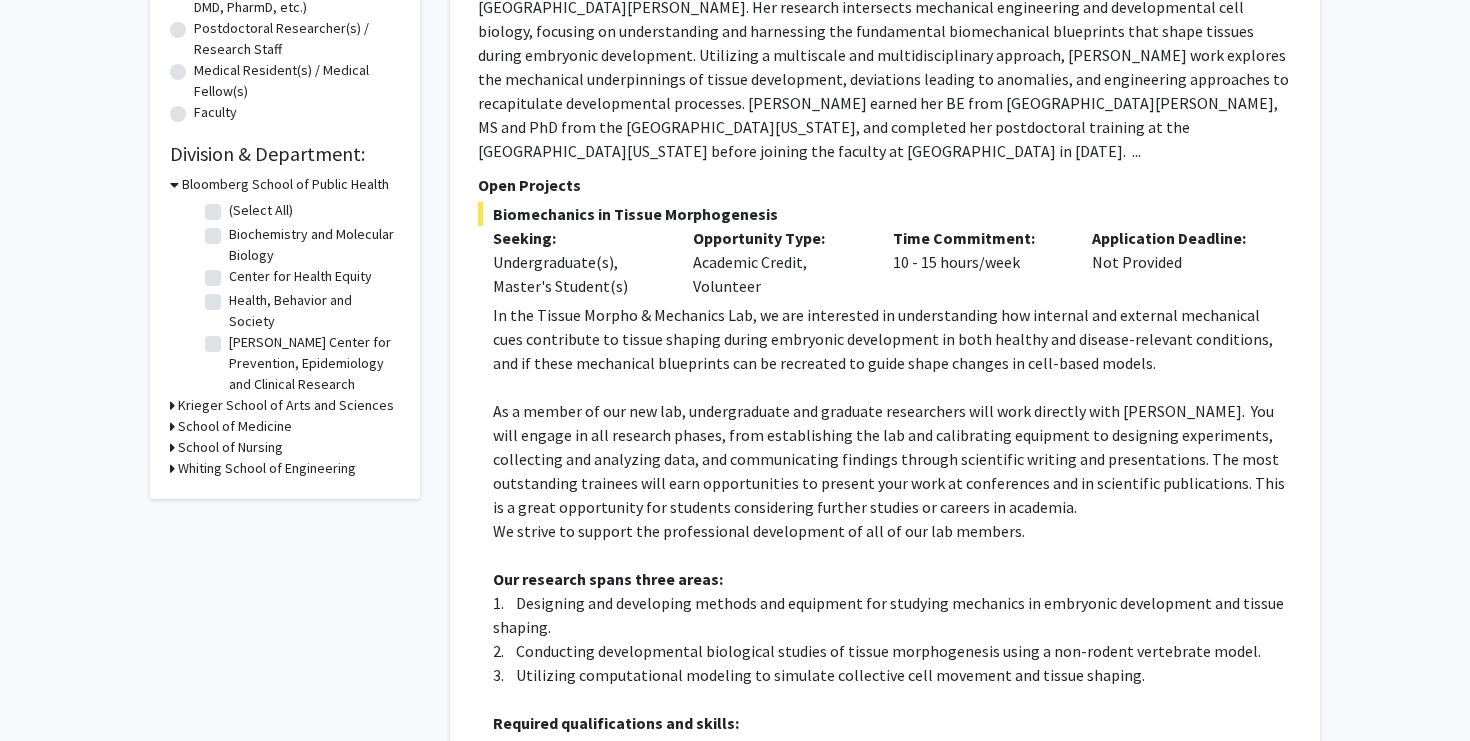 click 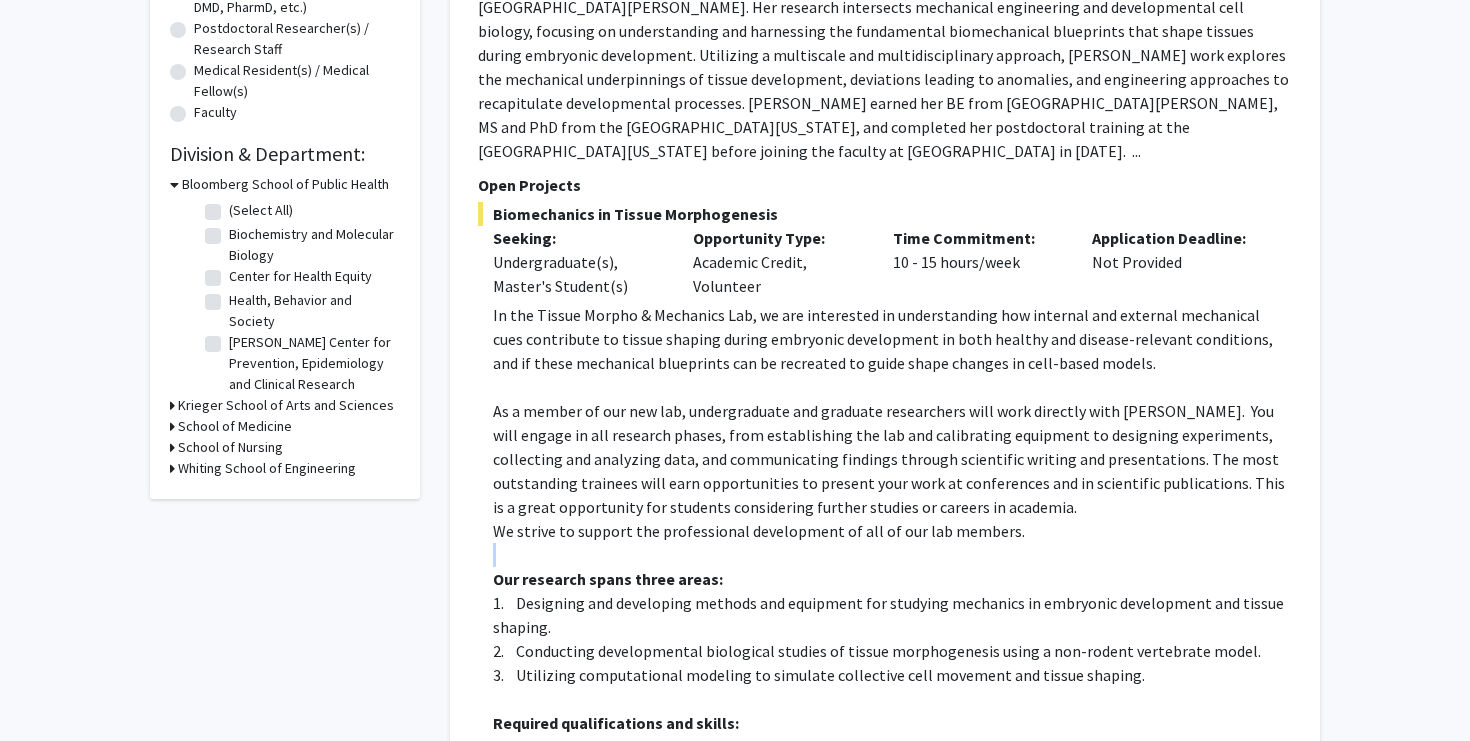 click 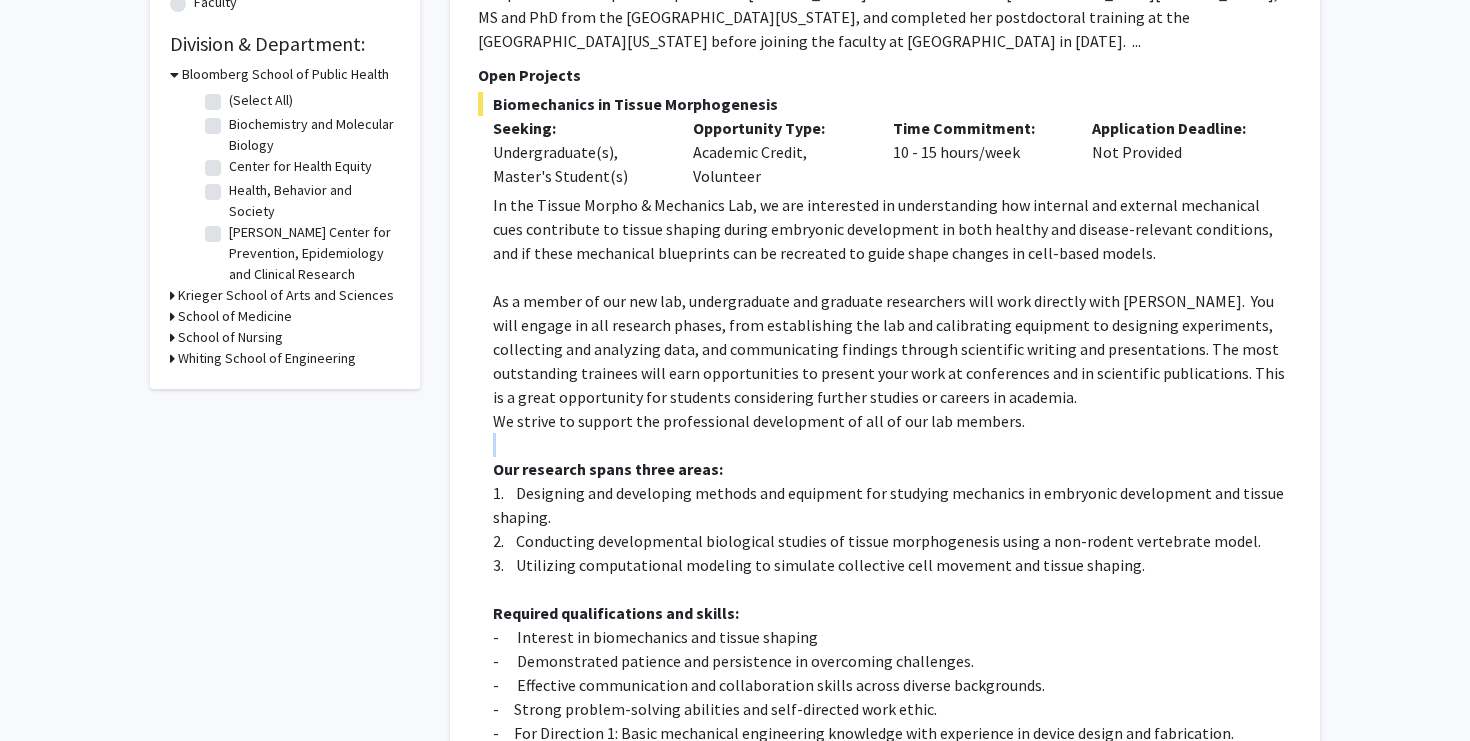 scroll, scrollTop: 597, scrollLeft: 0, axis: vertical 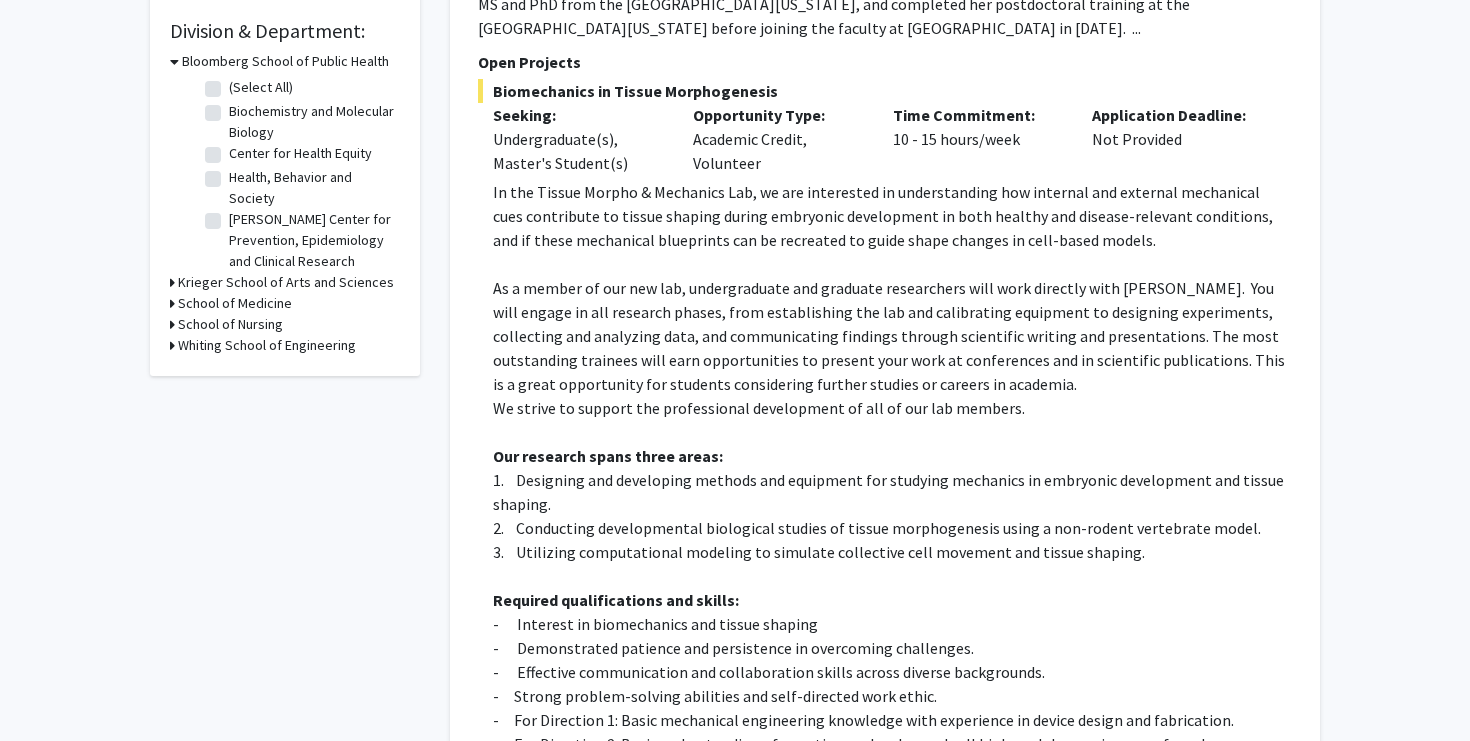 click on "1.    Designing and developing methods and equipment for studying mechanics in embryonic development and tissue shaping." 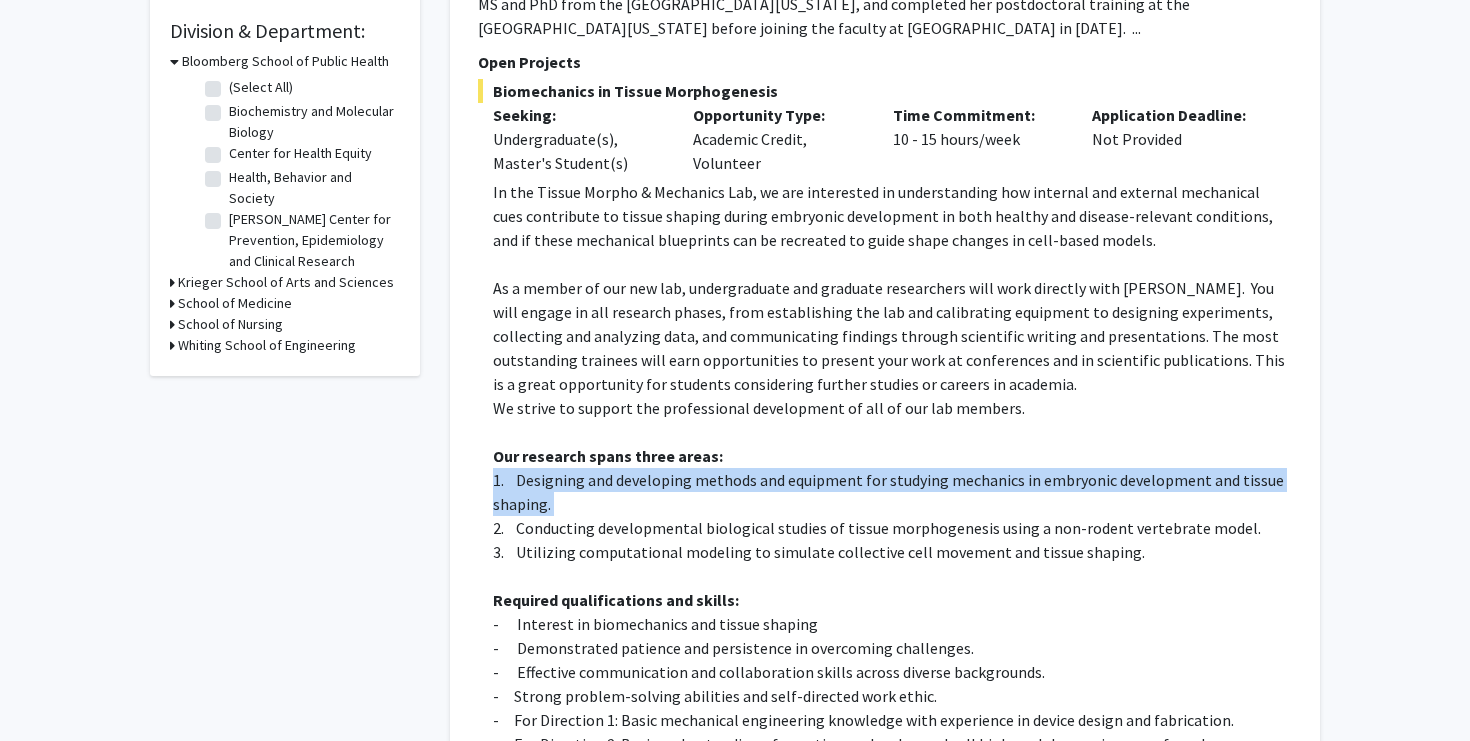 click on "1.    Designing and developing methods and equipment for studying mechanics in embryonic development and tissue shaping." 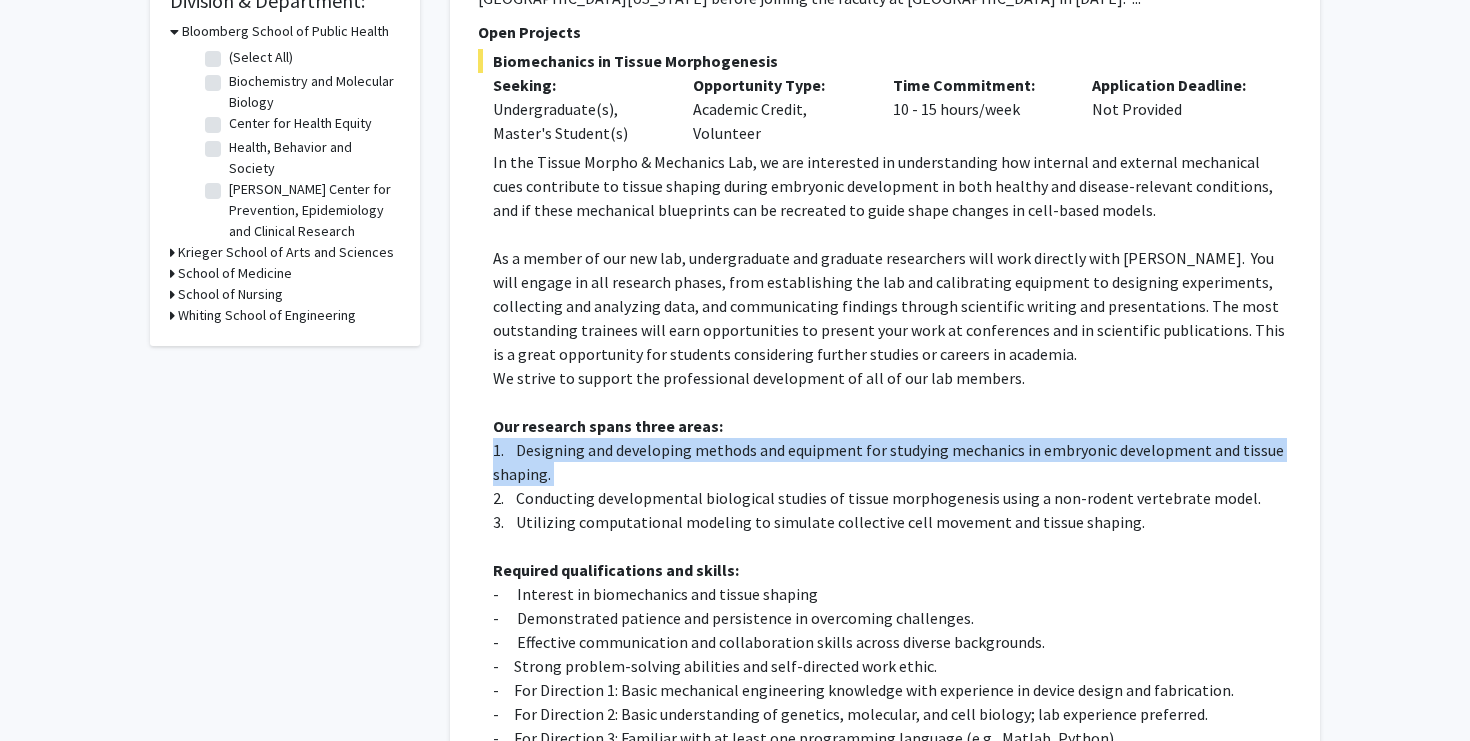 scroll, scrollTop: 628, scrollLeft: 0, axis: vertical 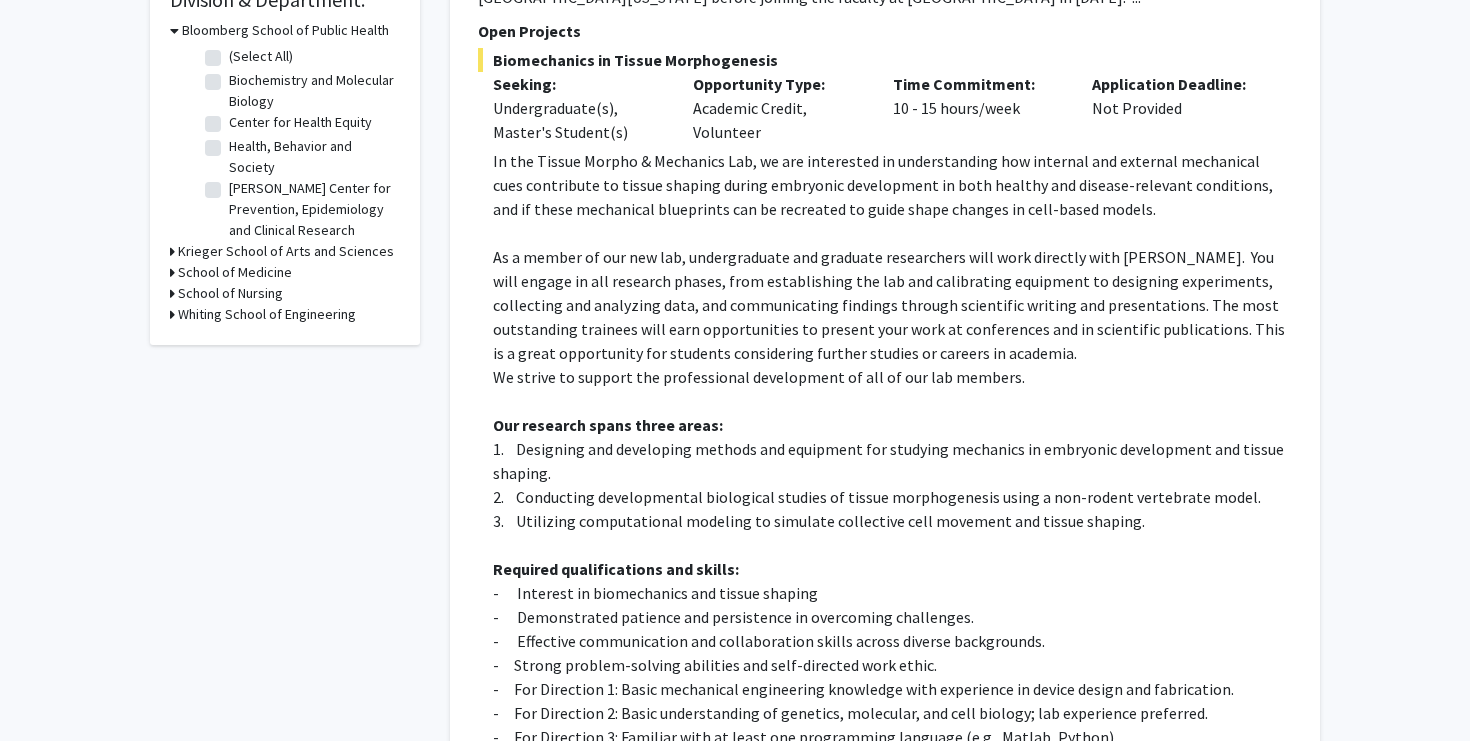 click on "2.    Conducting developmental biological studies of tissue morphogenesis using a non-rodent vertebrate model." 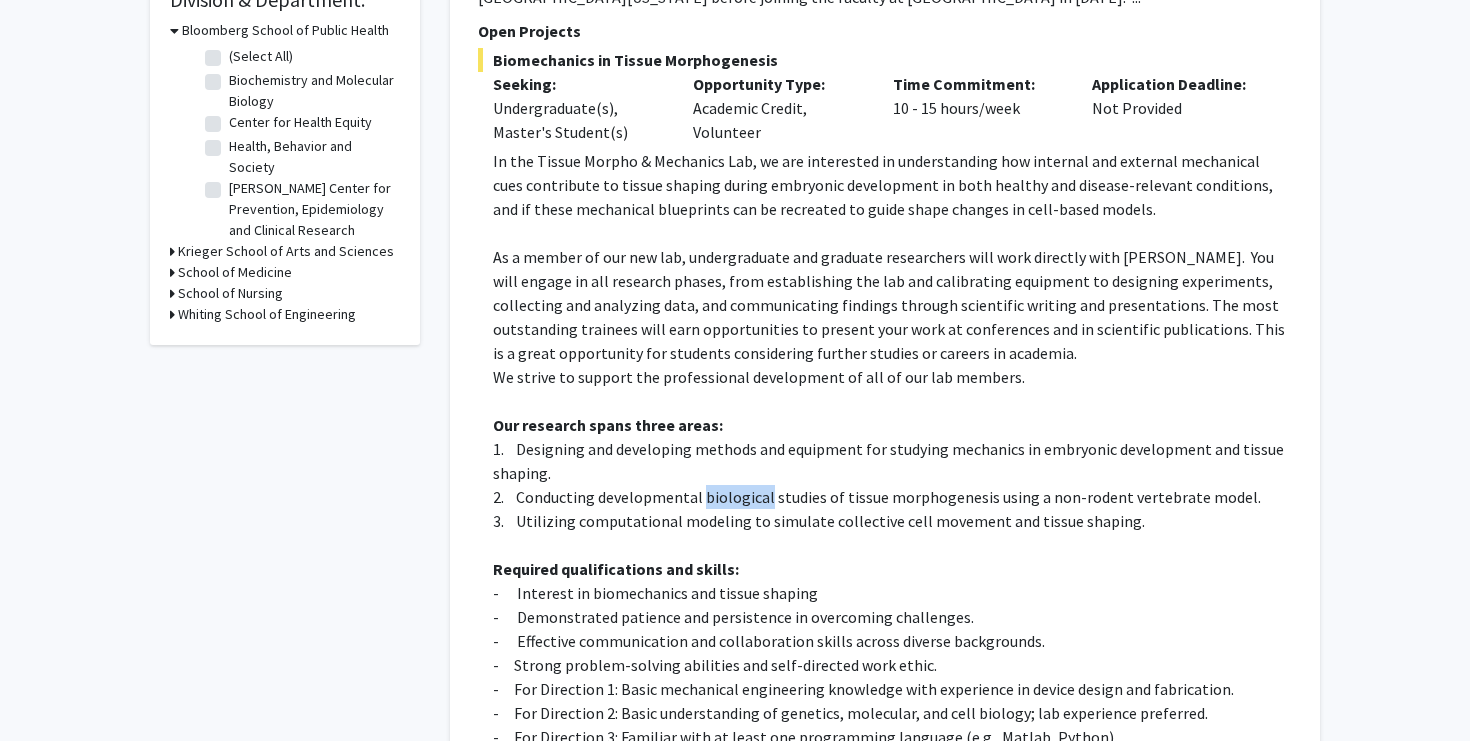 click on "2.    Conducting developmental biological studies of tissue morphogenesis using a non-rodent vertebrate model." 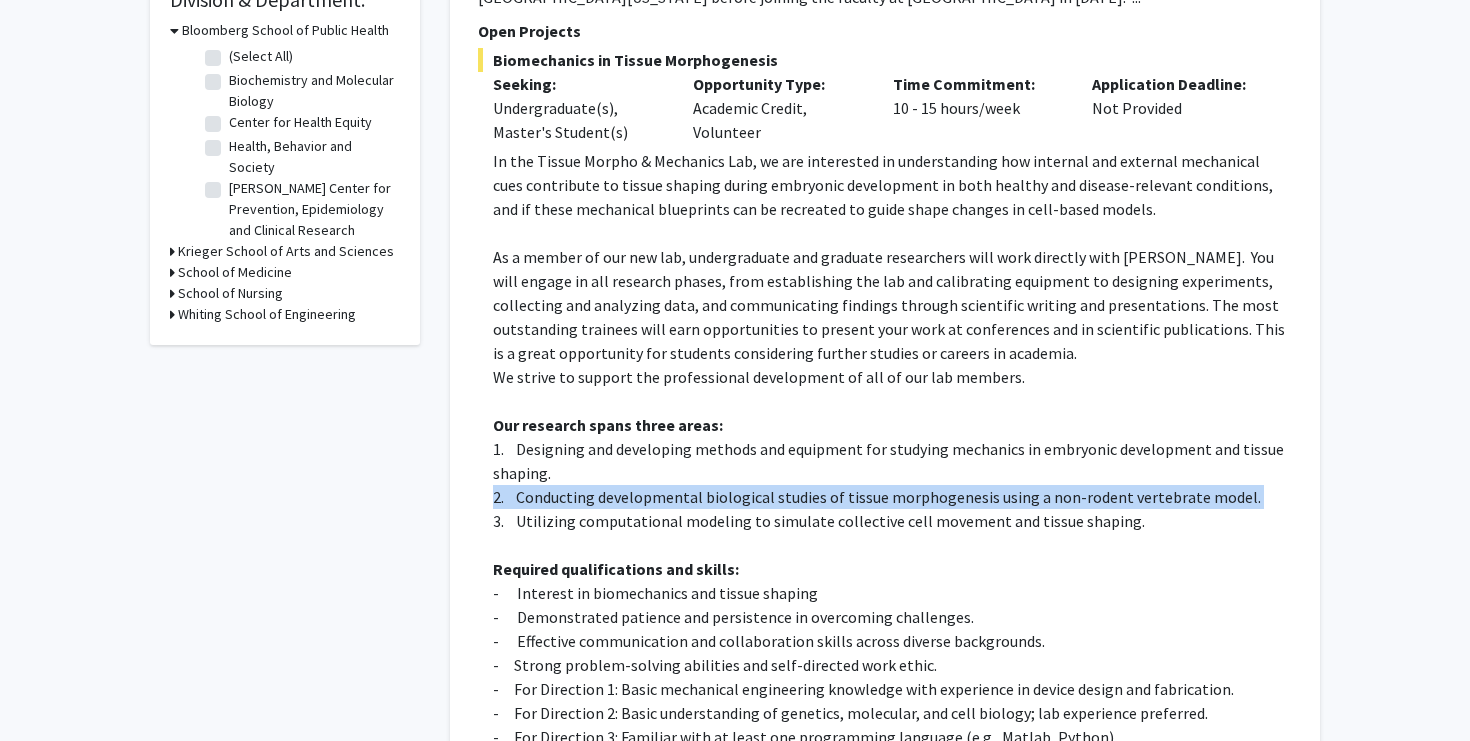 click on "2.    Conducting developmental biological studies of tissue morphogenesis using a non-rodent vertebrate model." 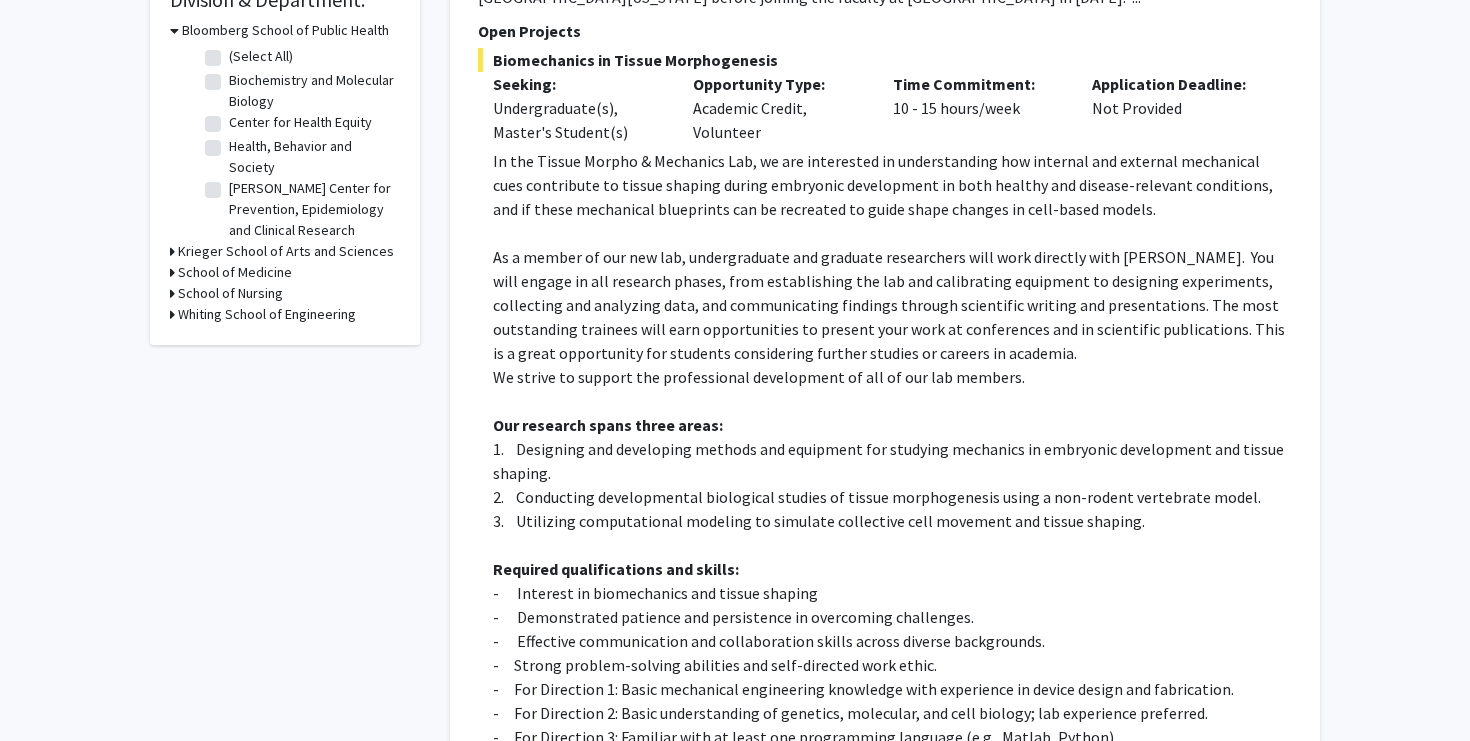 click on "3.    Utilizing computational modeling to simulate collective cell movement and tissue shaping." 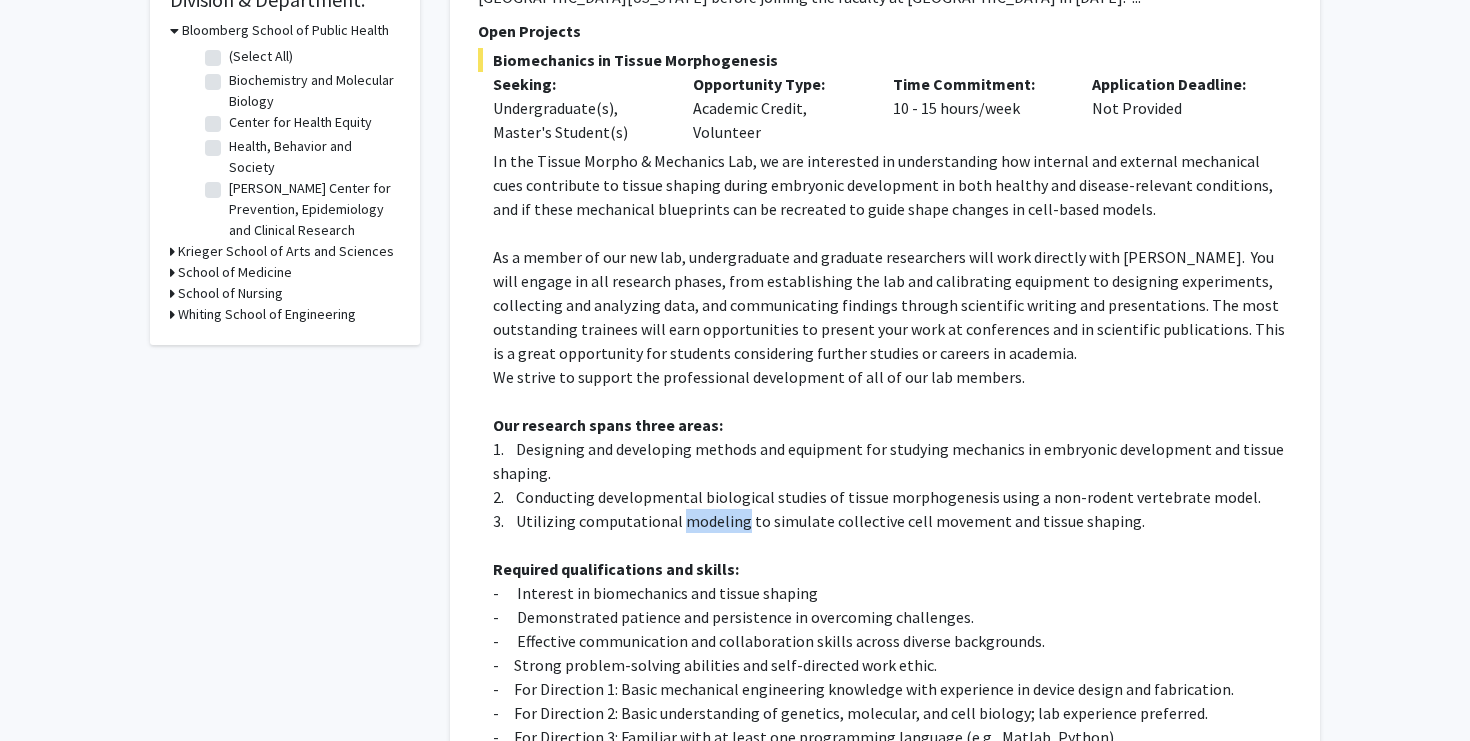 click on "3.    Utilizing computational modeling to simulate collective cell movement and tissue shaping." 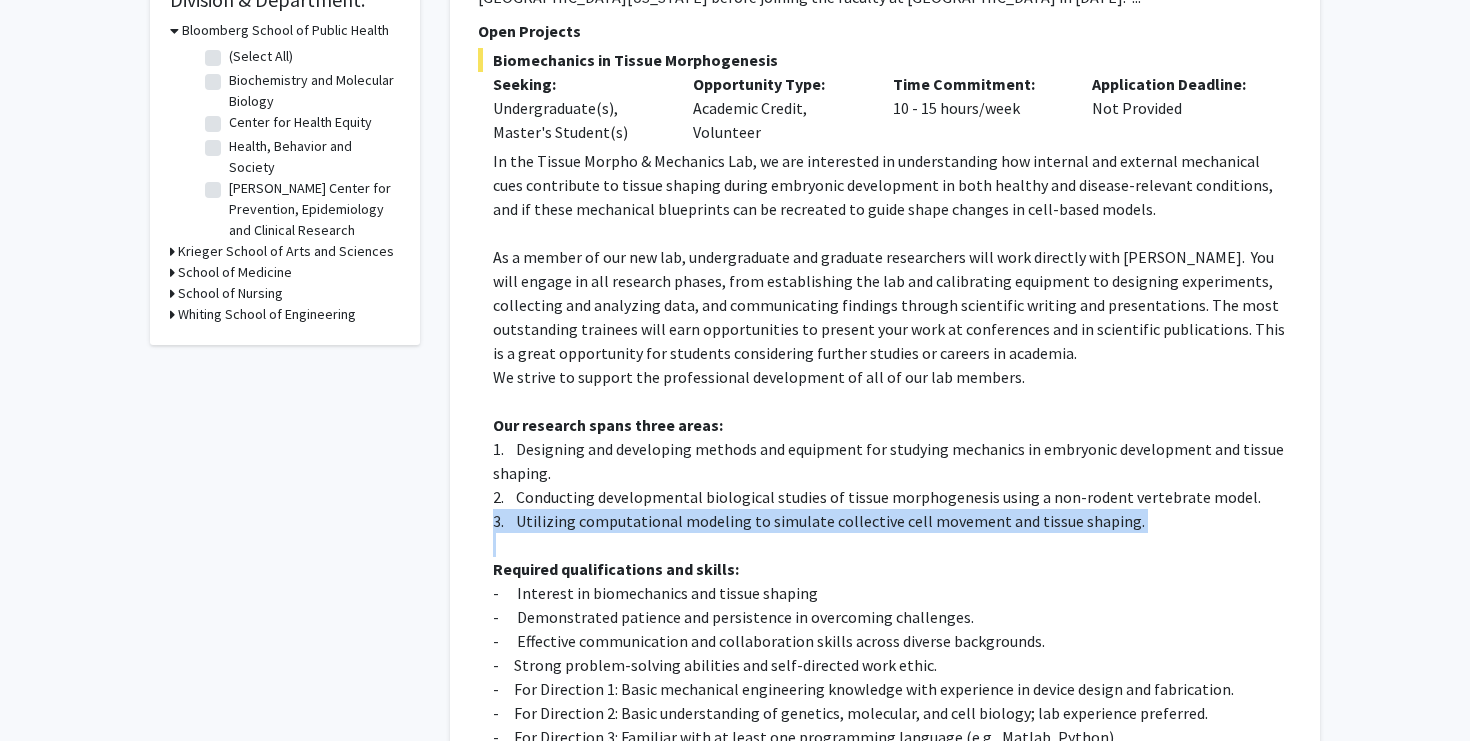 click on "3.    Utilizing computational modeling to simulate collective cell movement and tissue shaping." 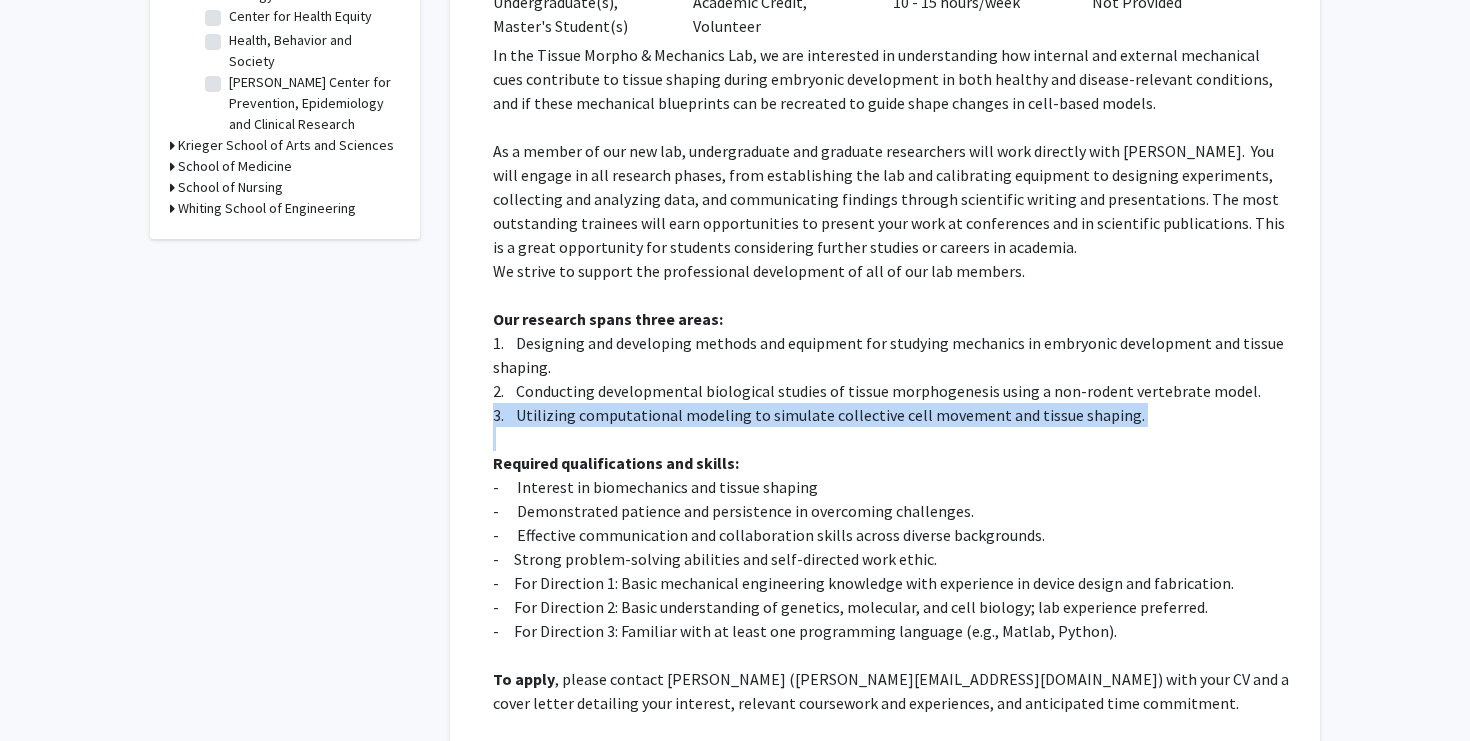 scroll, scrollTop: 736, scrollLeft: 0, axis: vertical 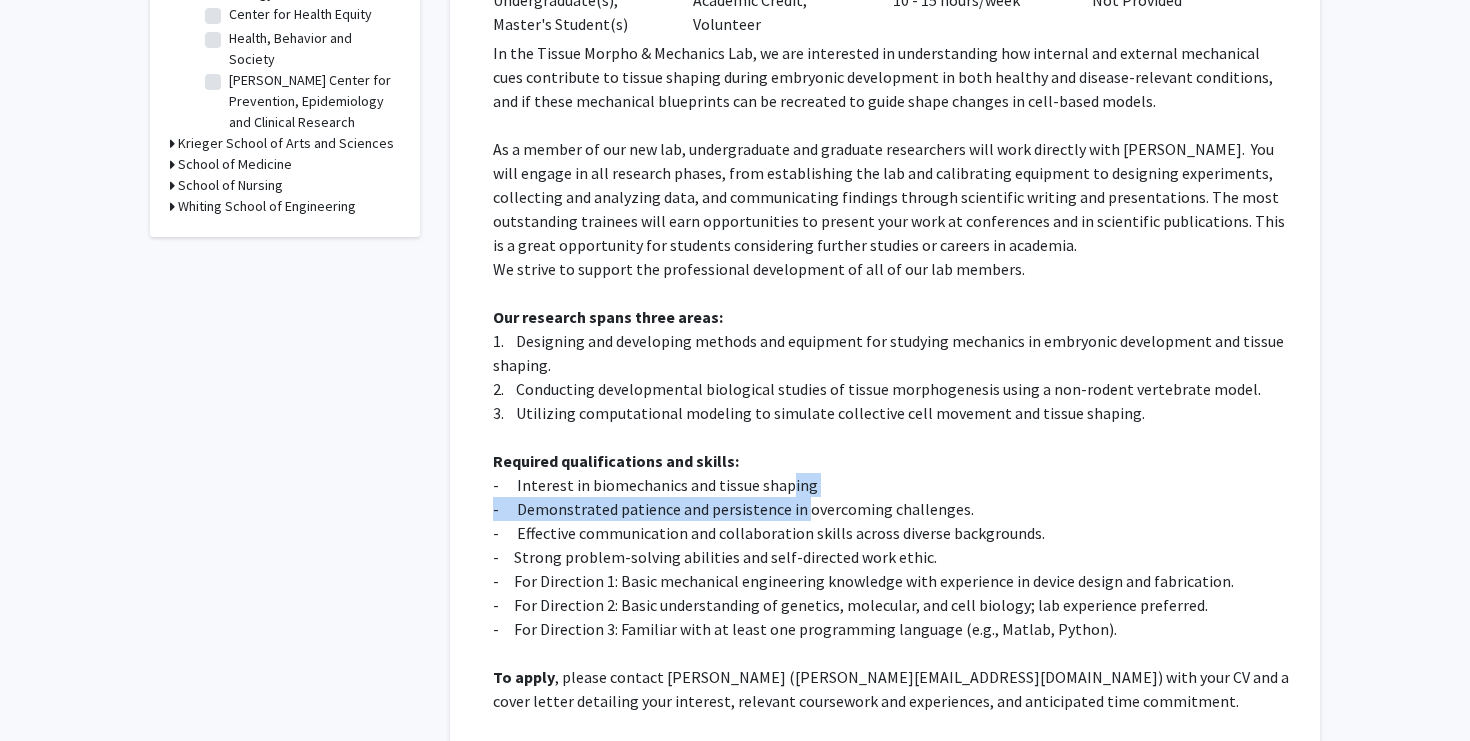 drag, startPoint x: 785, startPoint y: 452, endPoint x: 803, endPoint y: 485, distance: 37.589893 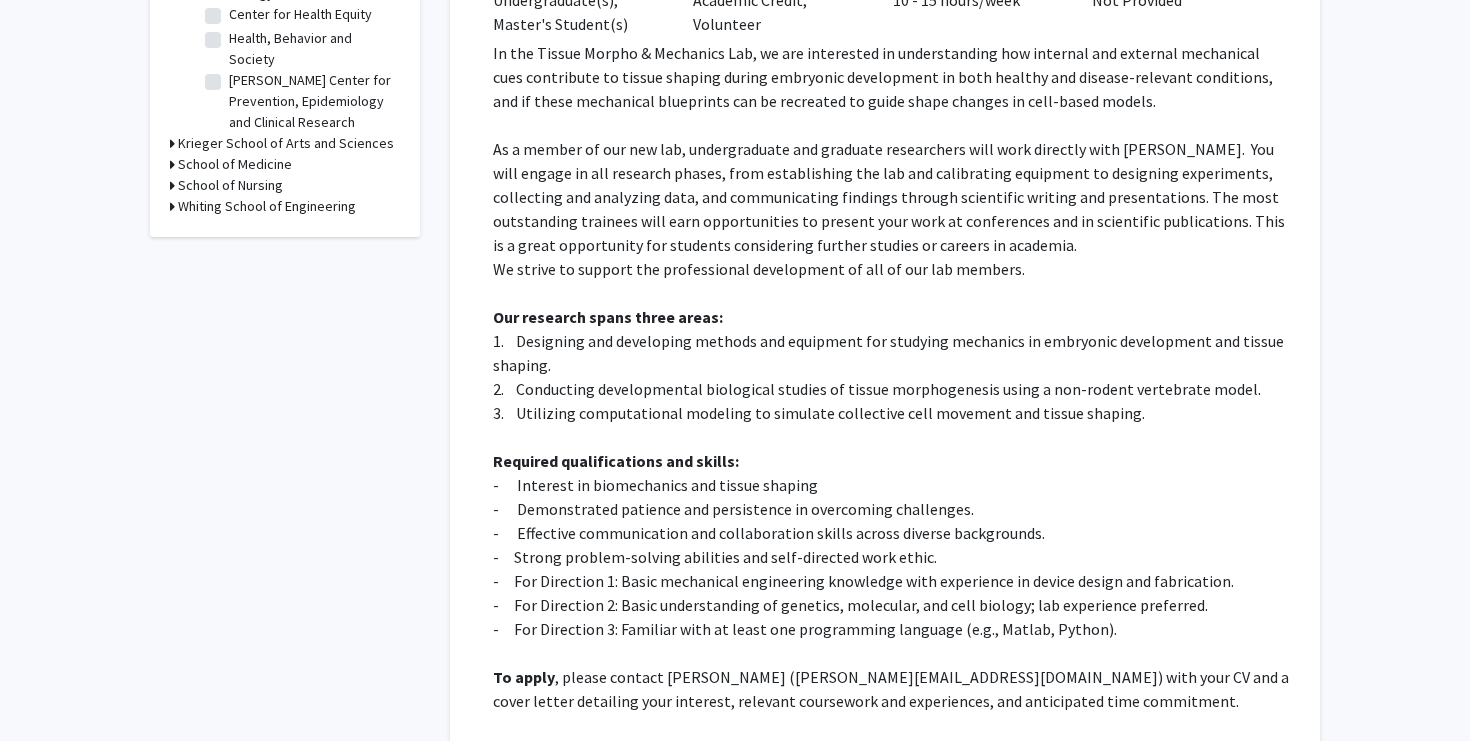 click on "-      Interest in biomechanics and tissue shaping" 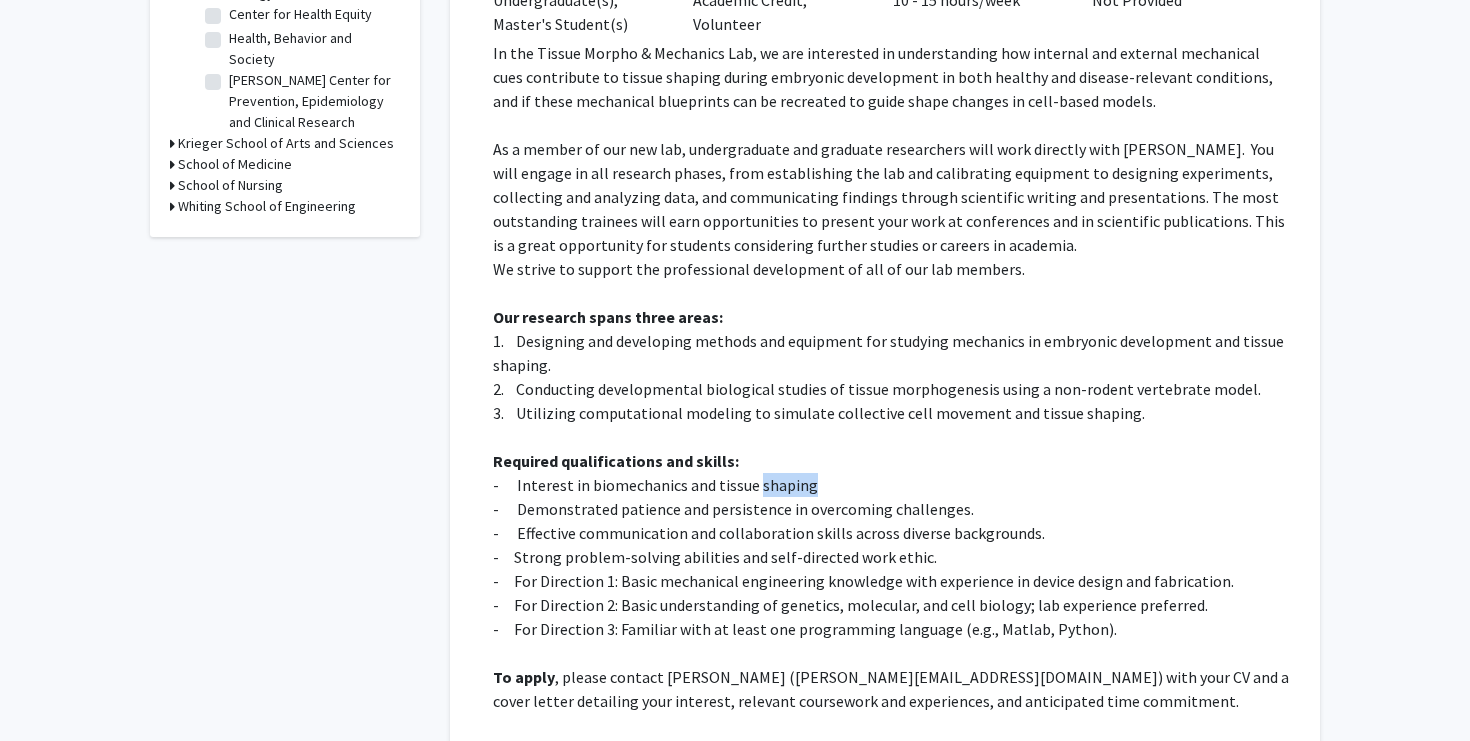 click on "-      Interest in biomechanics and tissue shaping" 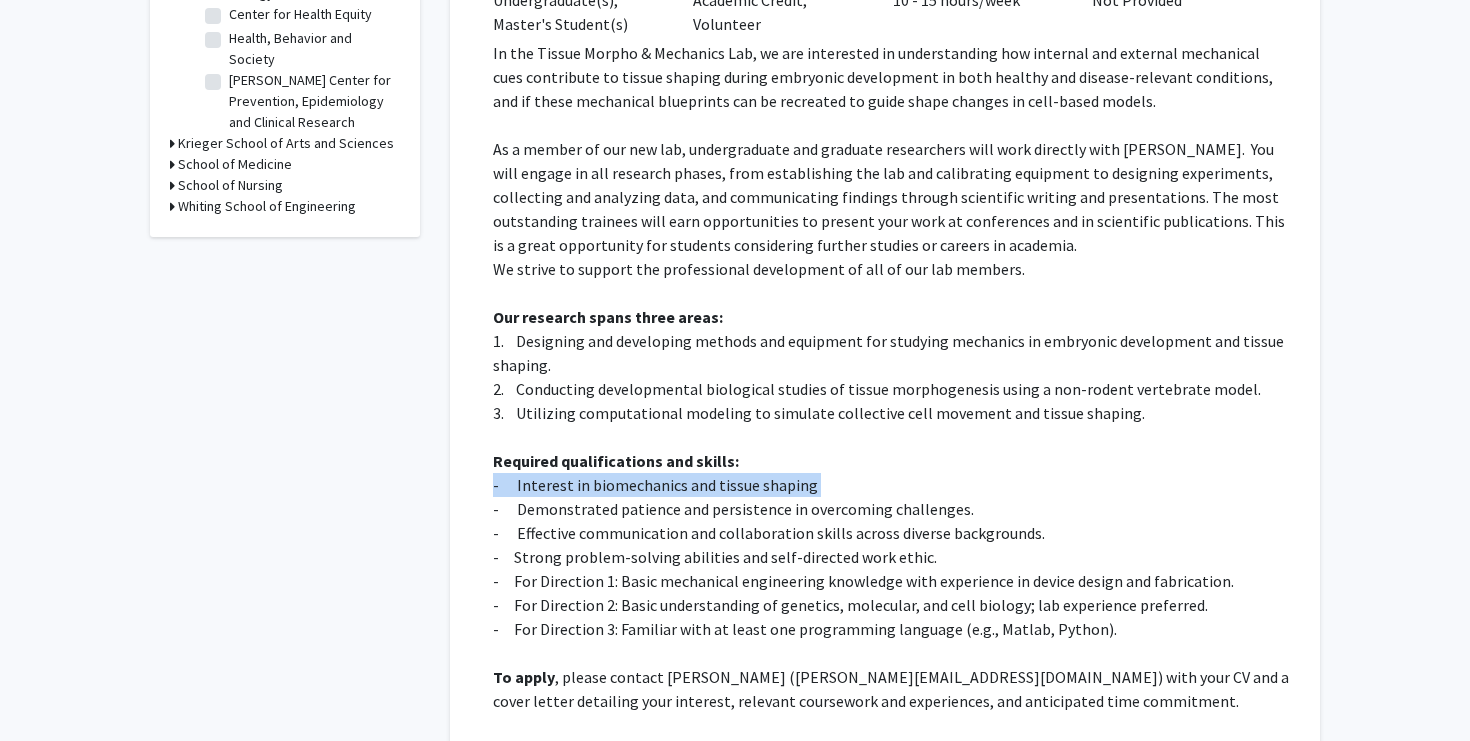 click on "-      Interest in biomechanics and tissue shaping" 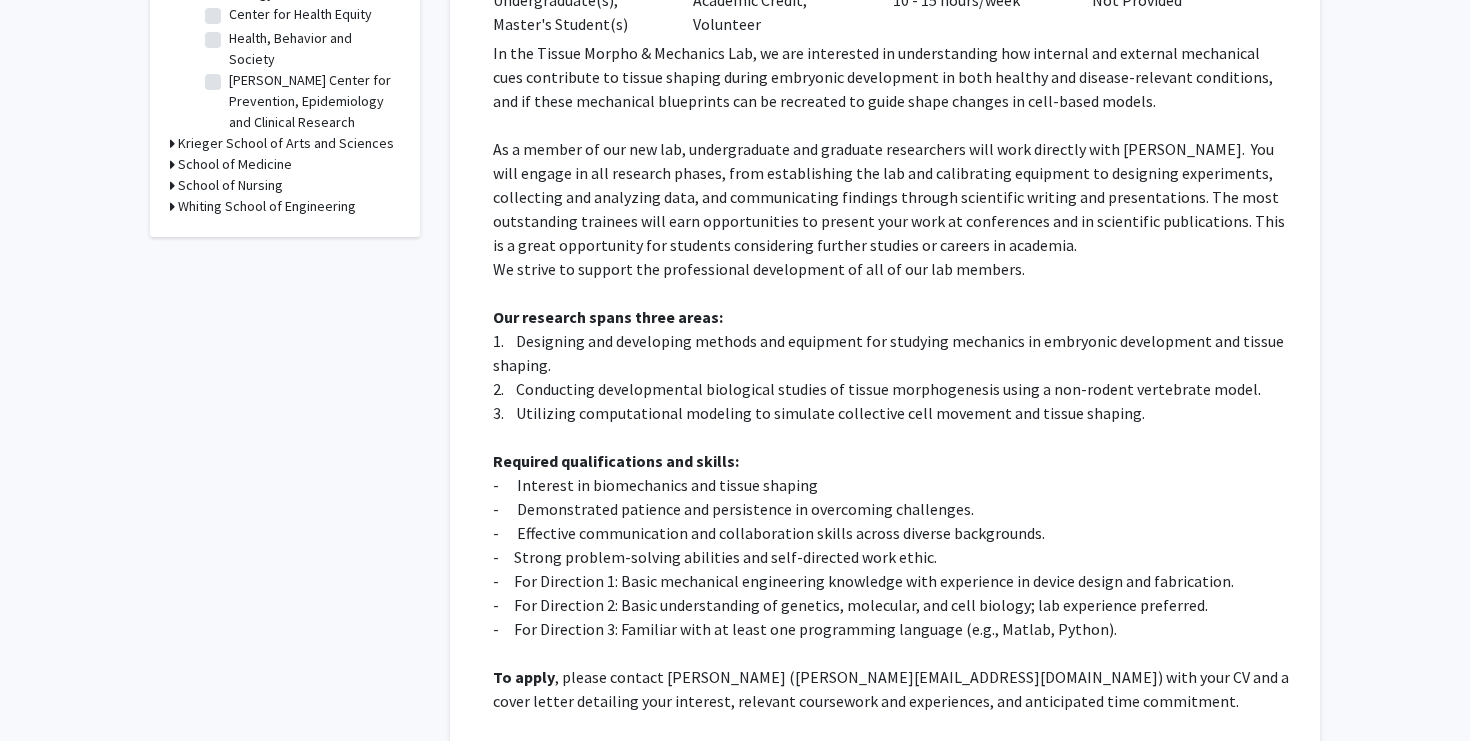 click on "Required qualifications and skills:" 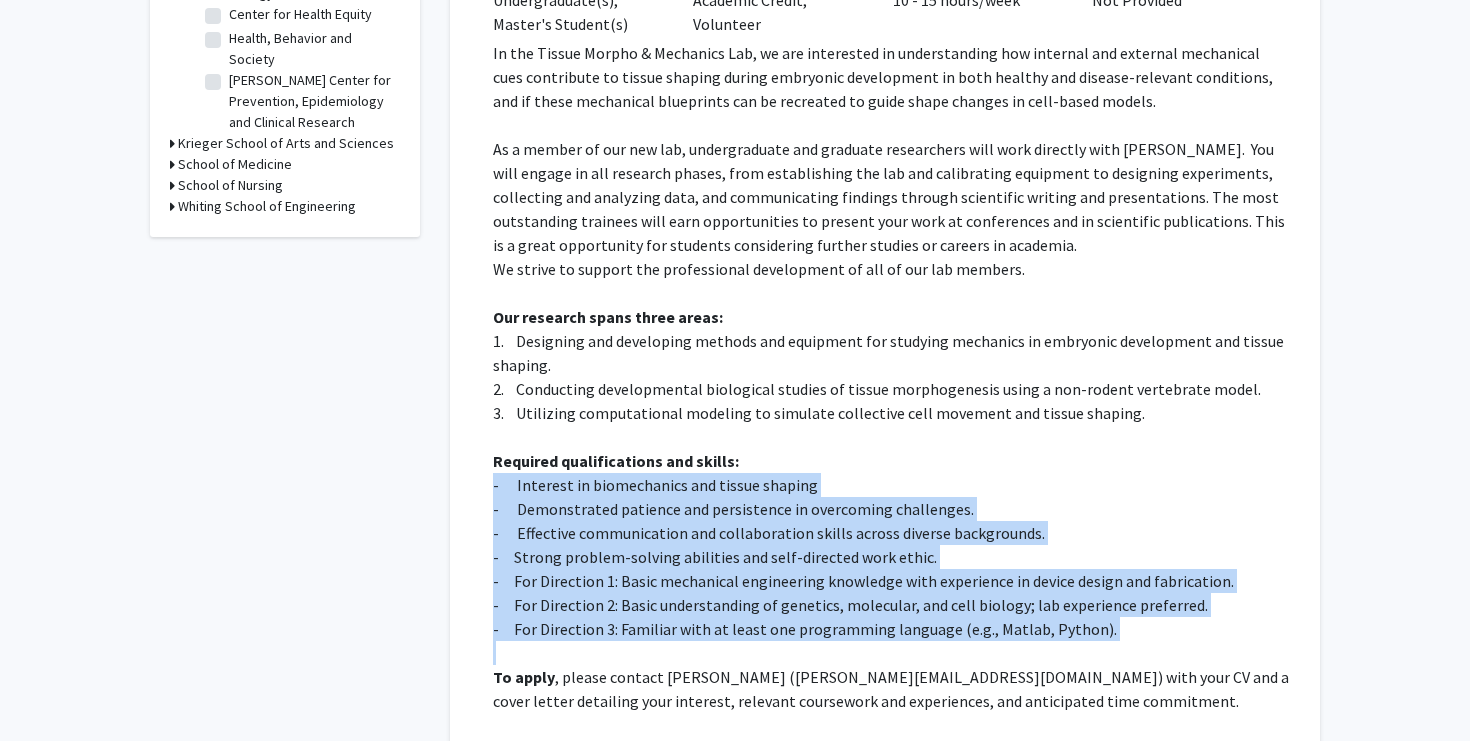 drag, startPoint x: 762, startPoint y: 434, endPoint x: 1233, endPoint y: 600, distance: 499.39664 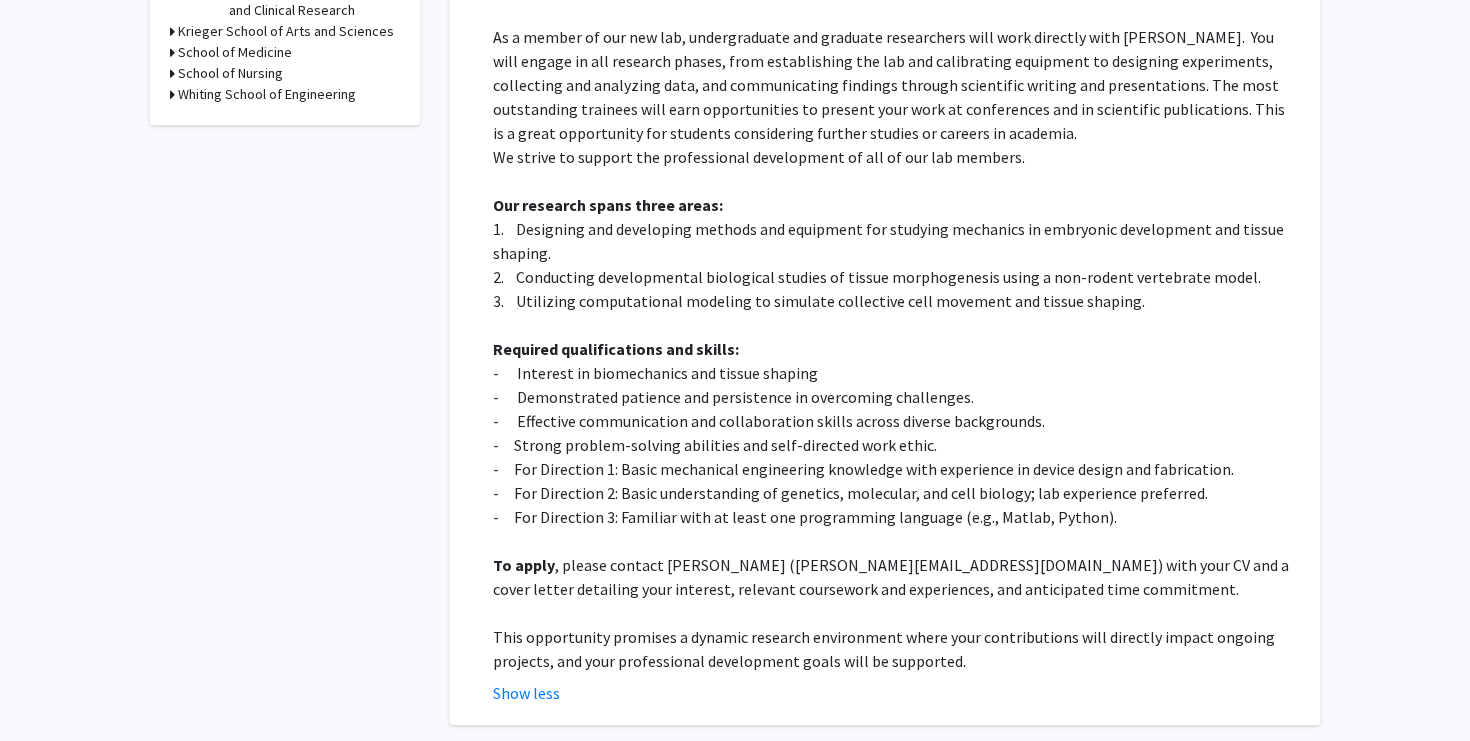 scroll, scrollTop: 850, scrollLeft: 0, axis: vertical 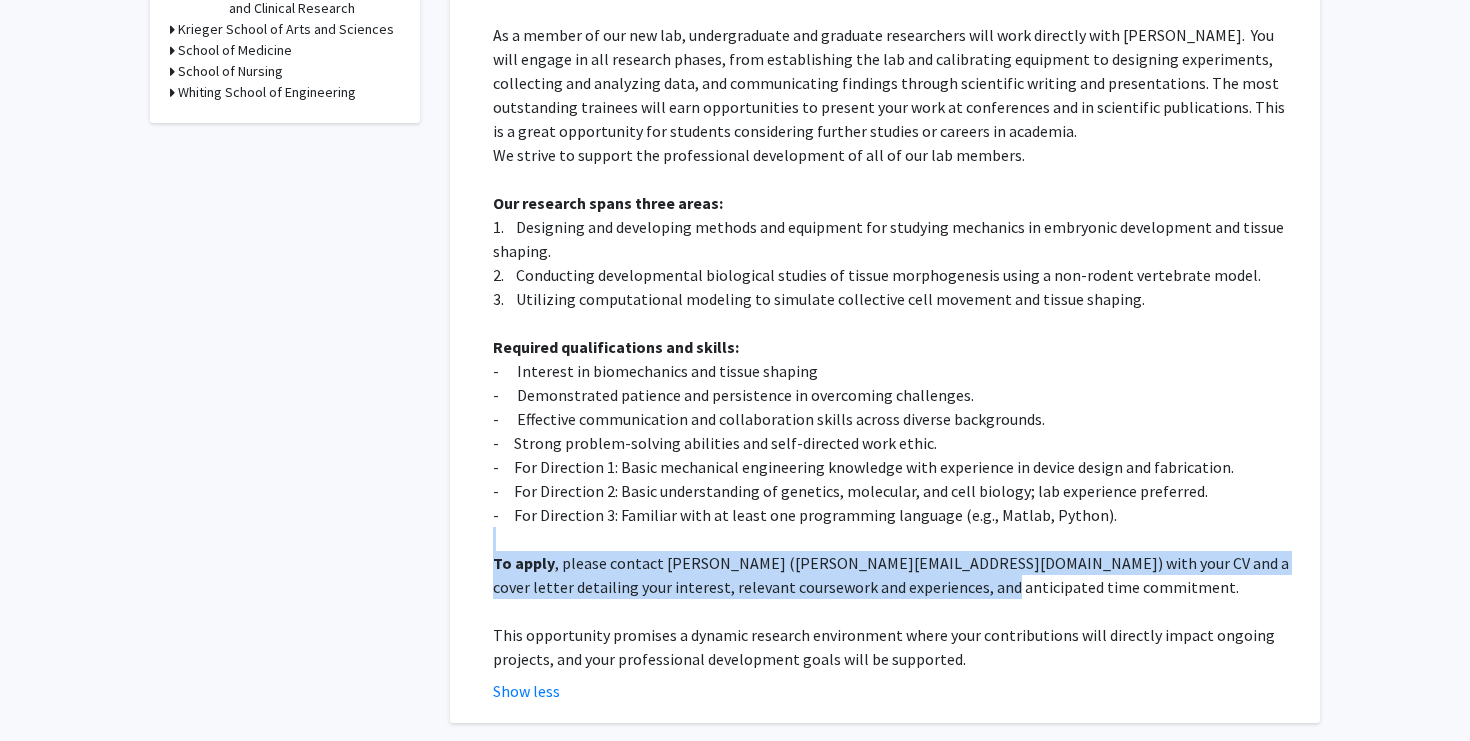 drag, startPoint x: 1221, startPoint y: 551, endPoint x: 1216, endPoint y: 521, distance: 30.413813 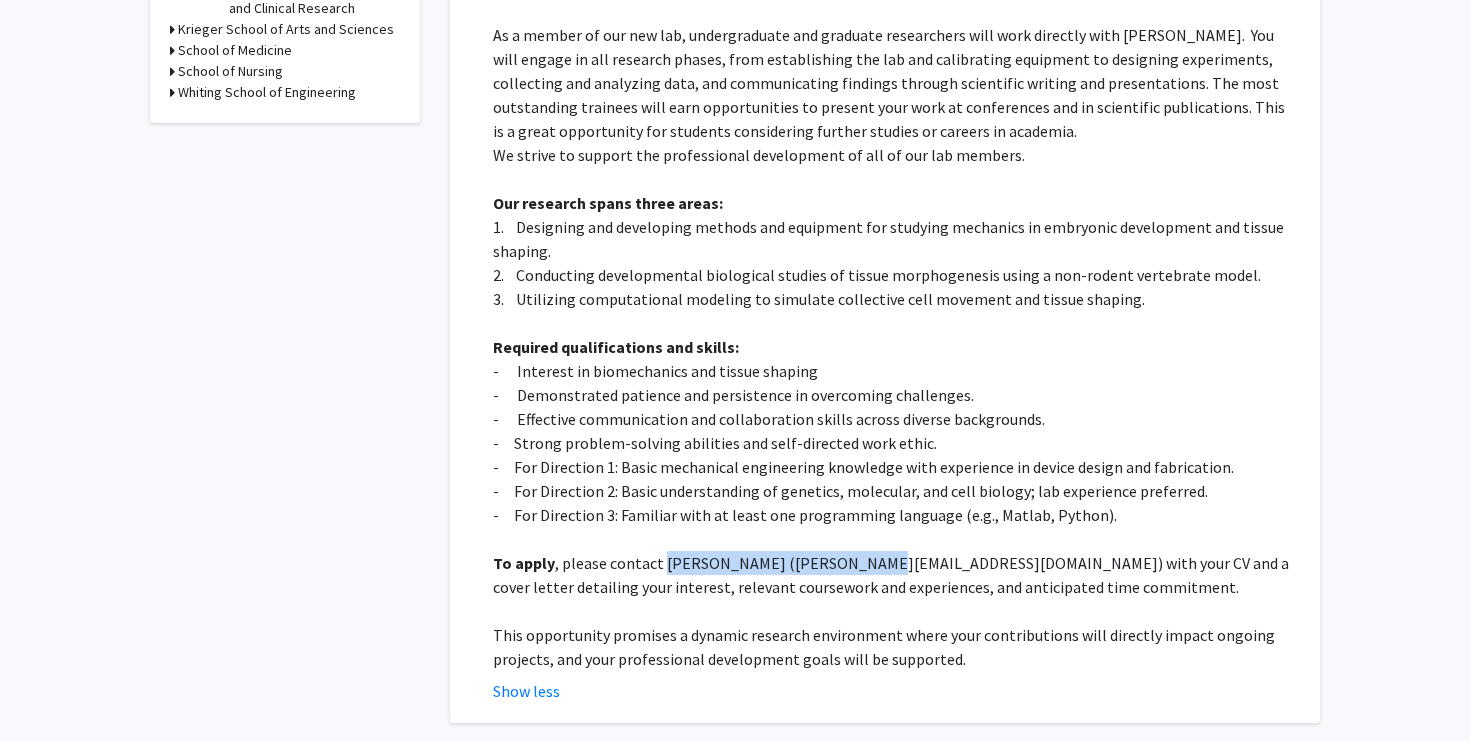 drag, startPoint x: 867, startPoint y: 544, endPoint x: 660, endPoint y: 533, distance: 207.29207 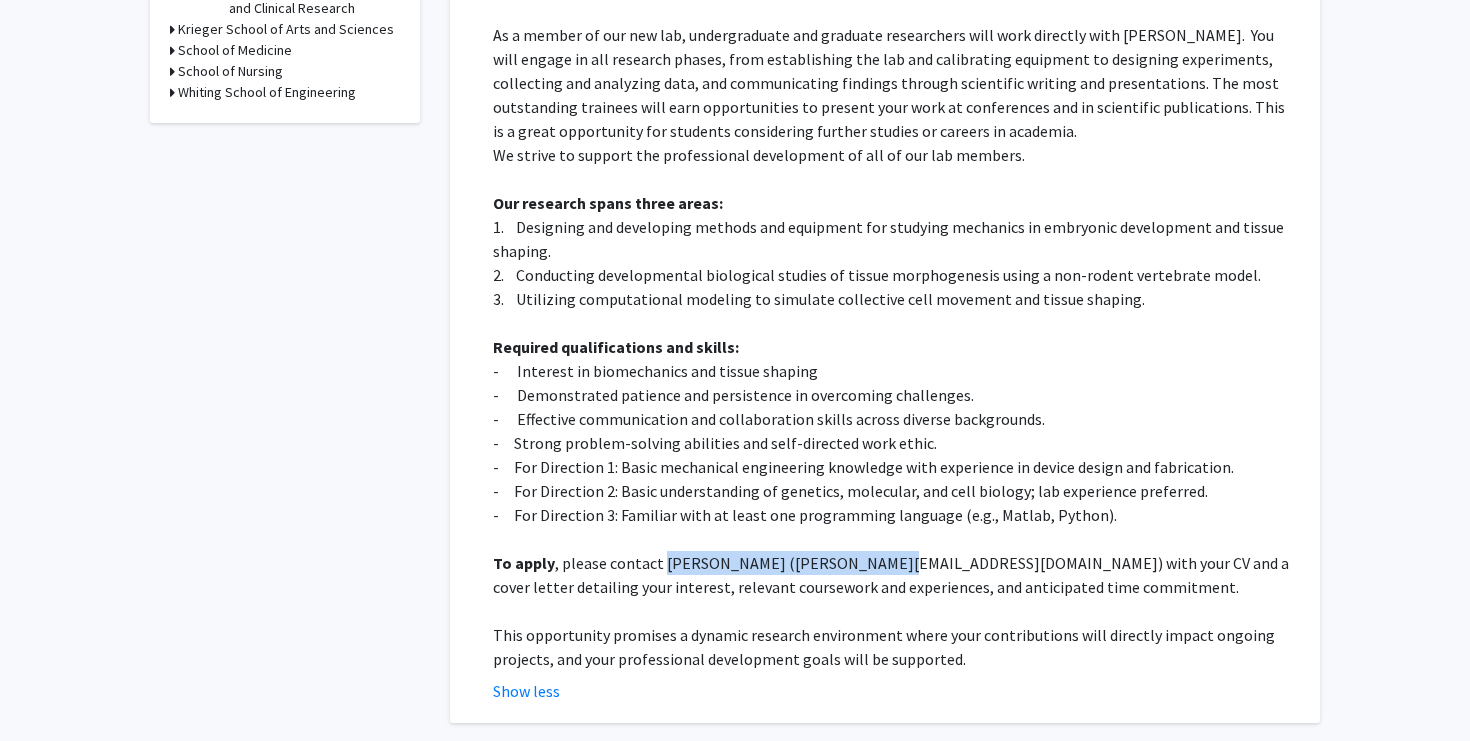 drag, startPoint x: 660, startPoint y: 533, endPoint x: 869, endPoint y: 533, distance: 209 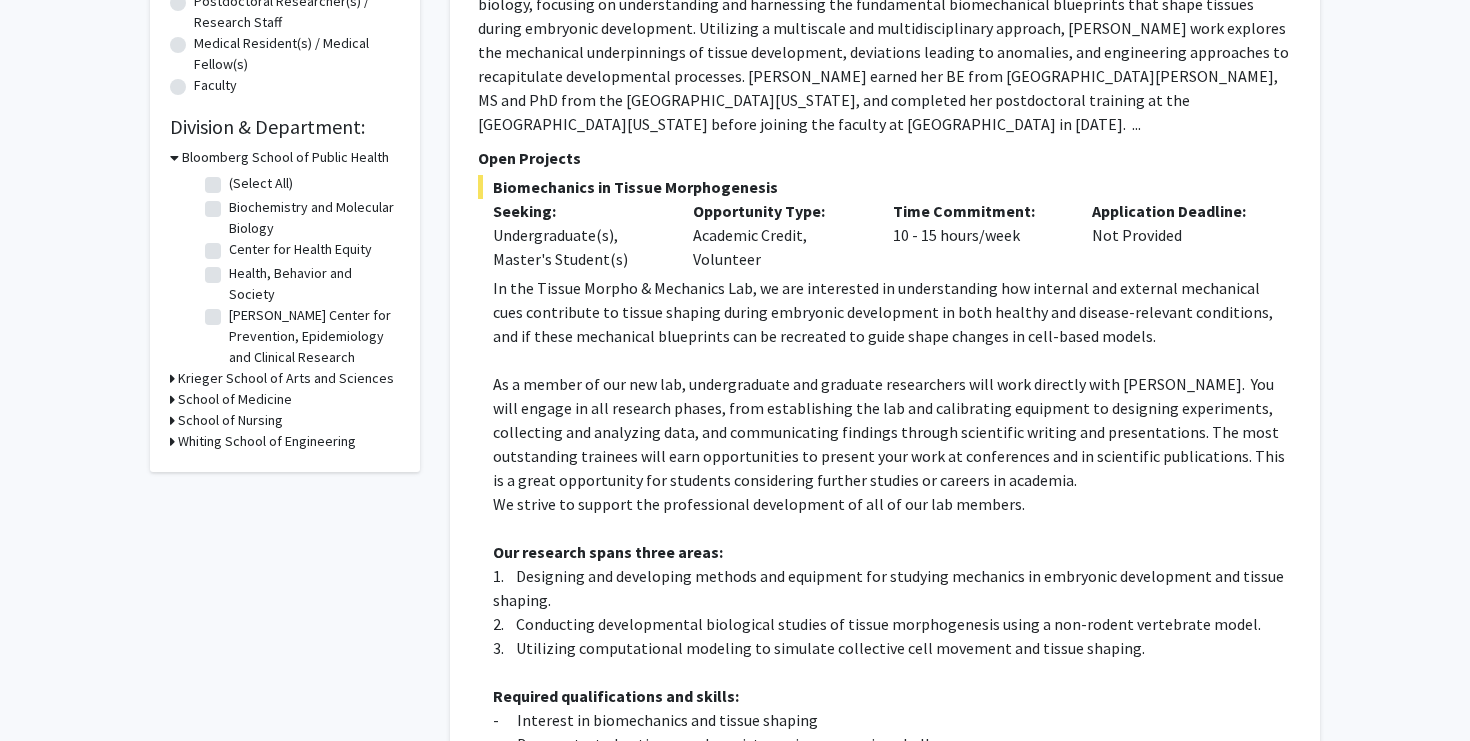 scroll, scrollTop: 312, scrollLeft: 0, axis: vertical 